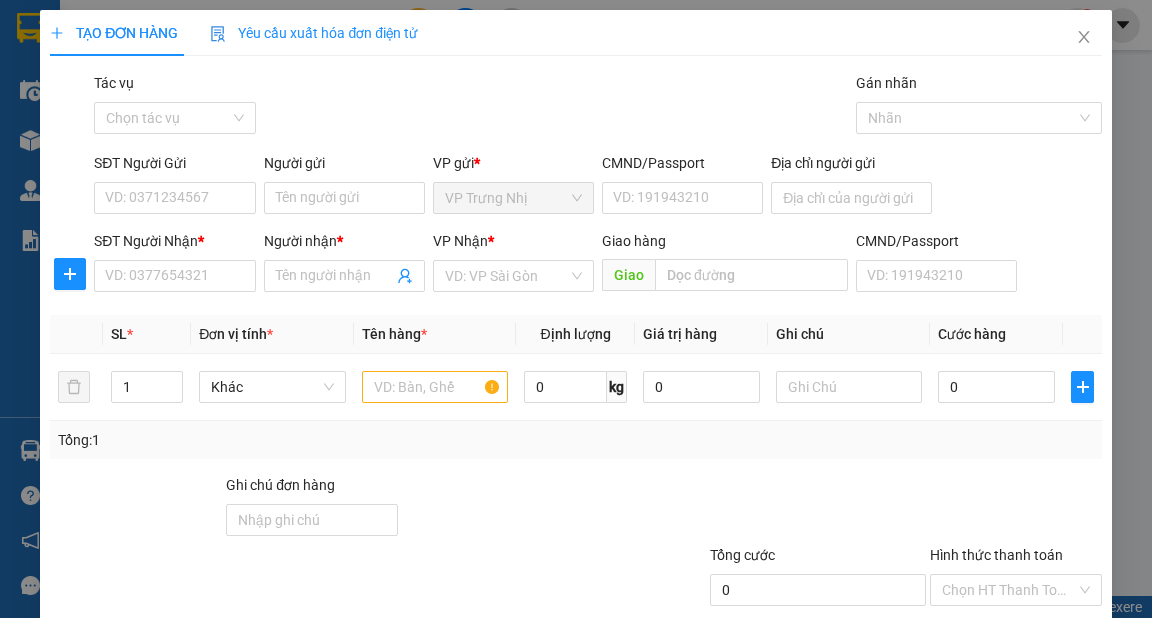 scroll, scrollTop: 0, scrollLeft: 0, axis: both 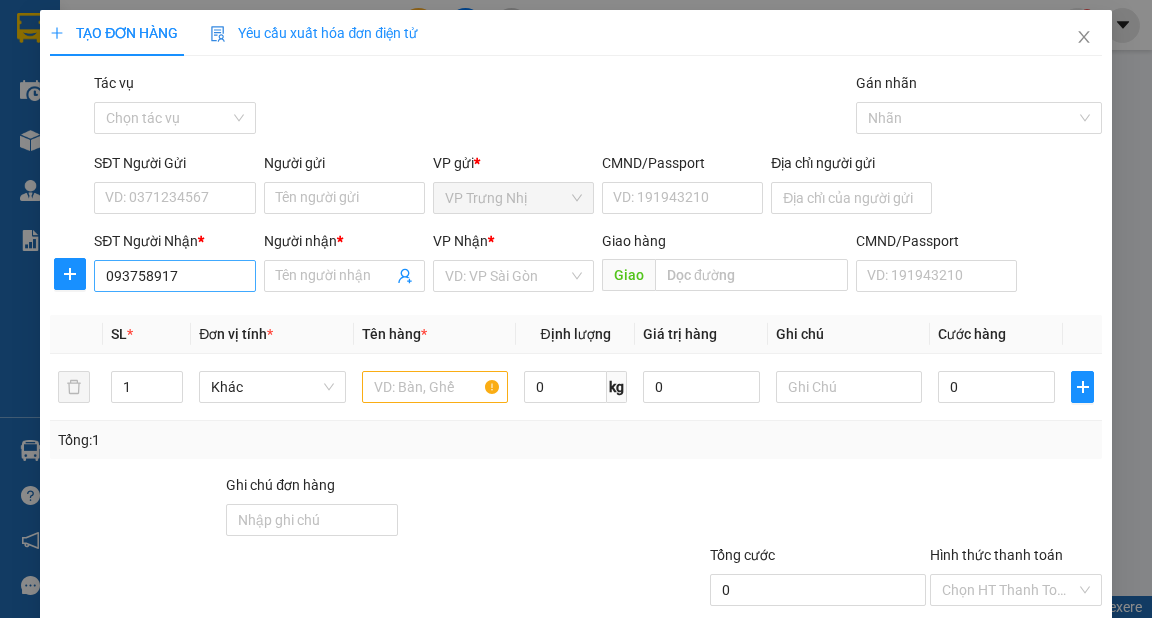 type on "0937589170" 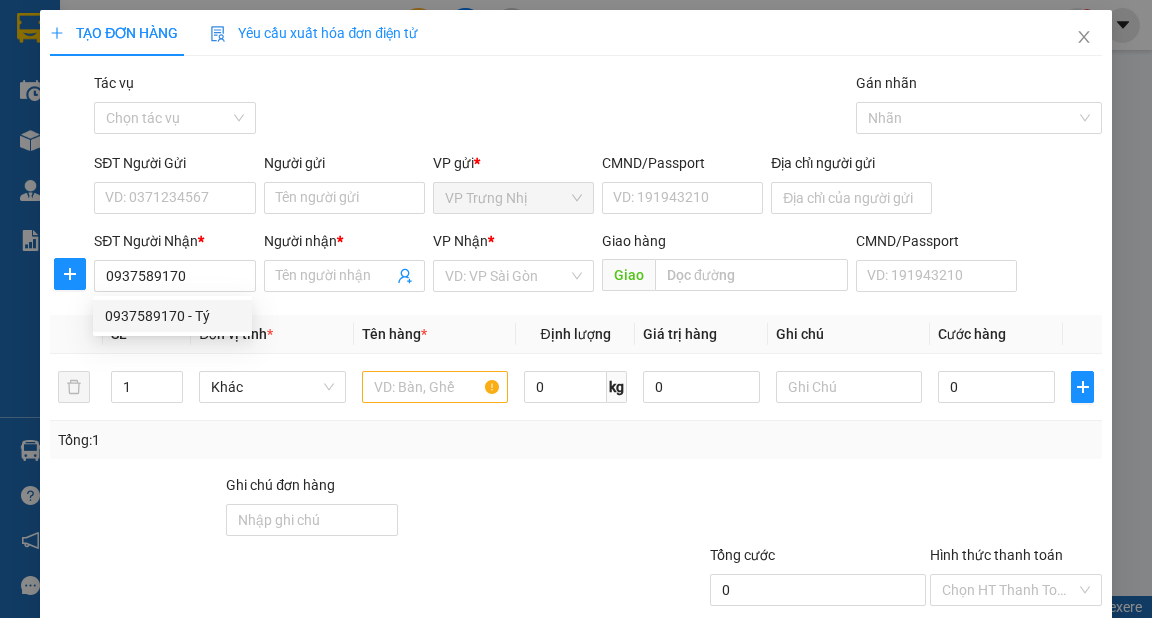 click on "0937589170 - Tý" at bounding box center (172, 316) 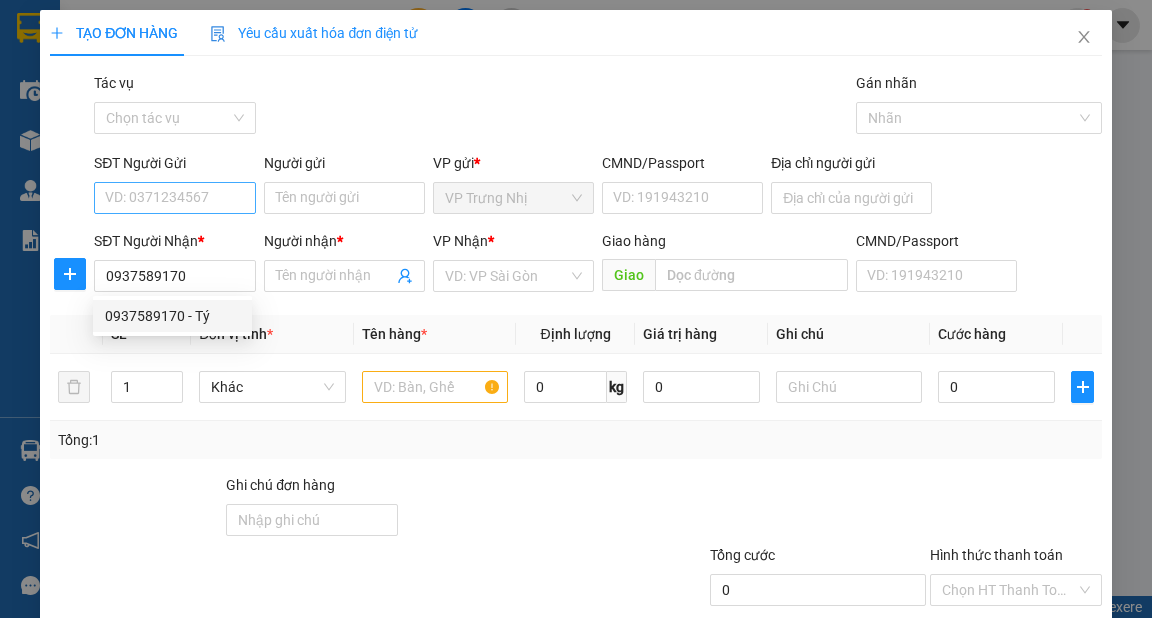 type on "Tý" 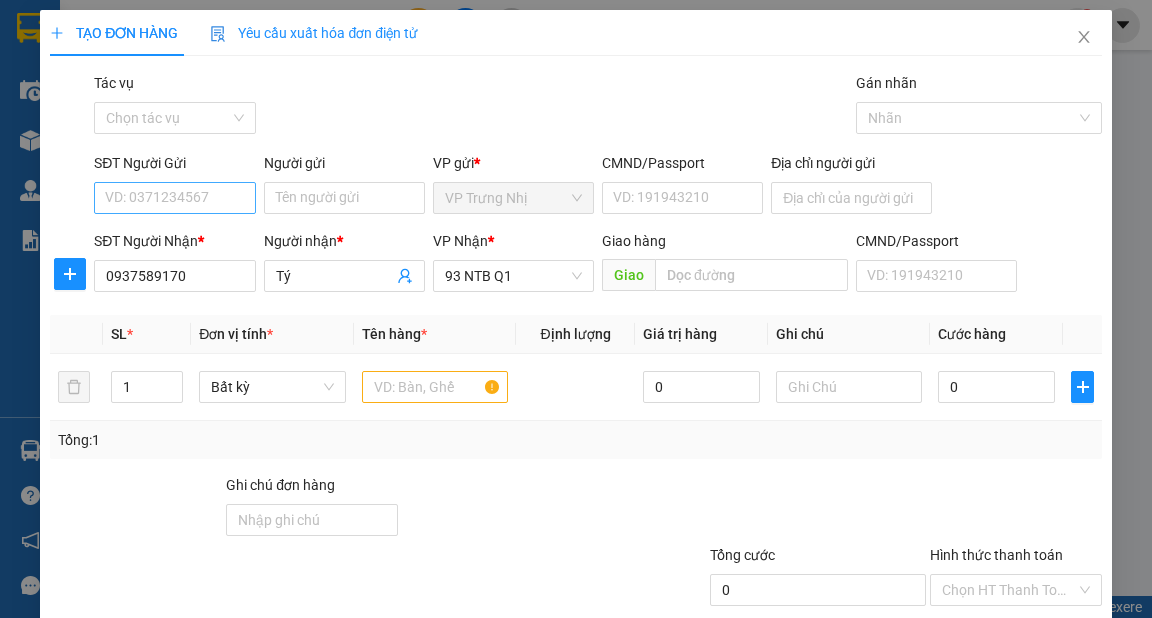 type on "0937589170" 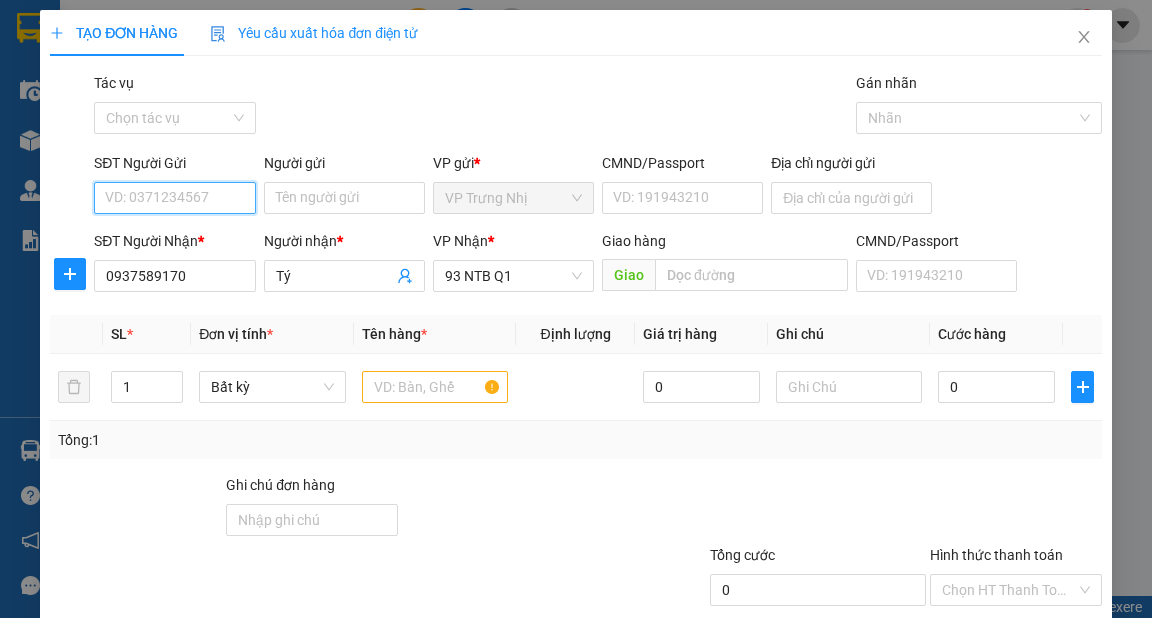 click on "SĐT Người Gửi" at bounding box center (174, 198) 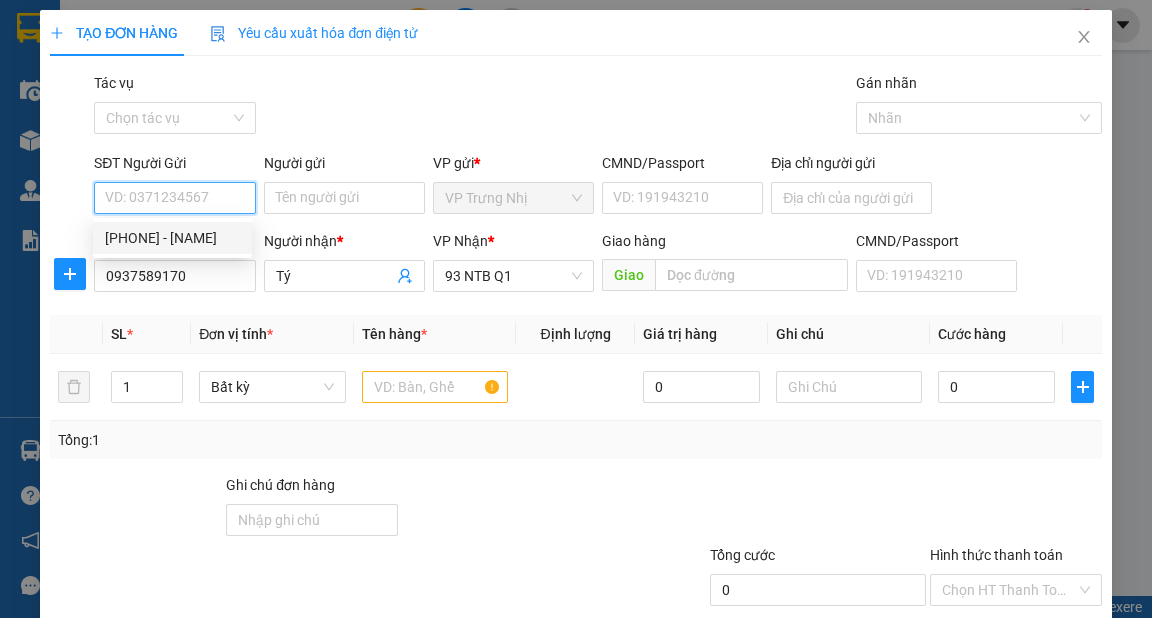 click on "[PHONE] - [NAME]" at bounding box center (172, 238) 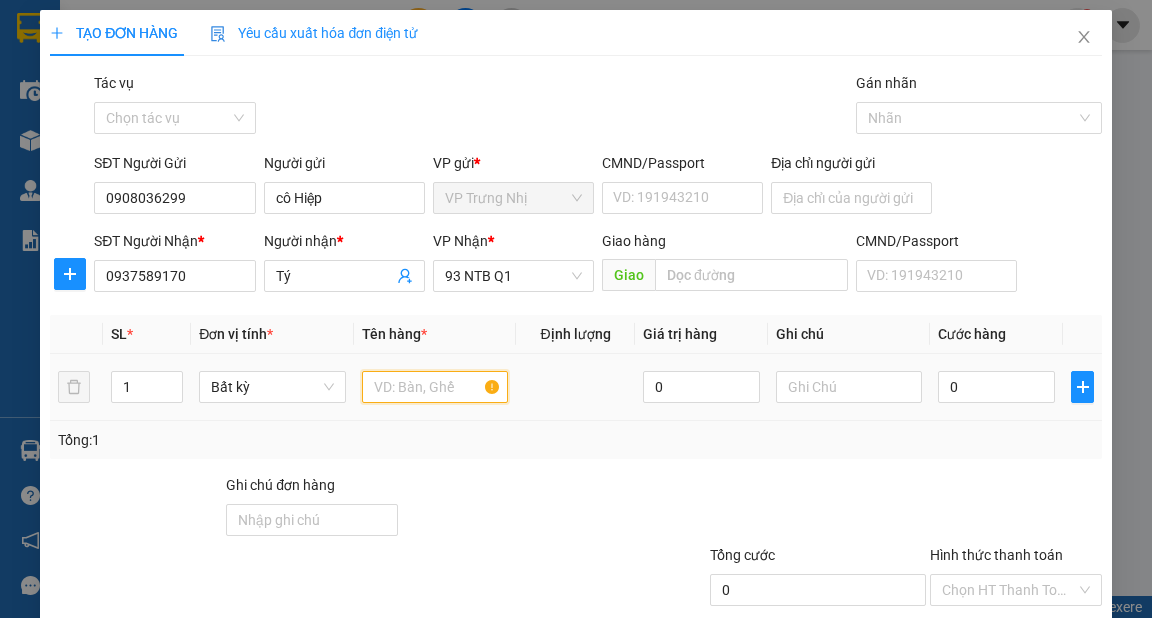 click at bounding box center (435, 387) 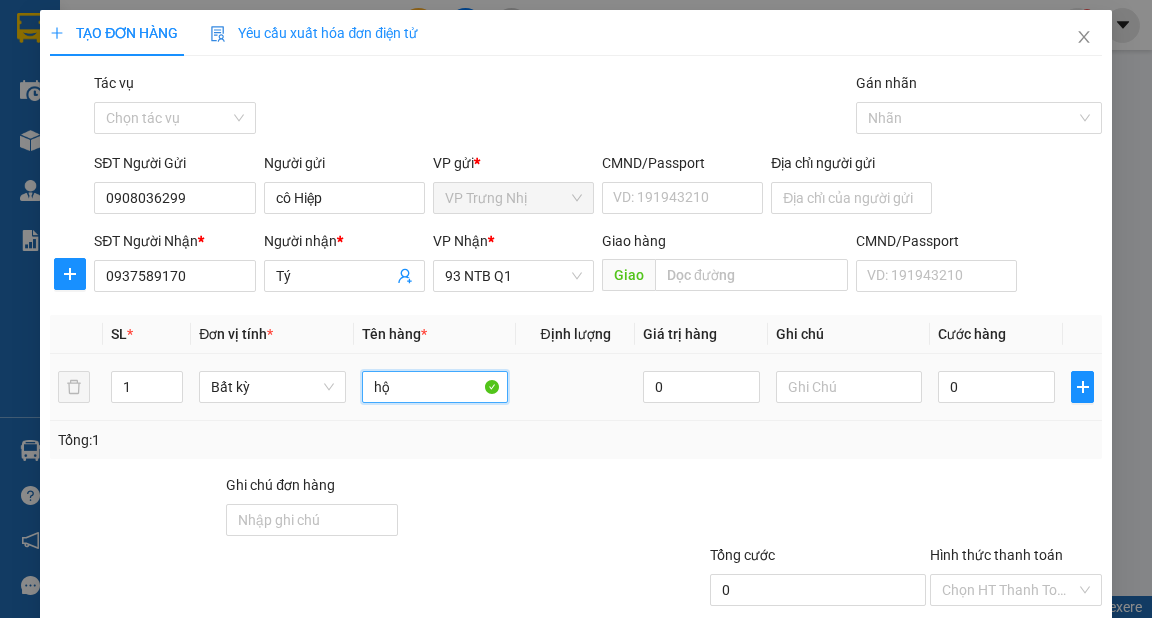 type on "h" 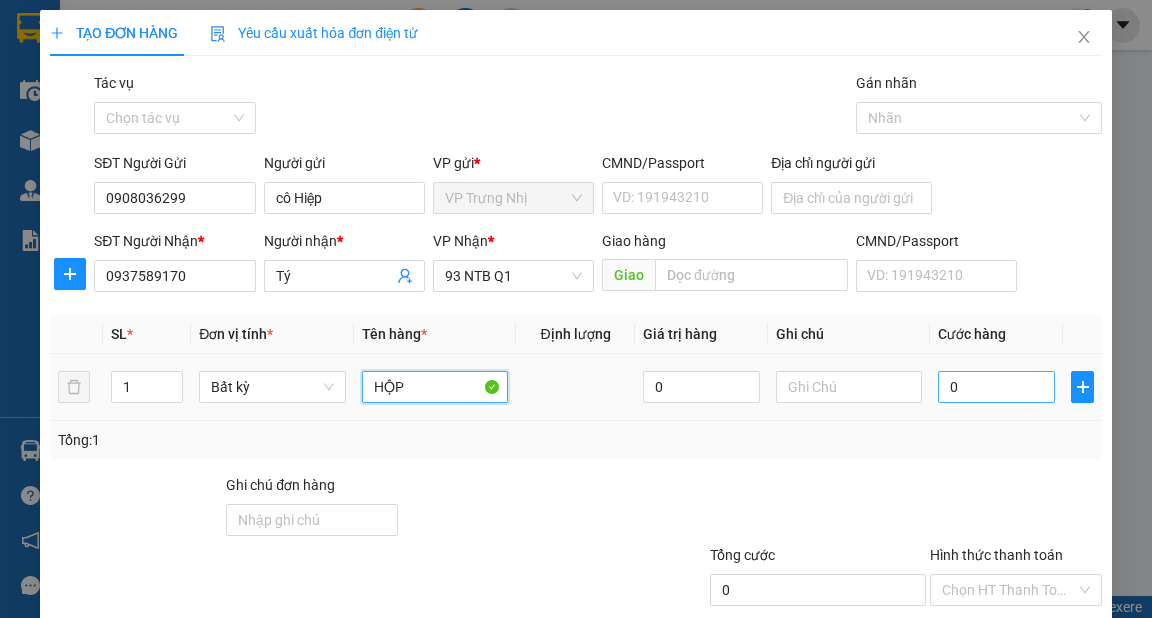 type on "HỘP" 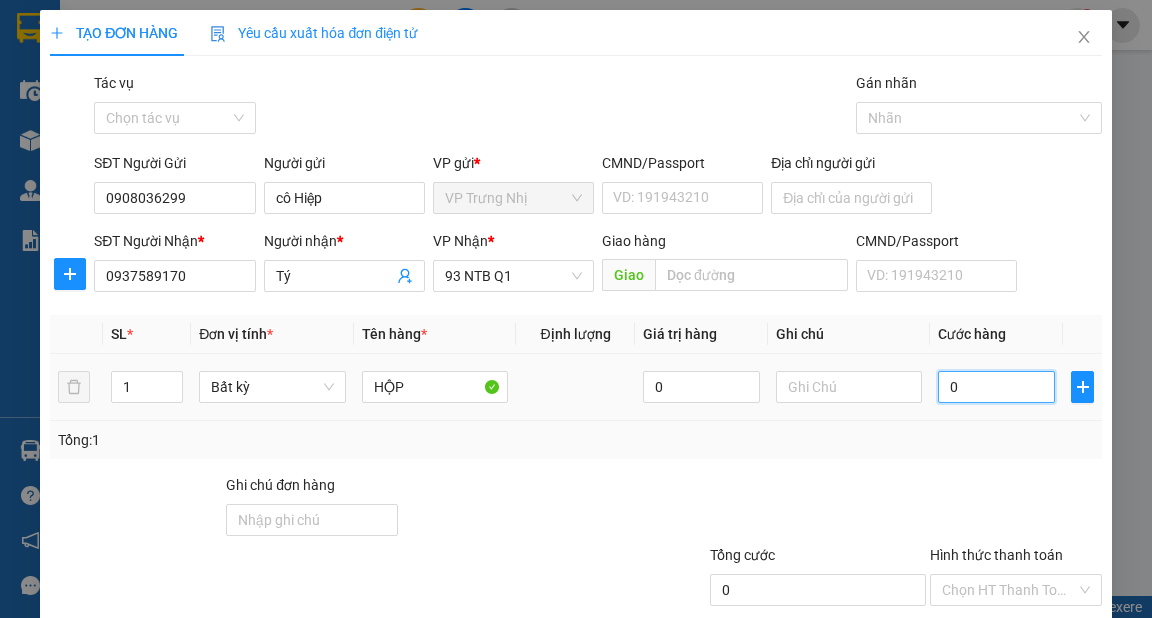 click on "0" at bounding box center (996, 387) 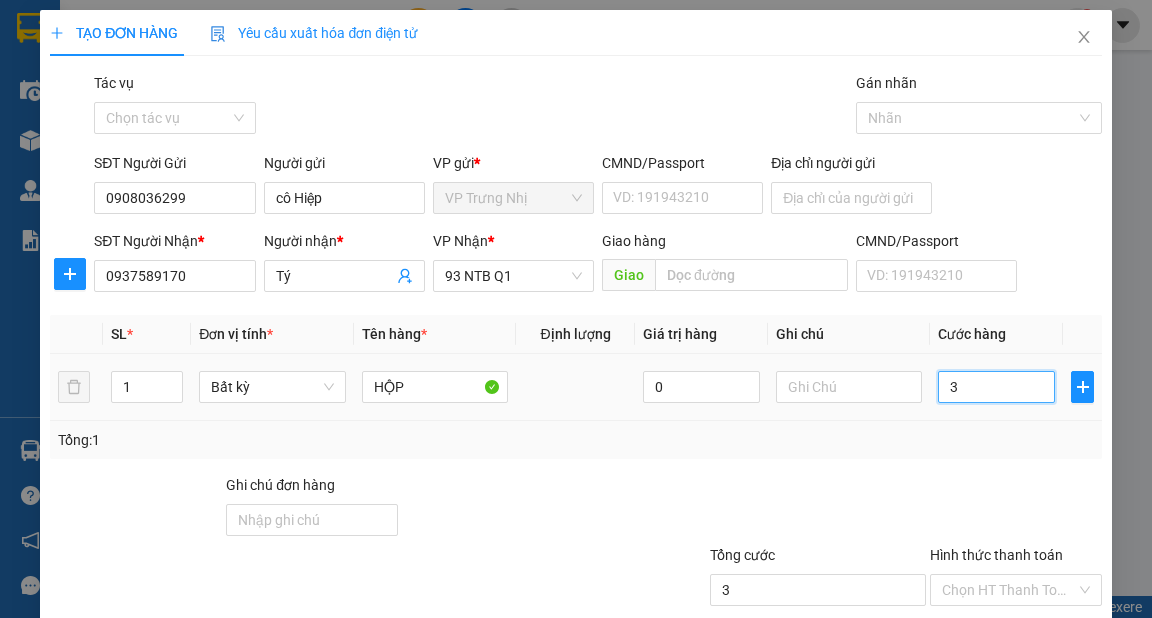 type on "30" 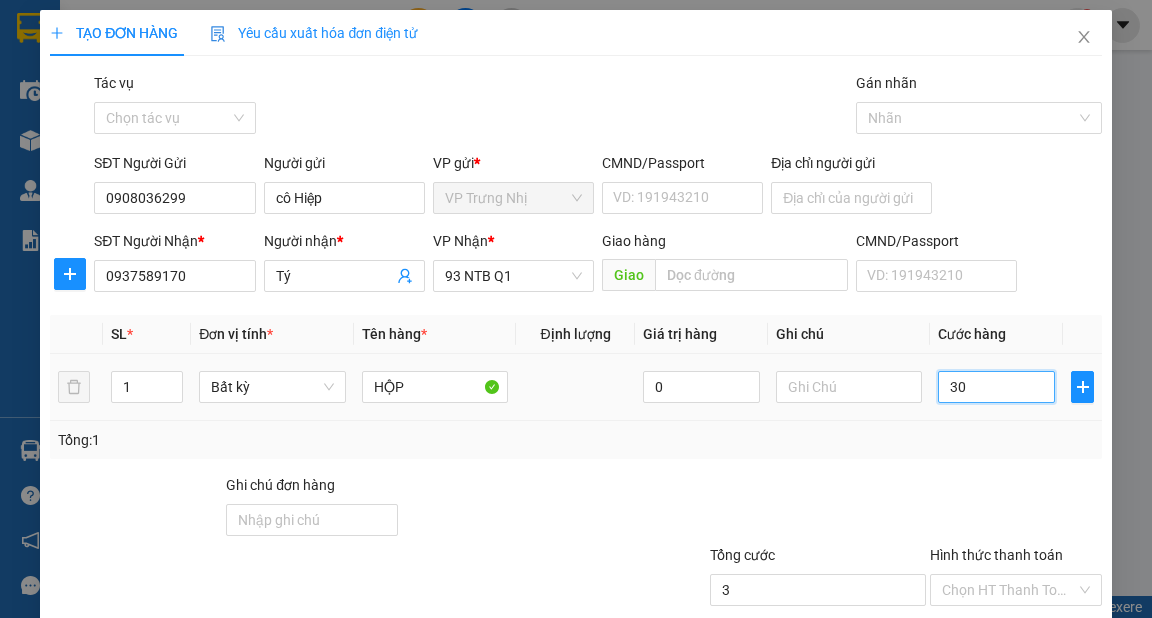 type on "30" 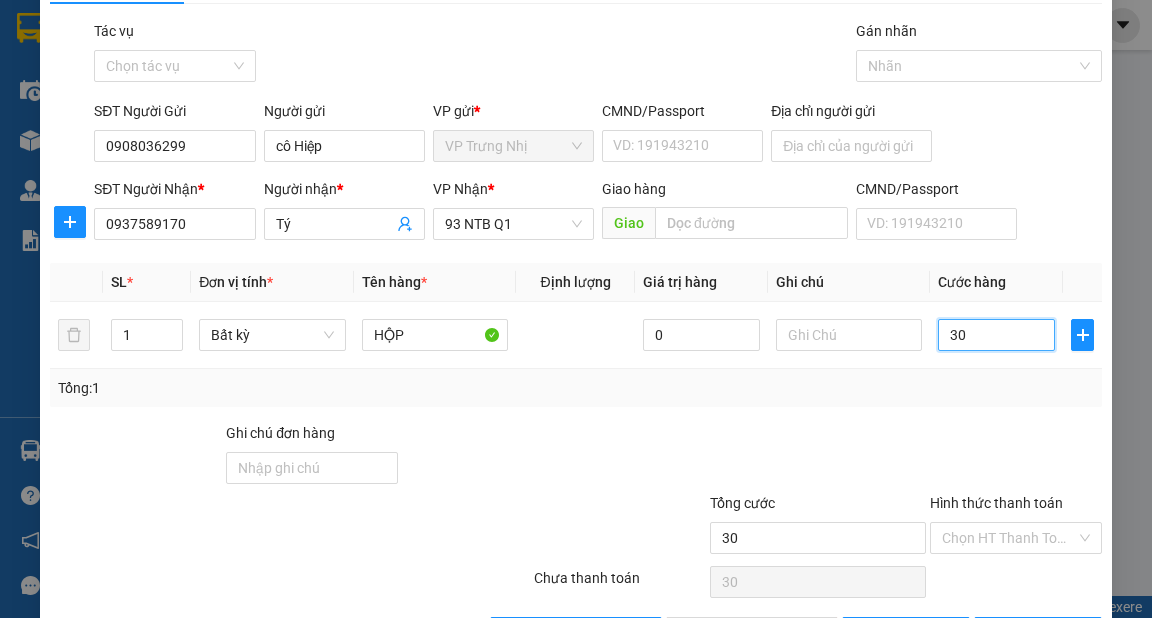 scroll, scrollTop: 120, scrollLeft: 0, axis: vertical 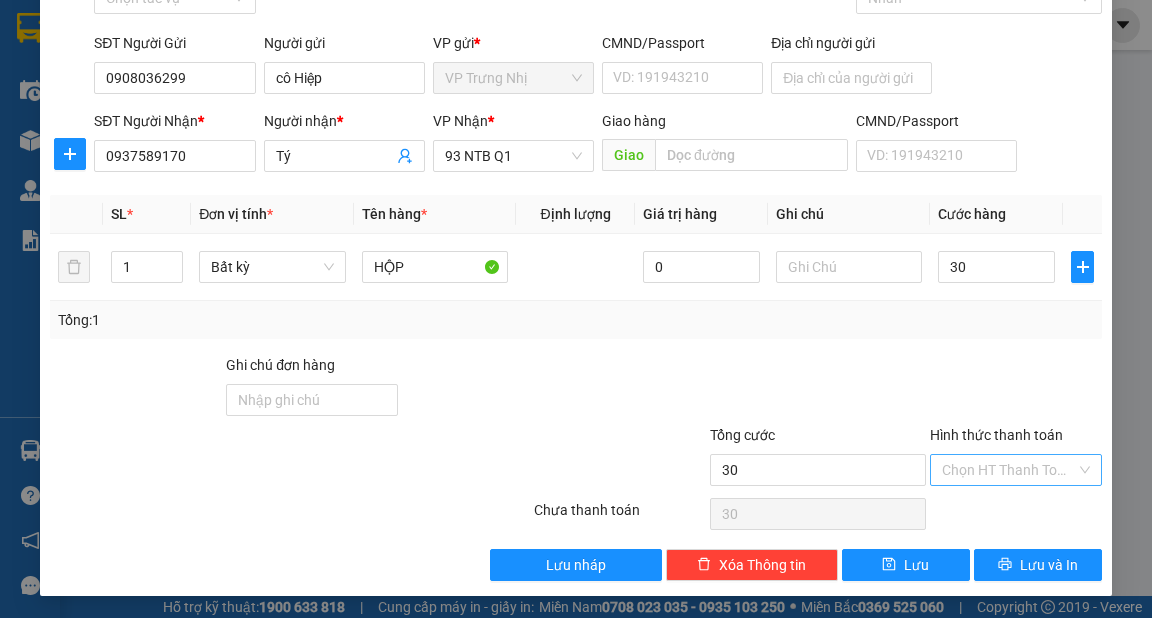 type on "30.000" 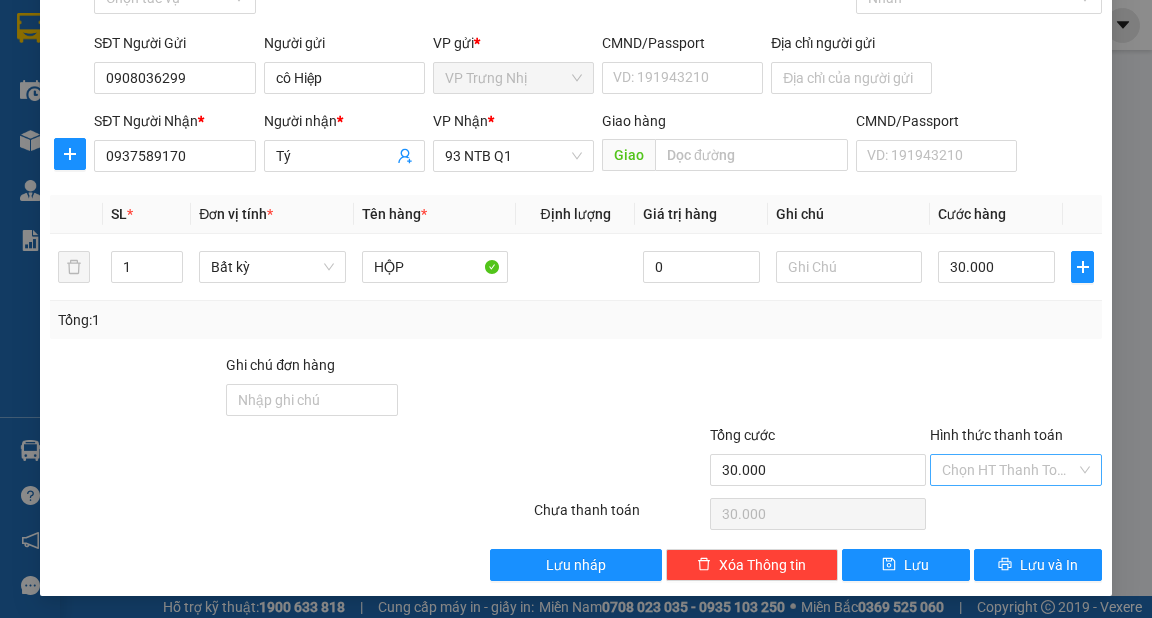 click on "Hình thức thanh toán" at bounding box center (1009, 470) 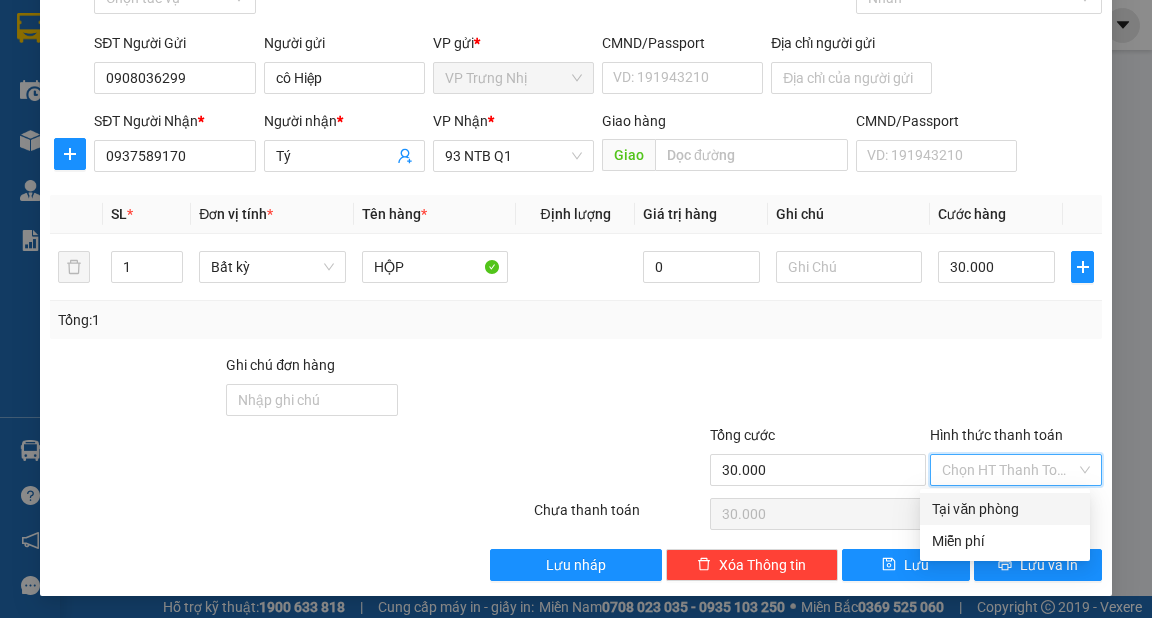 click on "Tại văn phòng" at bounding box center (1005, 509) 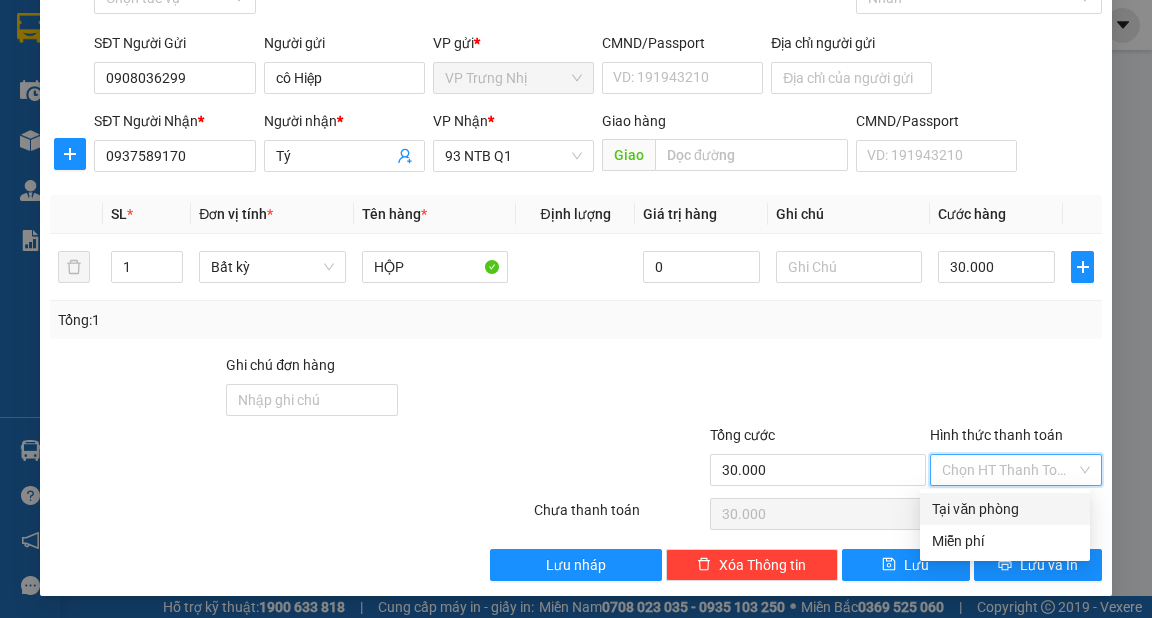 type on "0" 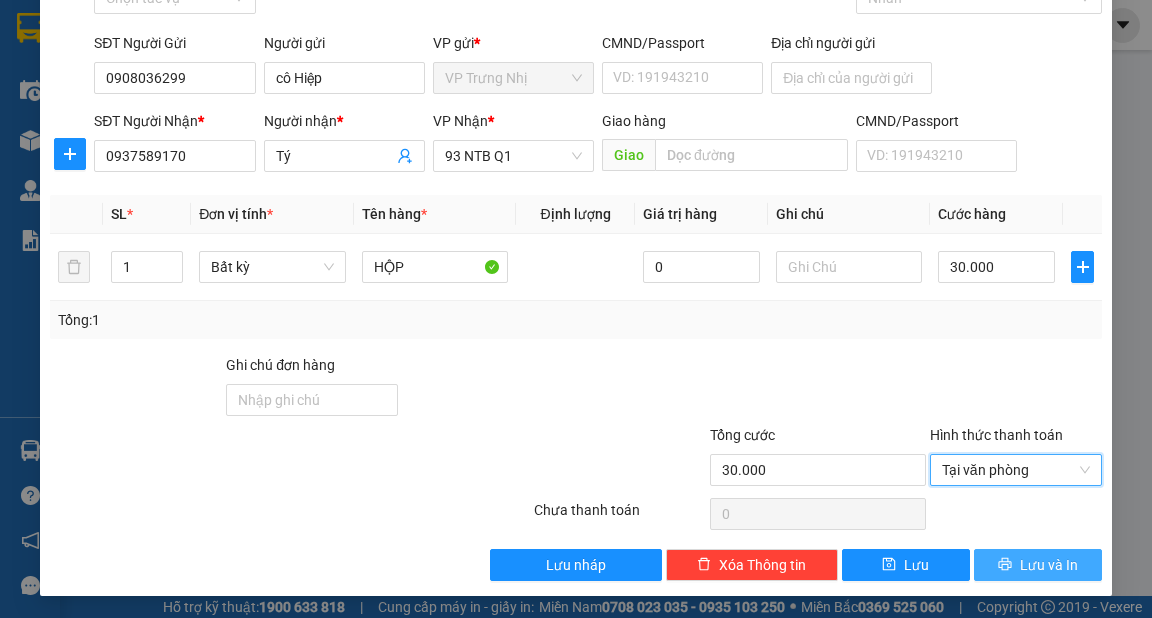 click on "Lưu và In" at bounding box center [1049, 565] 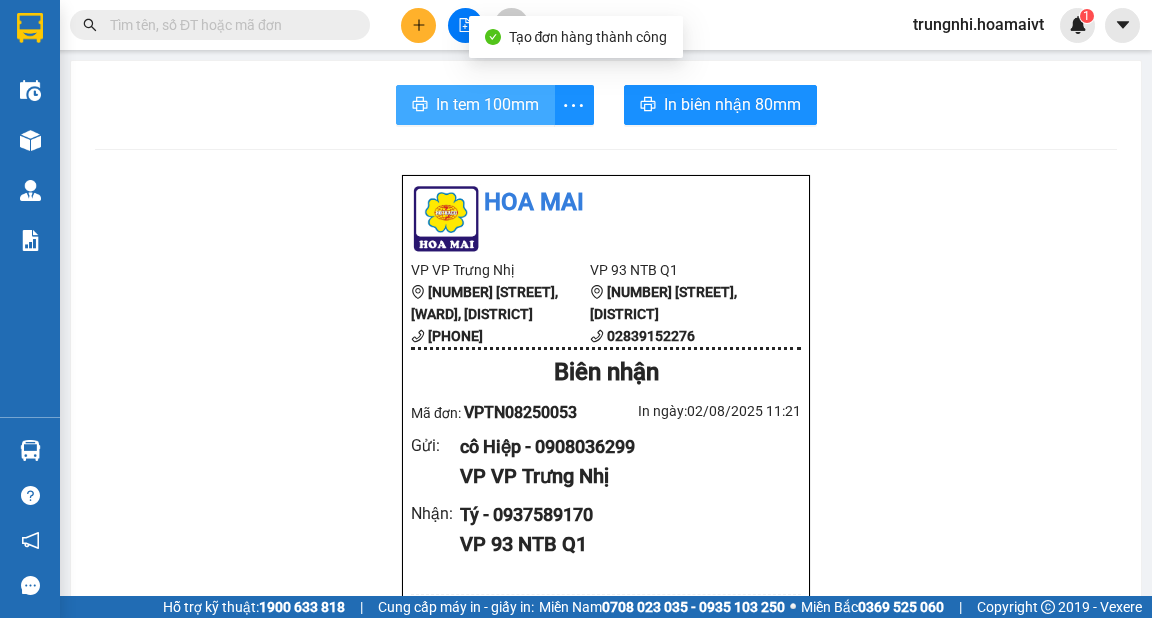 click on "In tem 100mm" at bounding box center [475, 105] 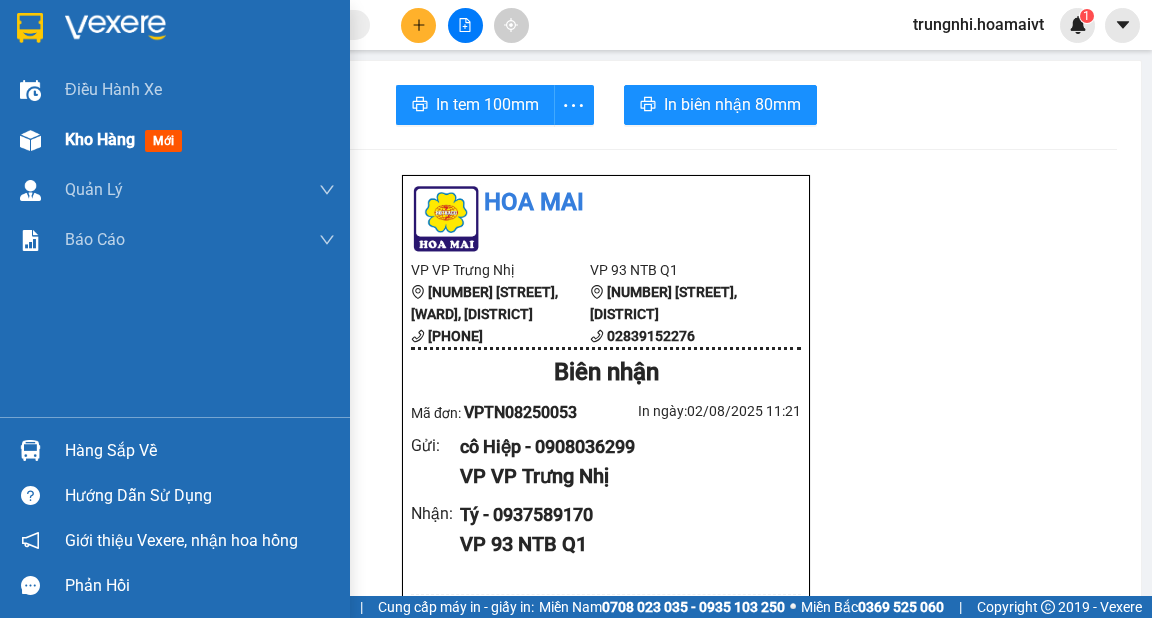 click on "Kho hàng" at bounding box center (100, 139) 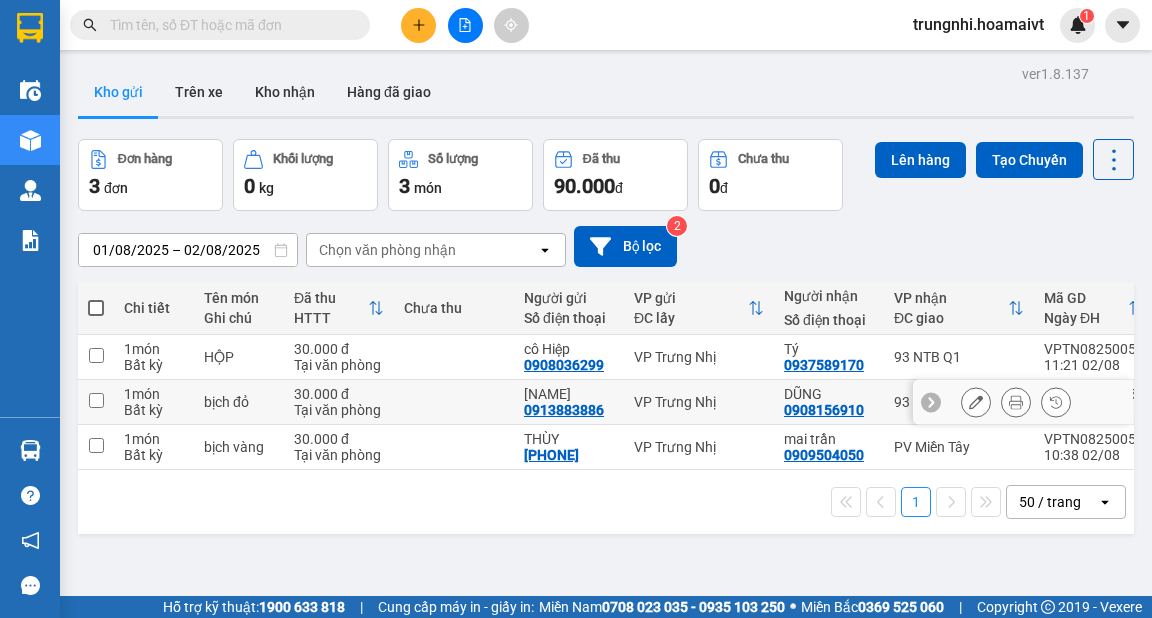 click at bounding box center (96, 400) 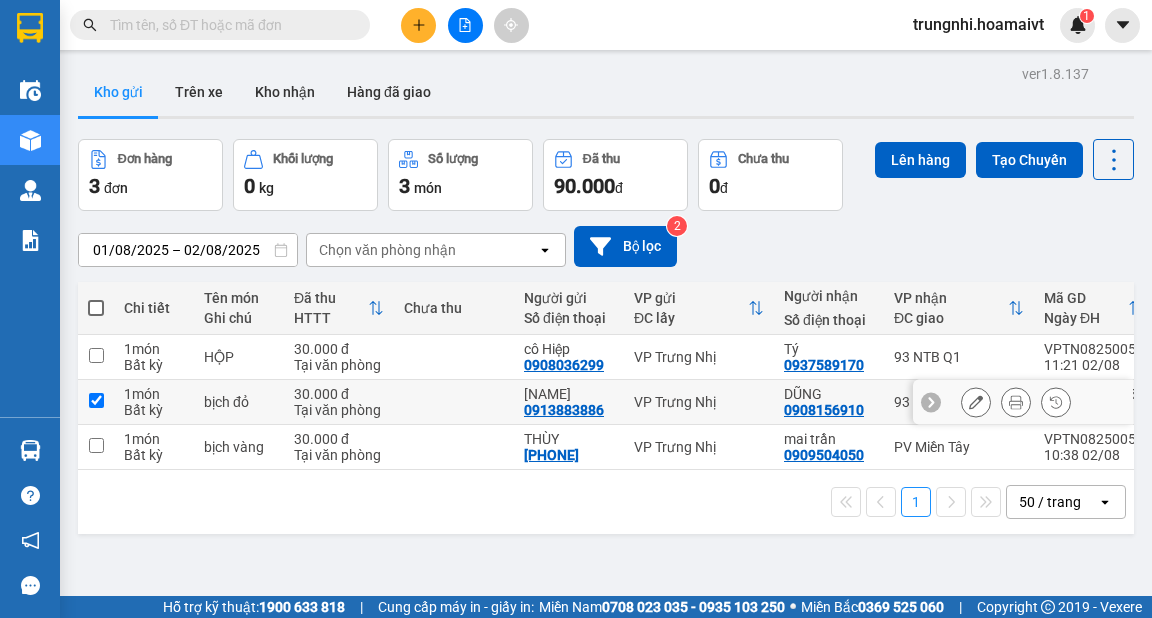 checkbox on "true" 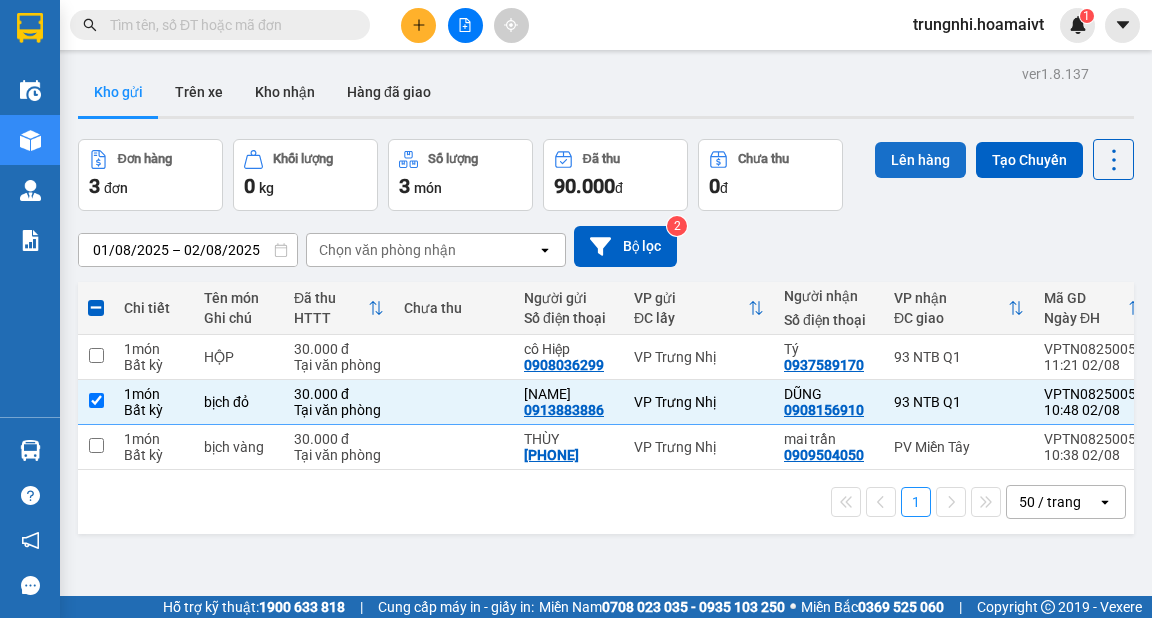 click on "Lên hàng" at bounding box center [920, 160] 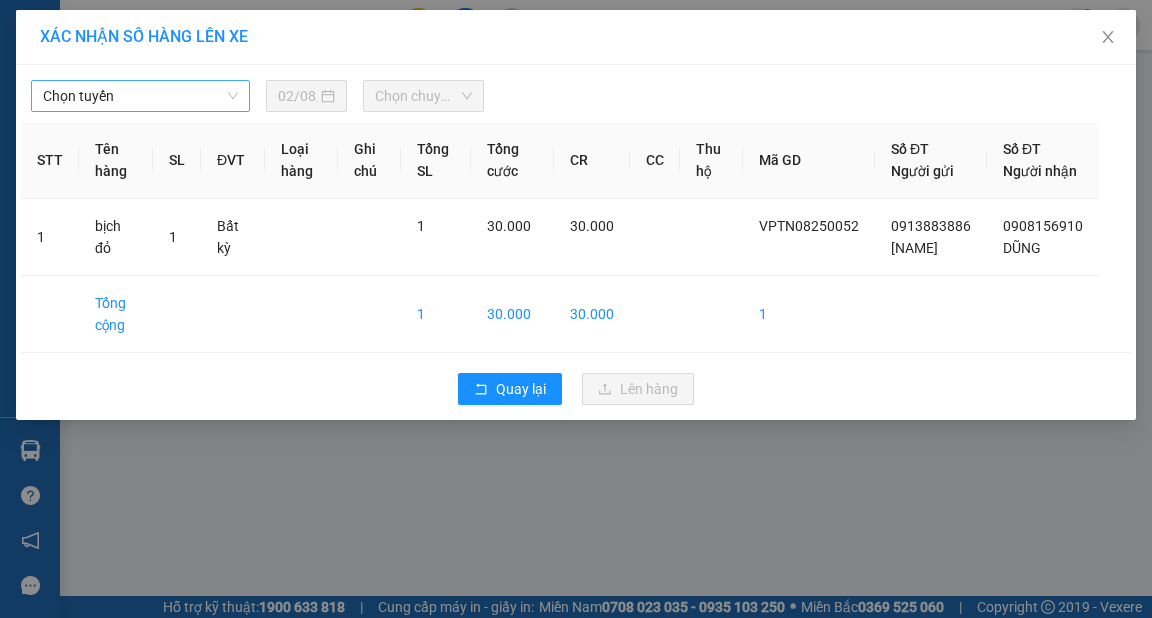 click on "Chọn tuyến" at bounding box center [140, 96] 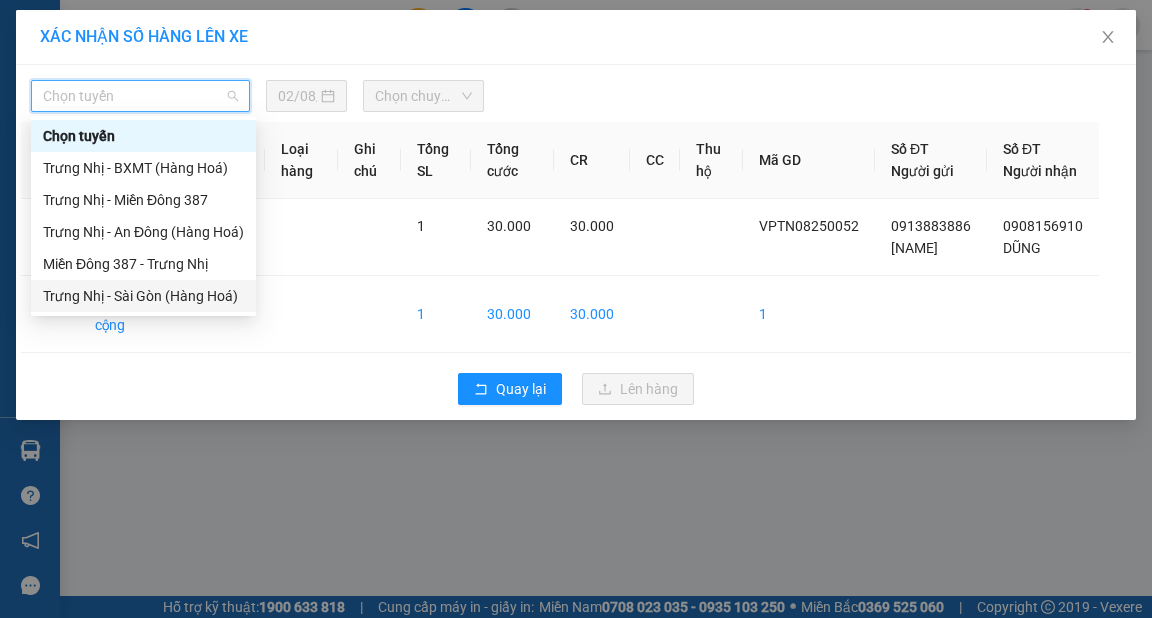 click on "Trưng Nhị - Sài Gòn (Hàng Hoá)" at bounding box center (143, 296) 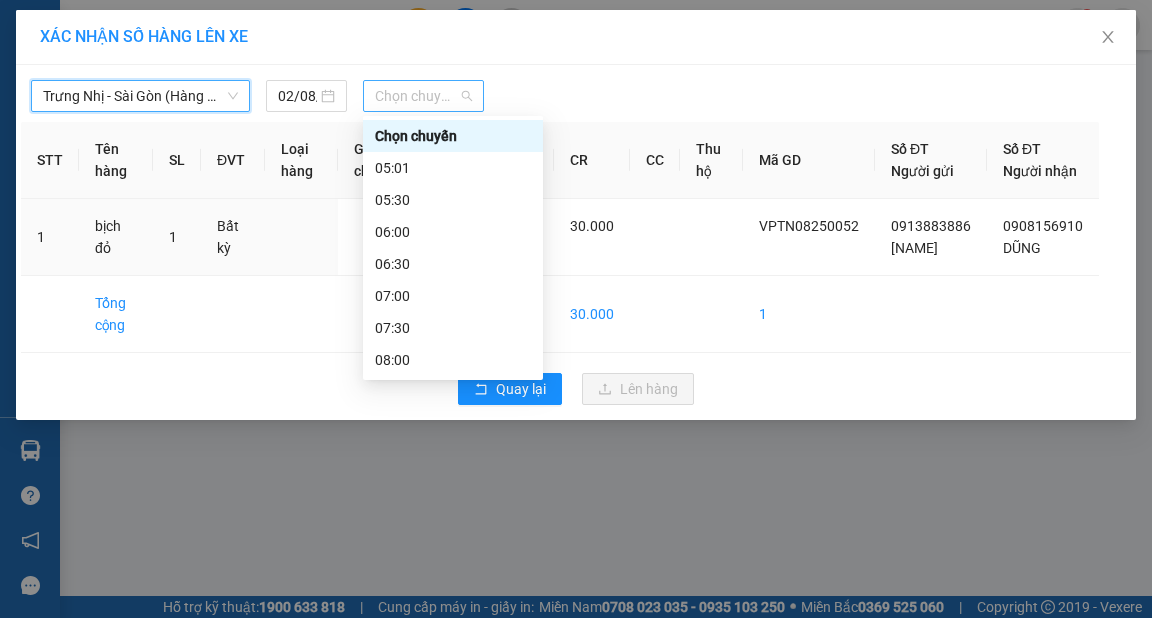 click on "Chọn chuyến" at bounding box center [423, 96] 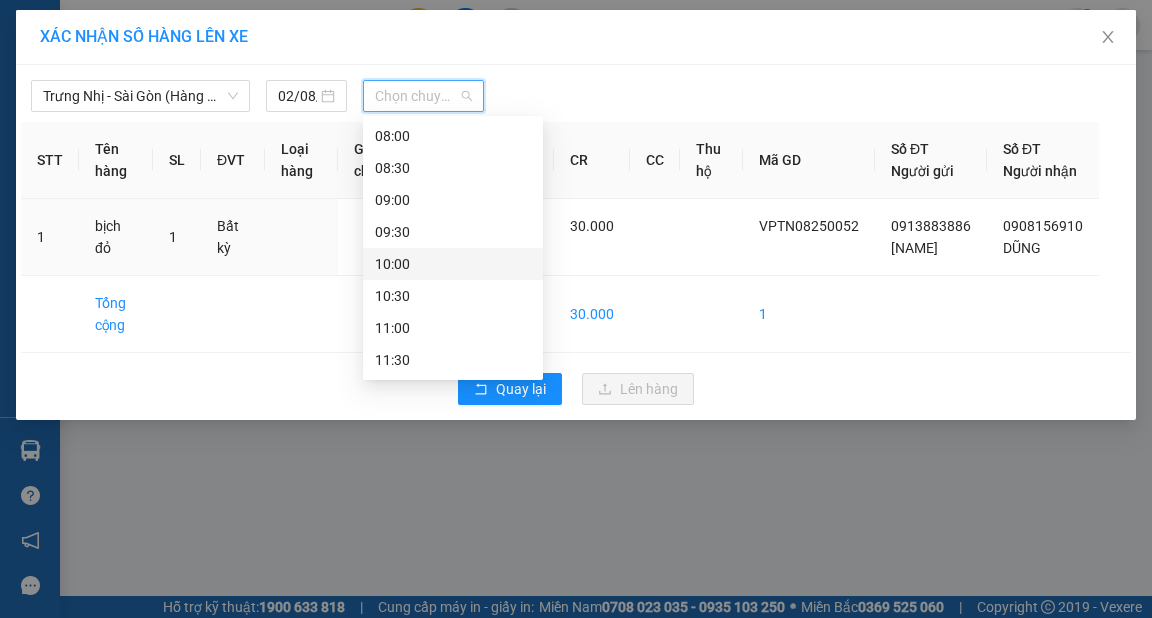 scroll, scrollTop: 240, scrollLeft: 0, axis: vertical 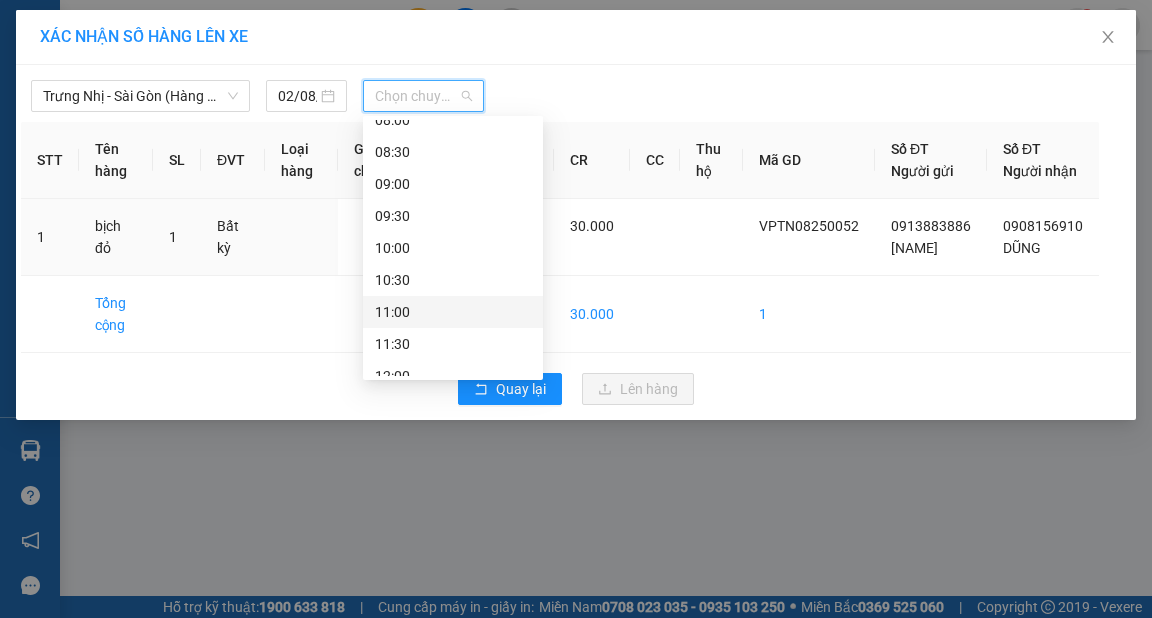 click on "11:00" at bounding box center [453, 312] 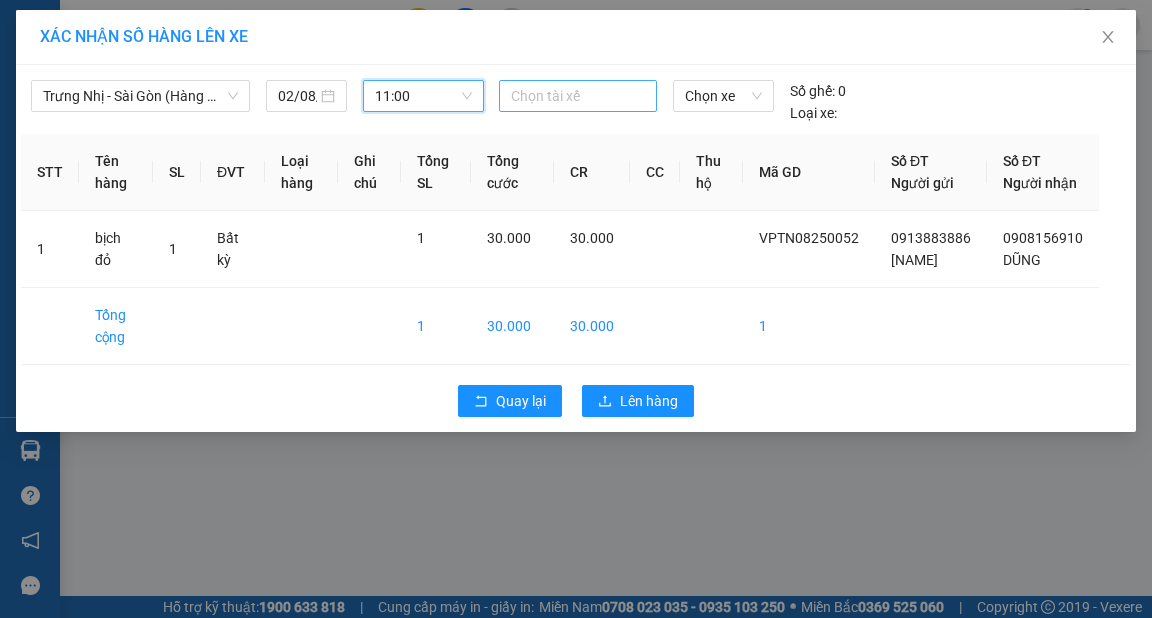 click on "Chọn tài xế" at bounding box center [578, 96] 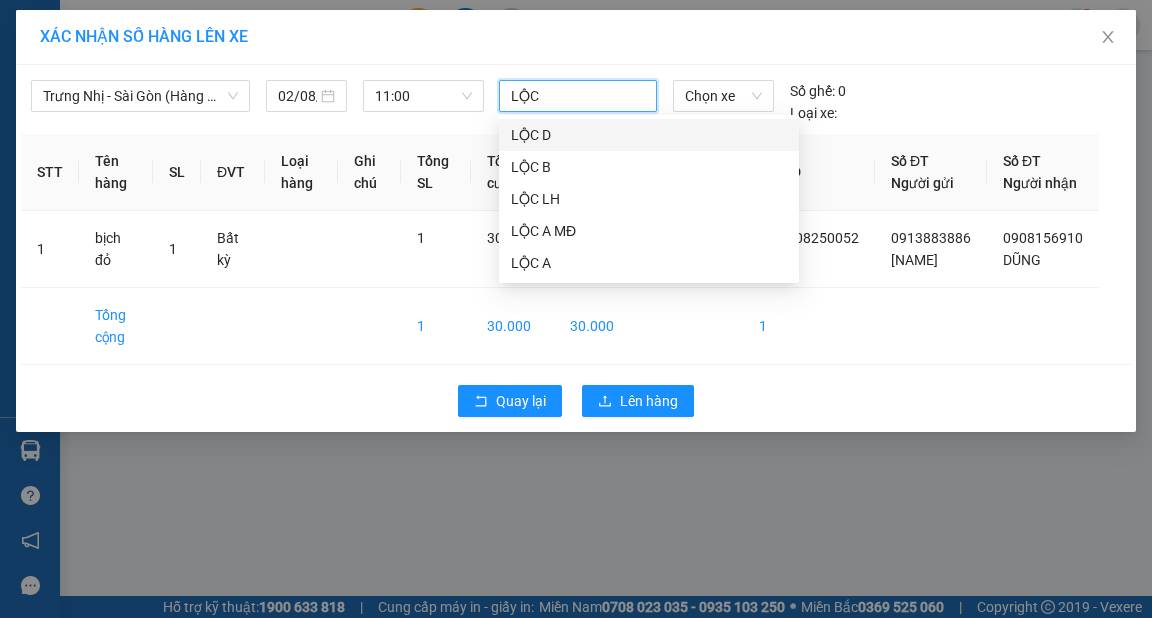 type on "LỘC D" 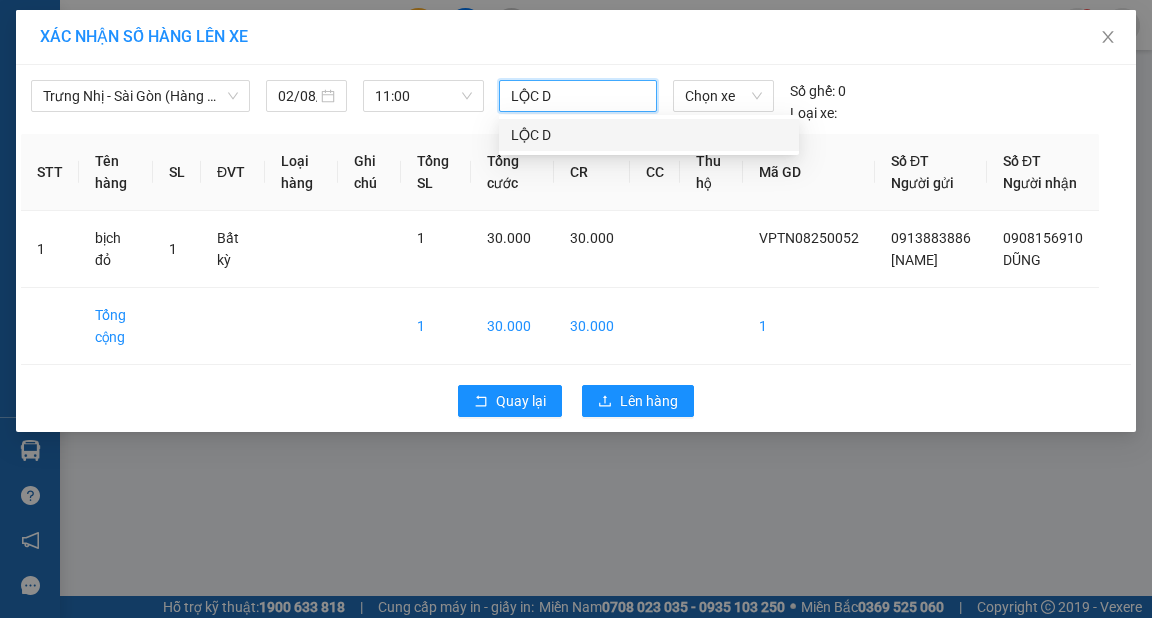 click on "LỘC D" at bounding box center (649, 135) 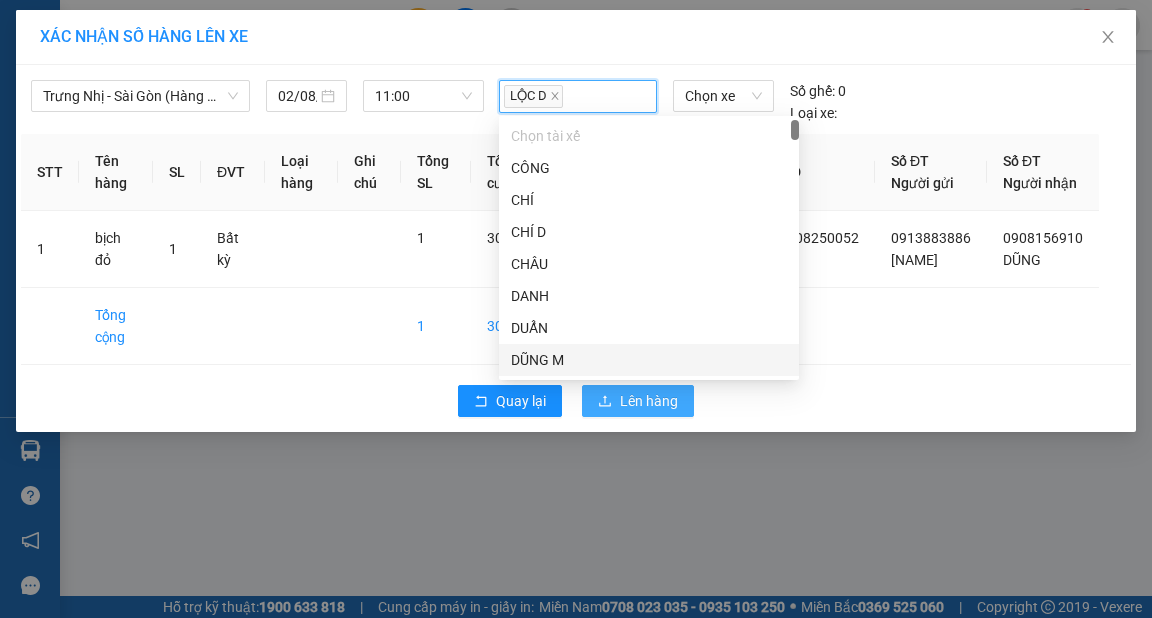 click on "Lên hàng" at bounding box center (649, 401) 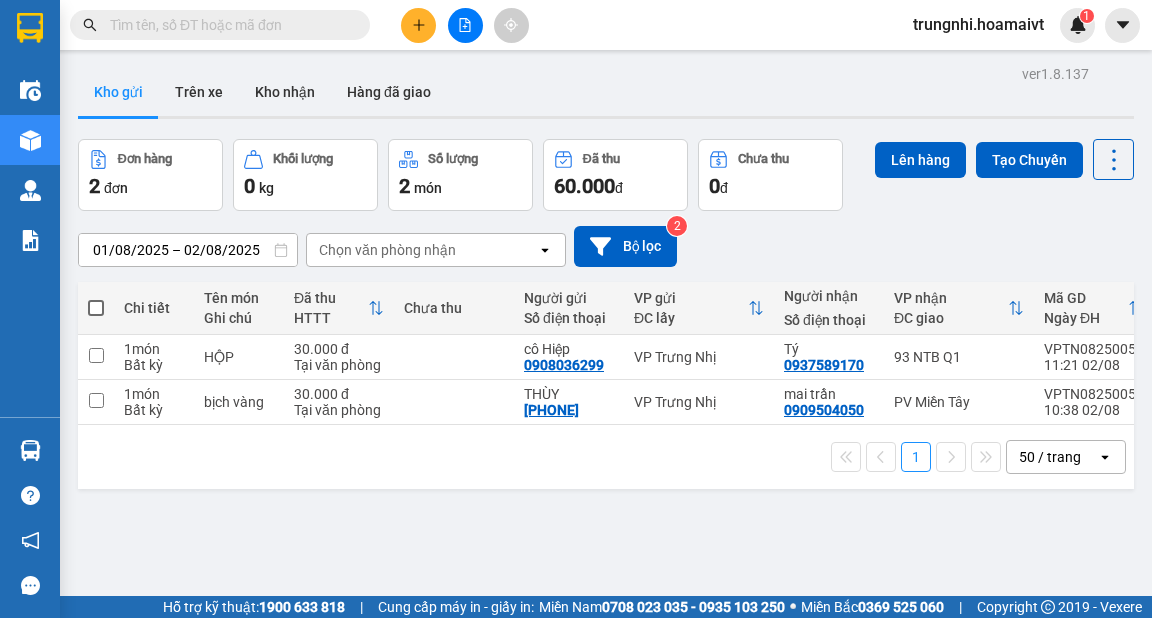 click at bounding box center [228, 25] 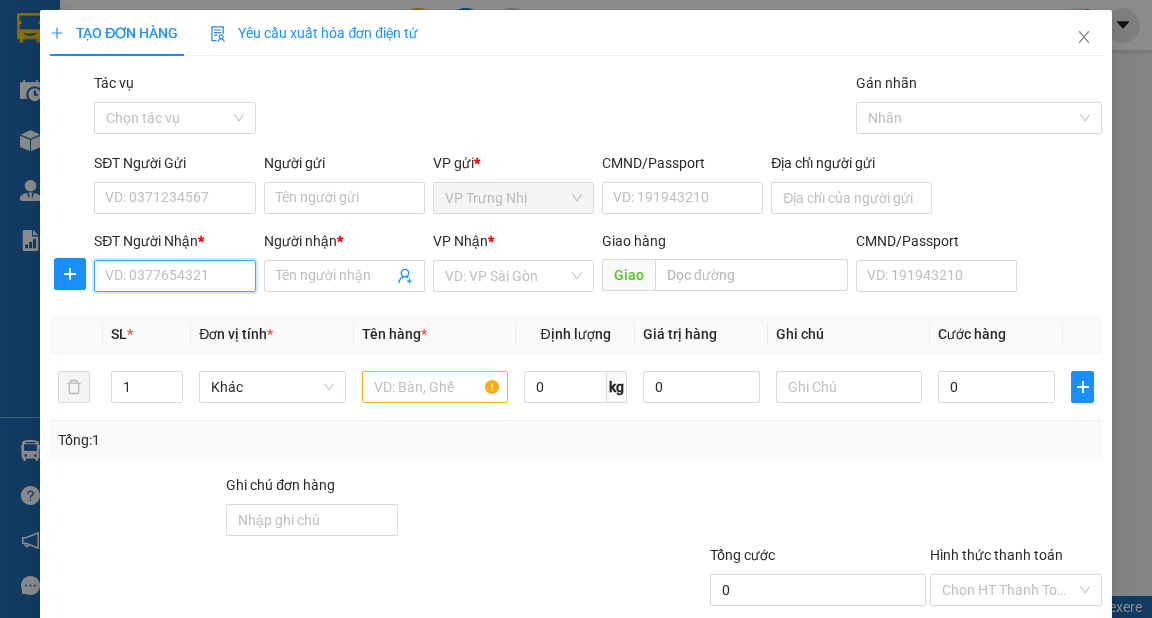 click on "SĐT Người Nhận  *" at bounding box center [174, 276] 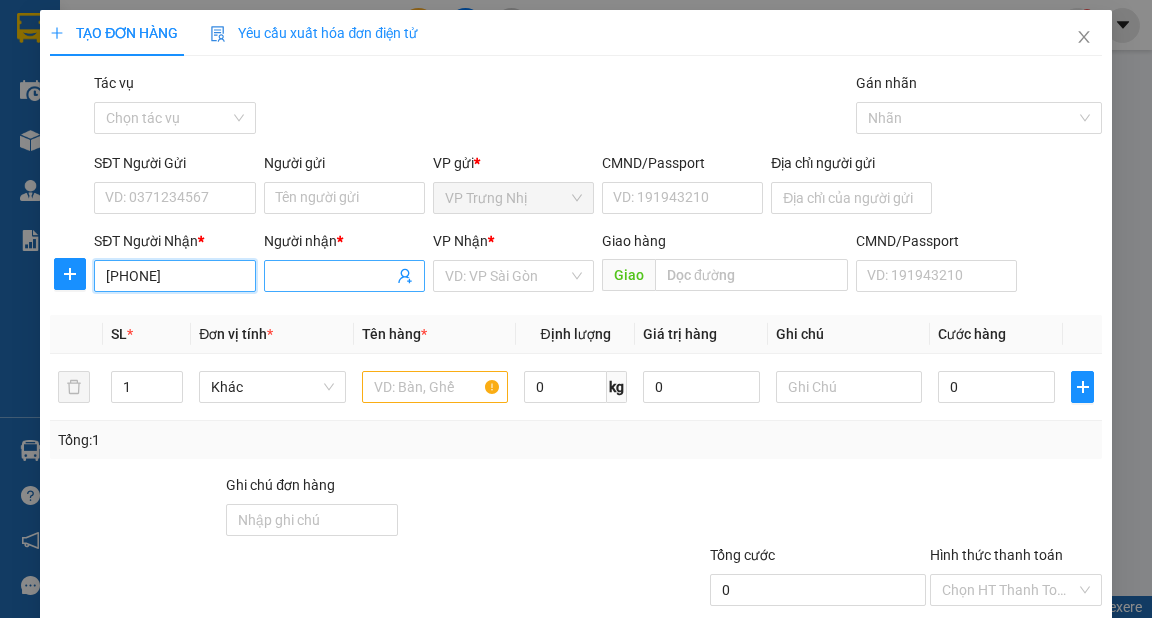 type on "[PHONE]" 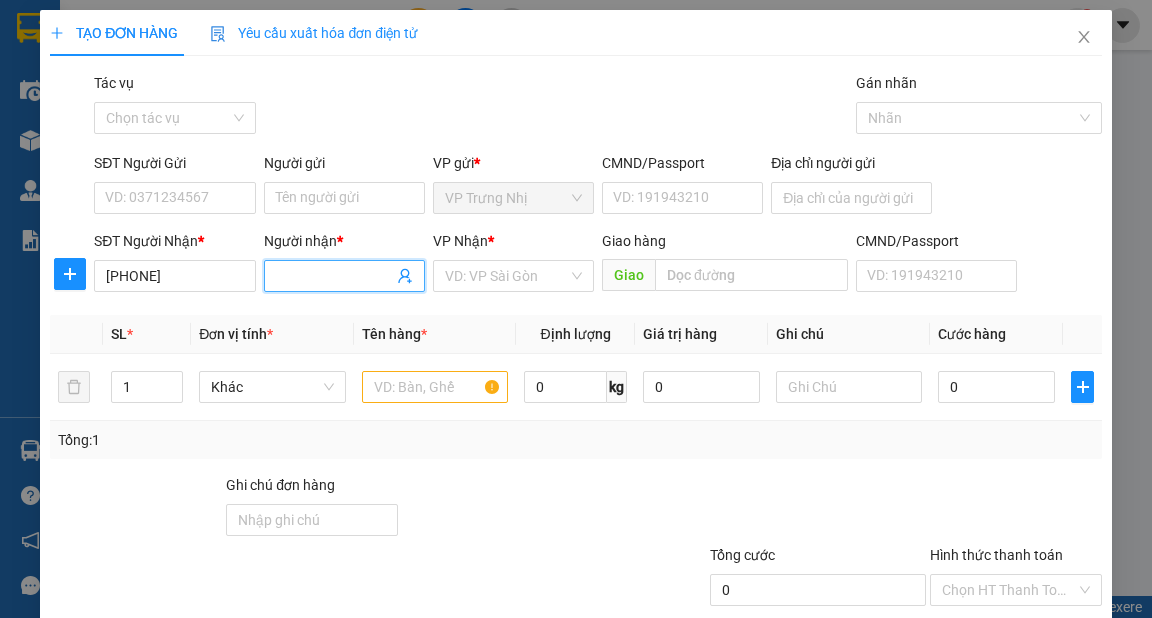 click on "Người nhận  *" at bounding box center (334, 276) 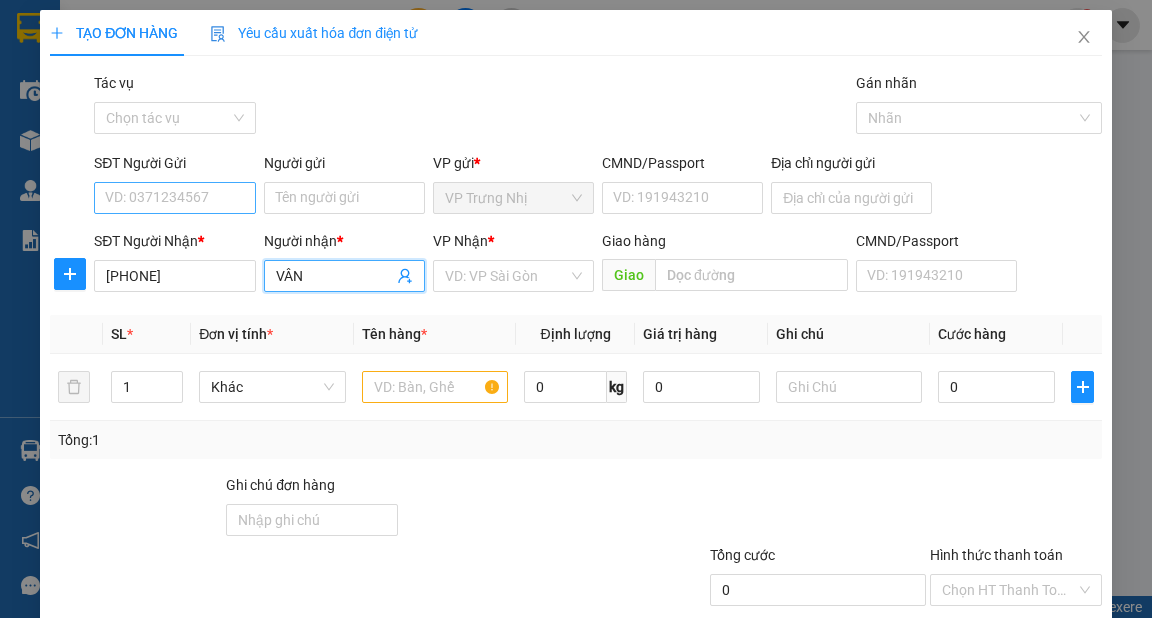 type on "VÂN" 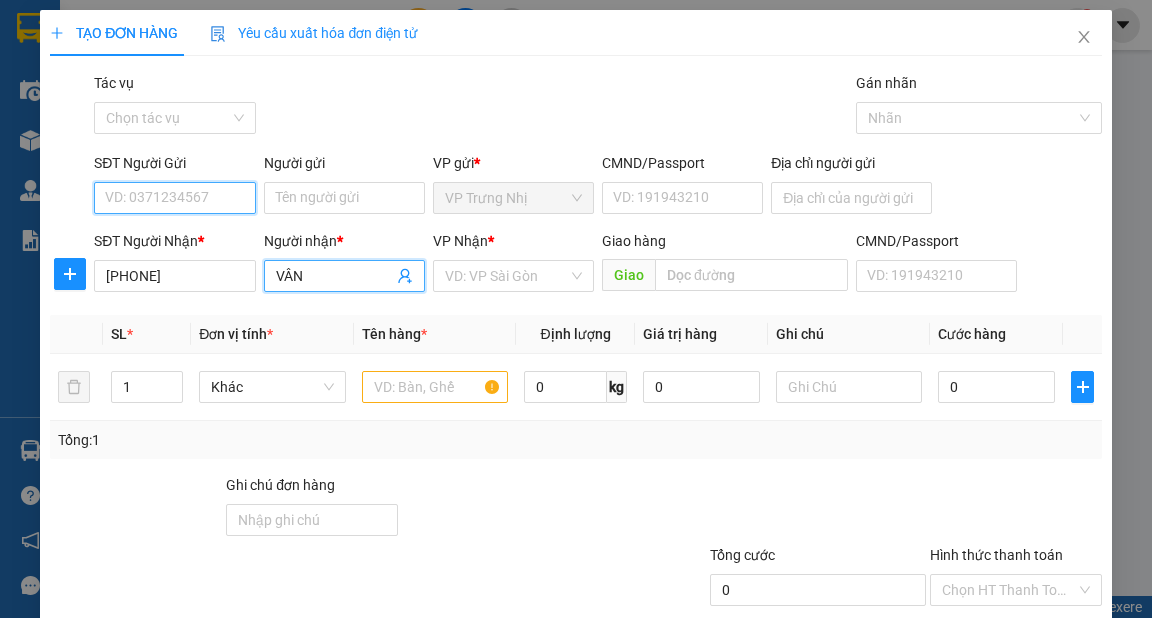 click on "SĐT Người Gửi" at bounding box center (174, 198) 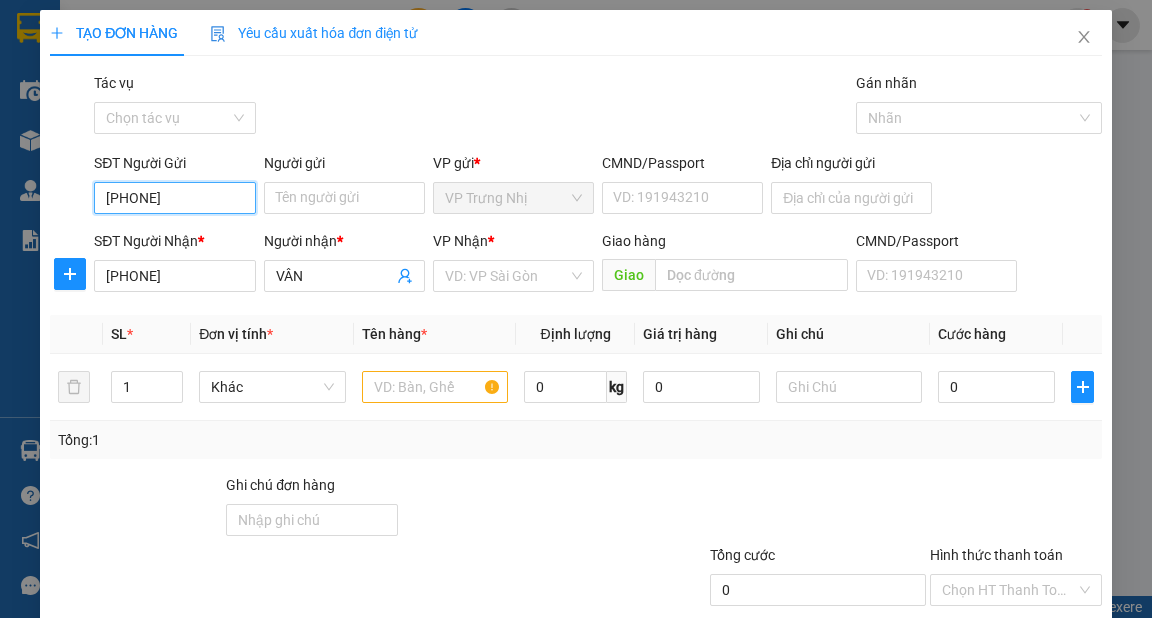type on "[PHONE]" 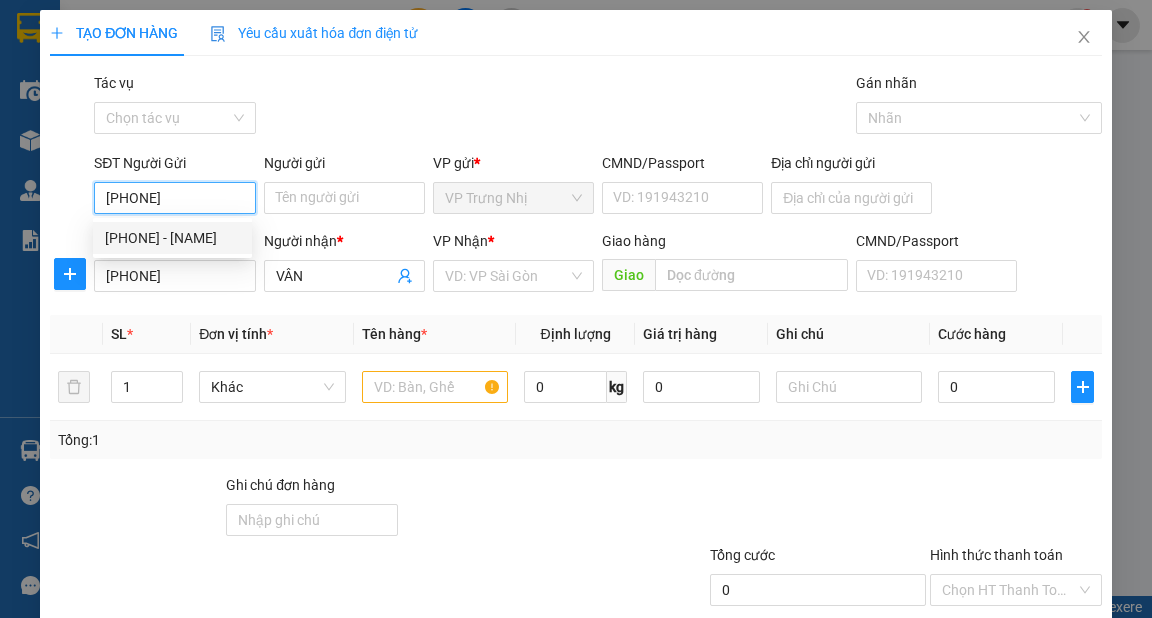 click on "[PHONE] - [NAME]" at bounding box center [172, 238] 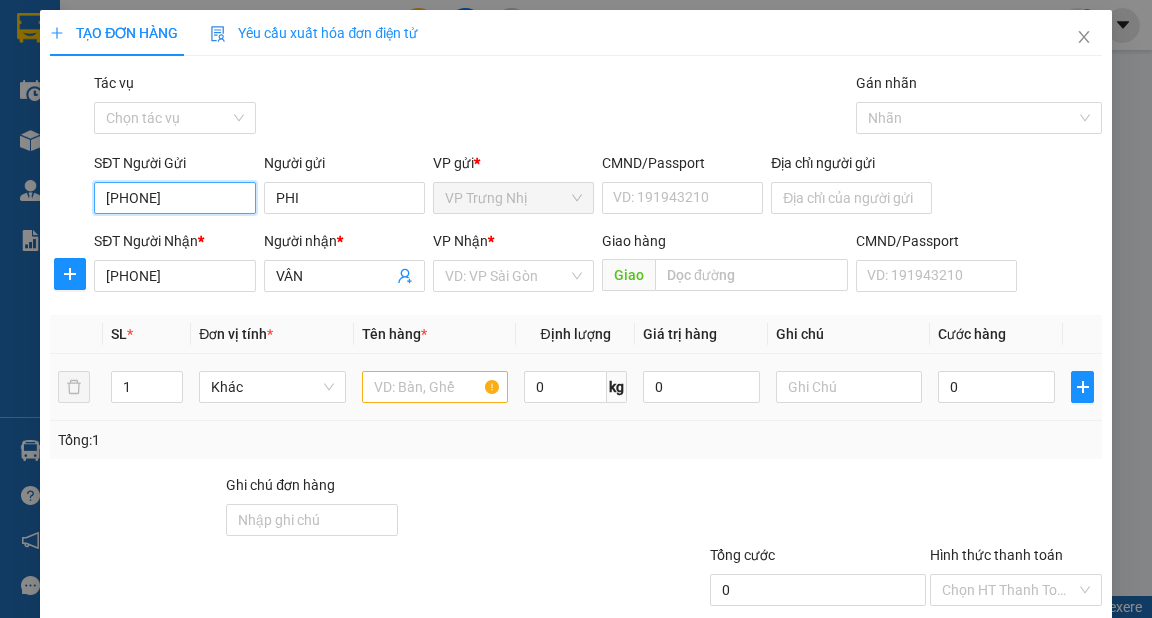 type on "[PHONE]" 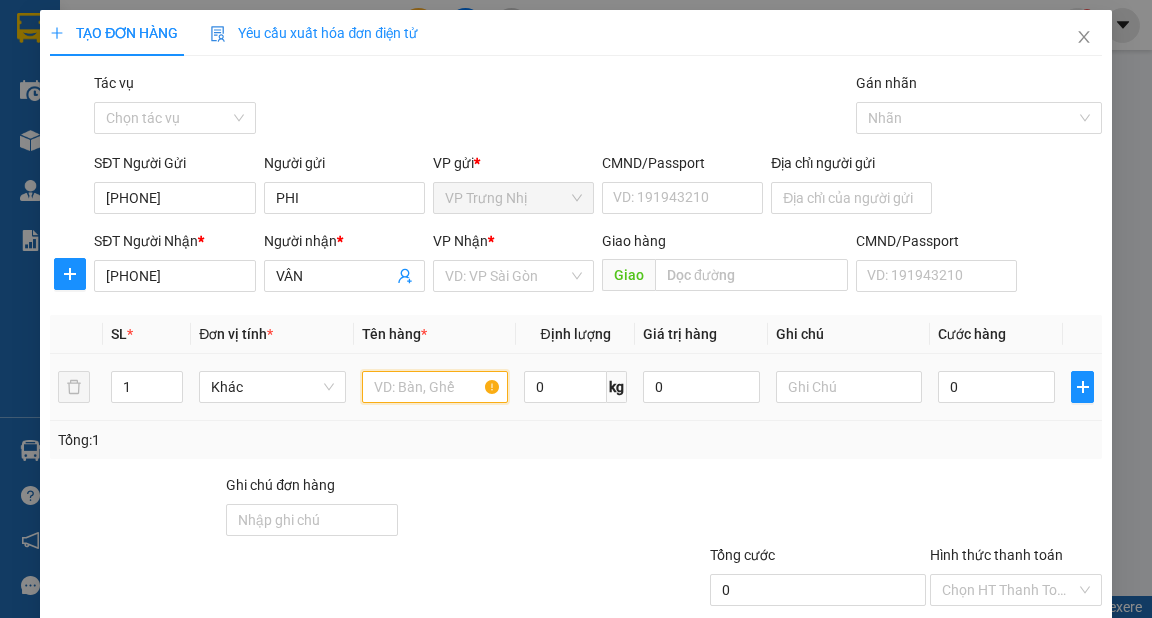 click at bounding box center (435, 387) 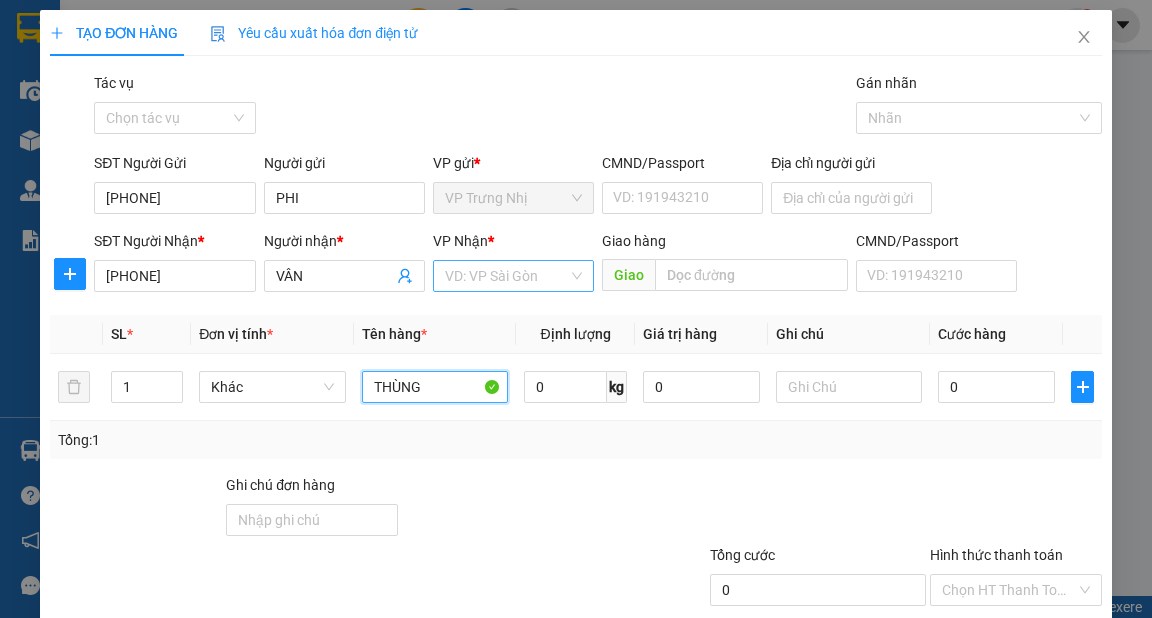 type on "THÙNG" 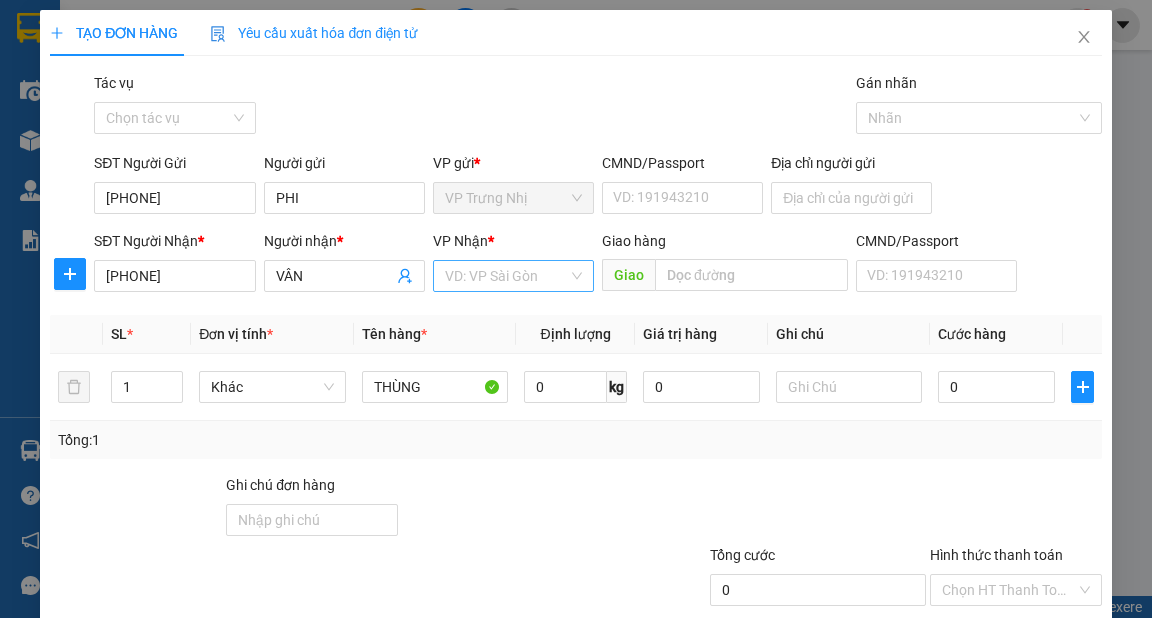 click at bounding box center (506, 276) 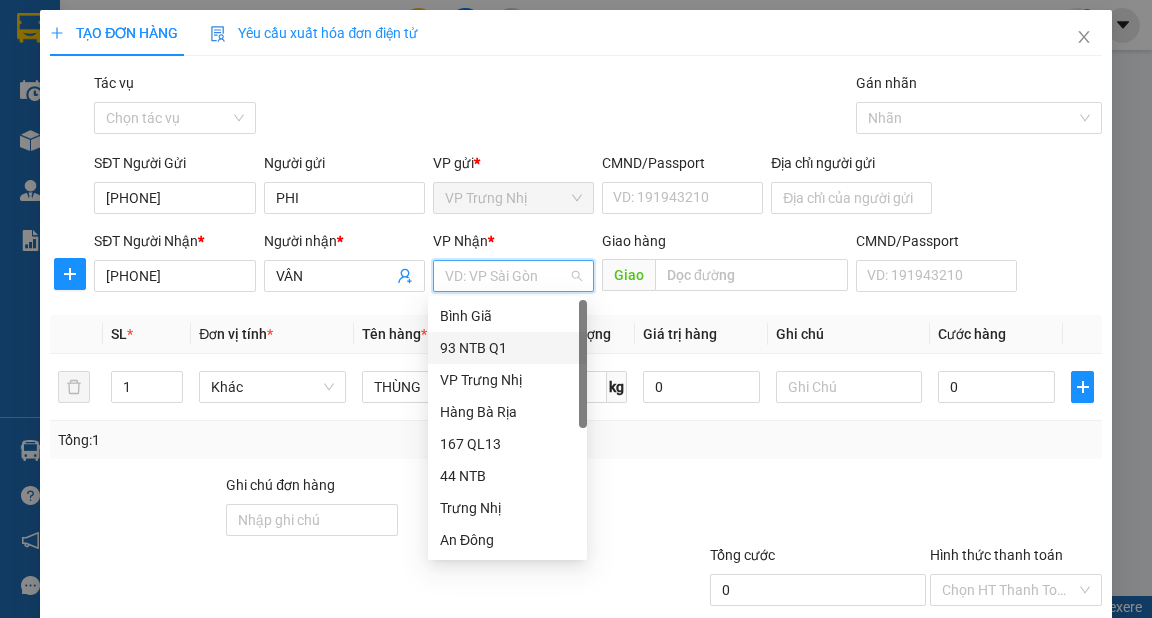 click on "93 NTB Q1" at bounding box center [507, 348] 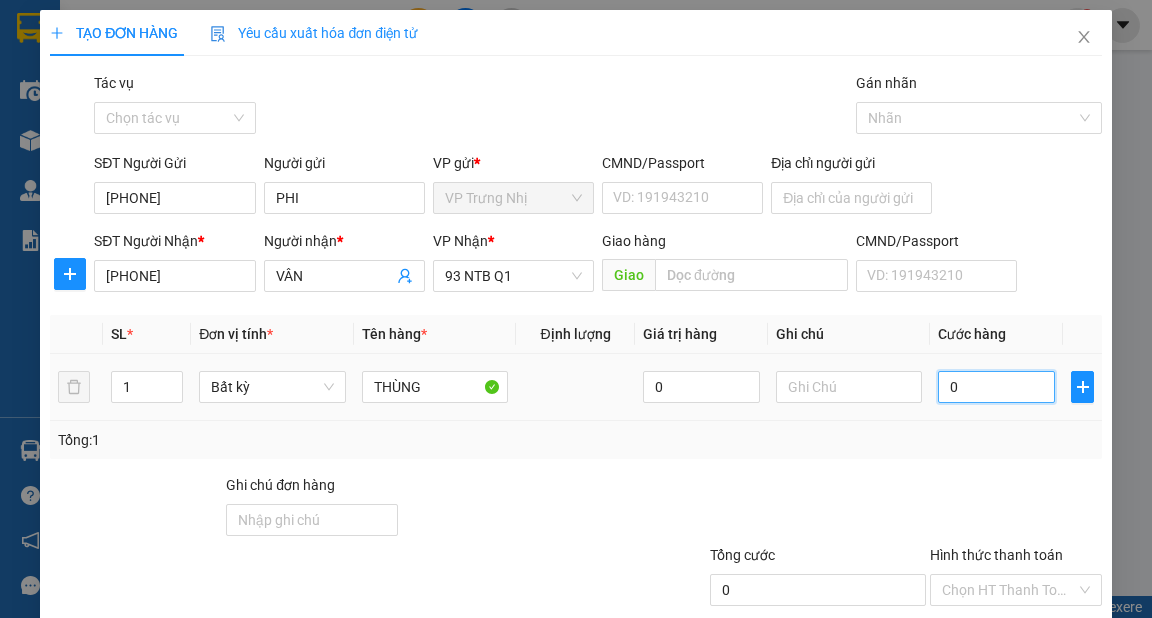 drag, startPoint x: 980, startPoint y: 399, endPoint x: 993, endPoint y: 388, distance: 17.029387 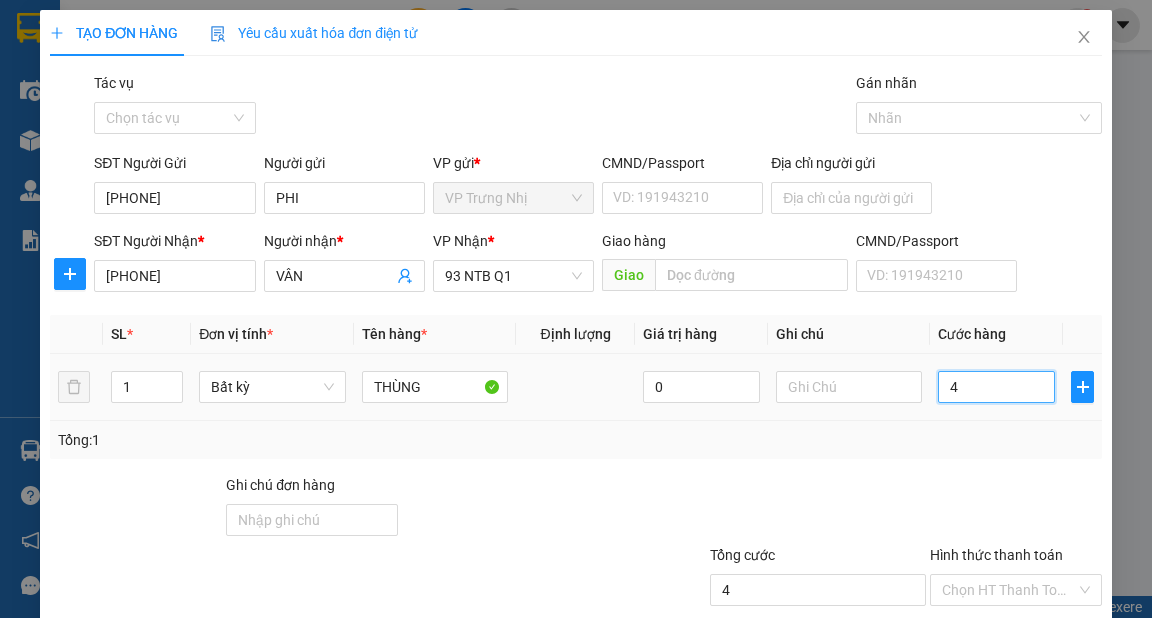 type on "40" 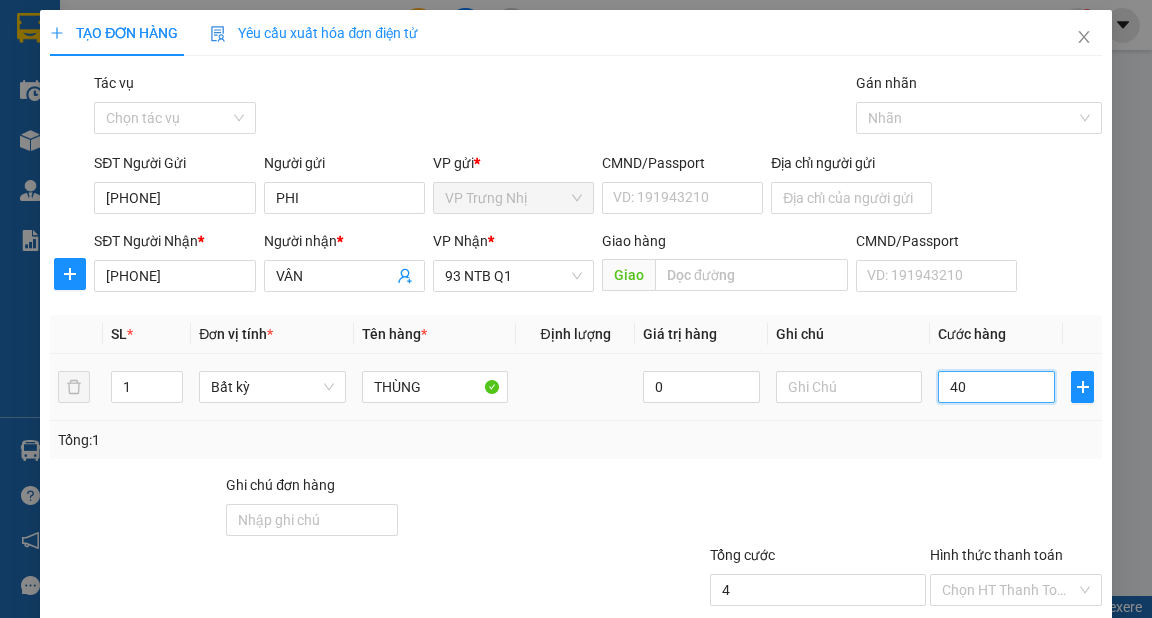 type on "40" 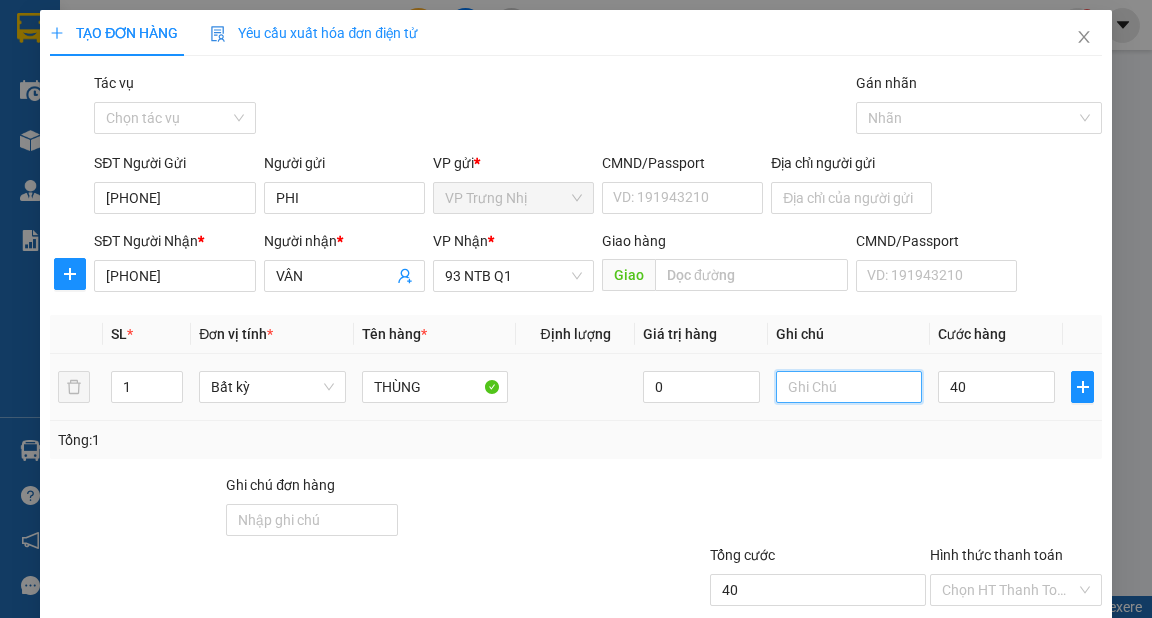 type on "40.000" 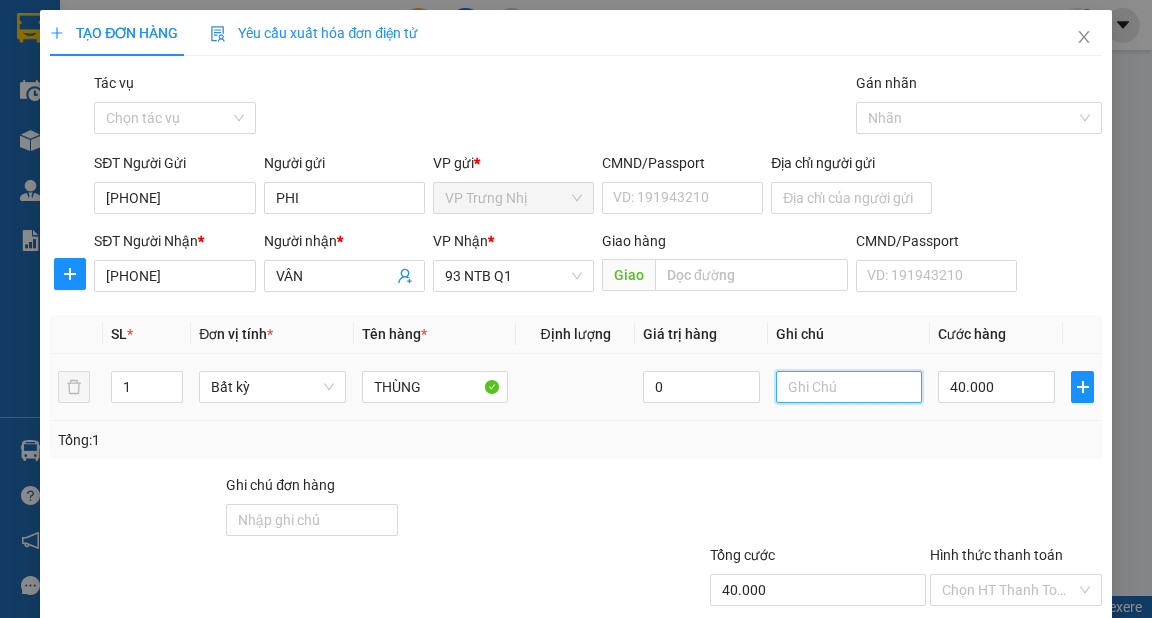 click at bounding box center (849, 387) 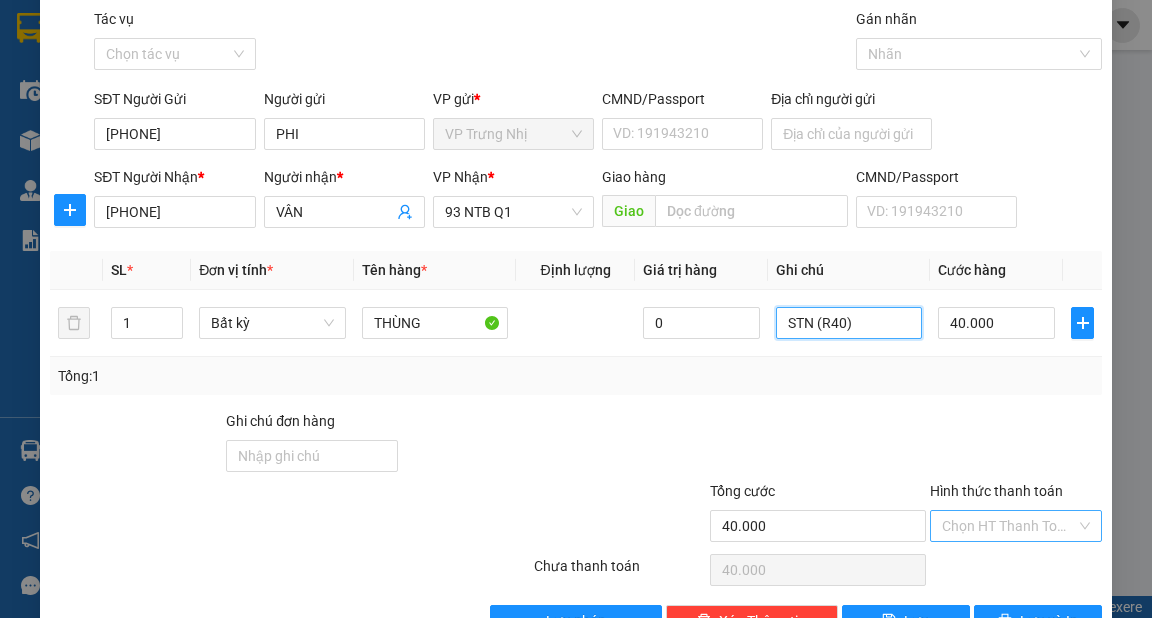 scroll, scrollTop: 120, scrollLeft: 0, axis: vertical 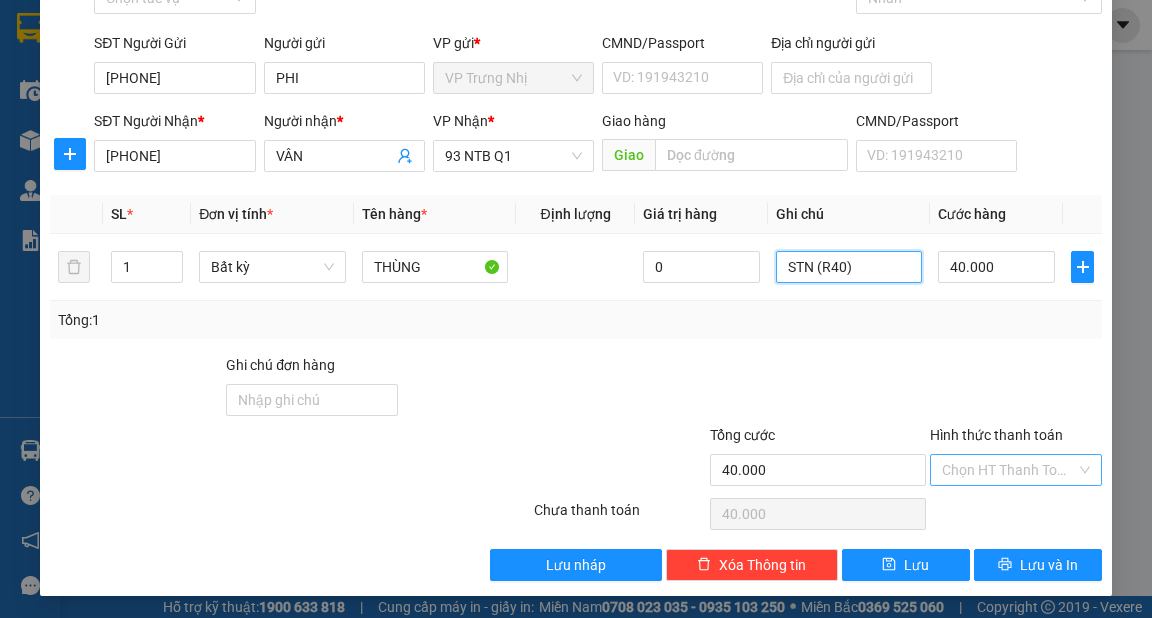 type on "STN (R40)" 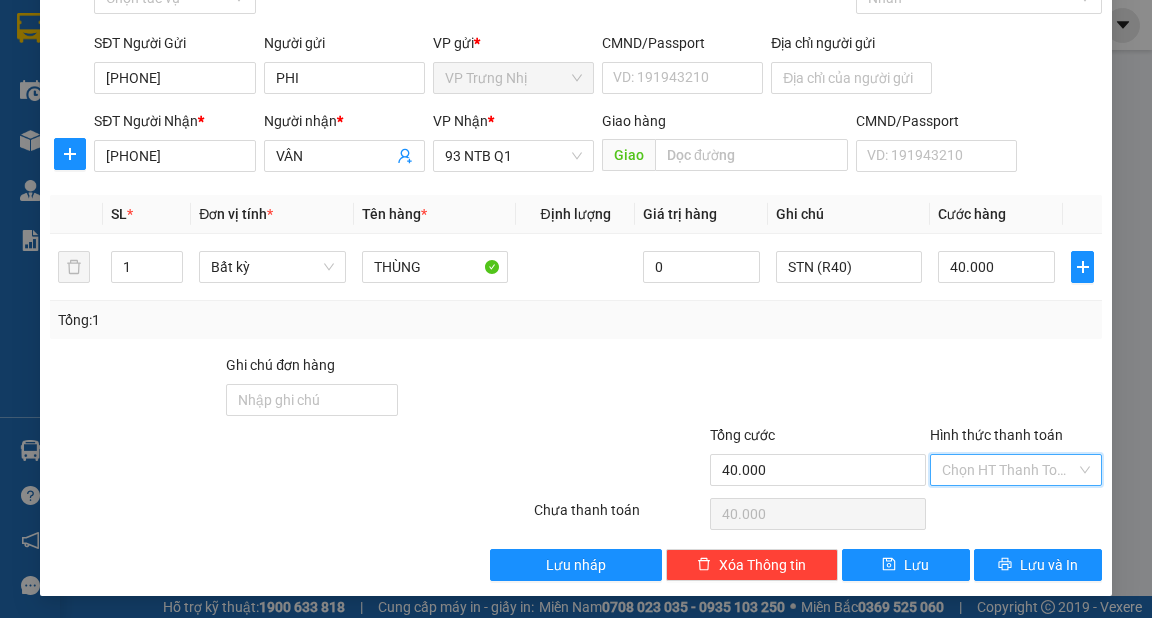 click on "Hình thức thanh toán" at bounding box center [1009, 470] 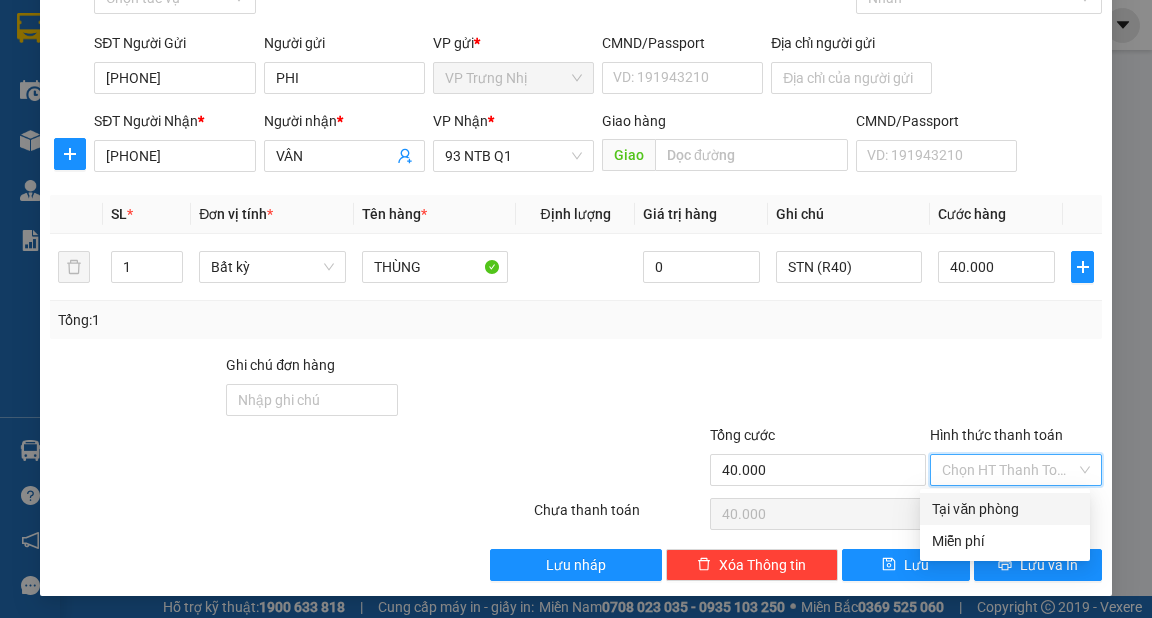 click on "Tại văn phòng" at bounding box center (1005, 509) 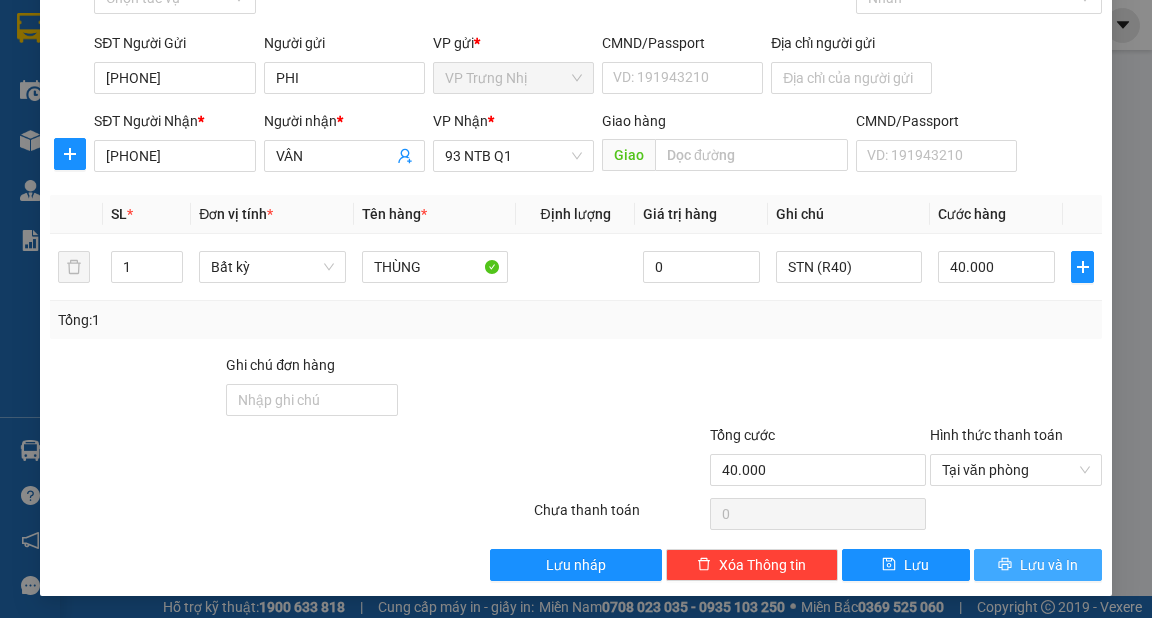 click on "Lưu và In" at bounding box center (1049, 565) 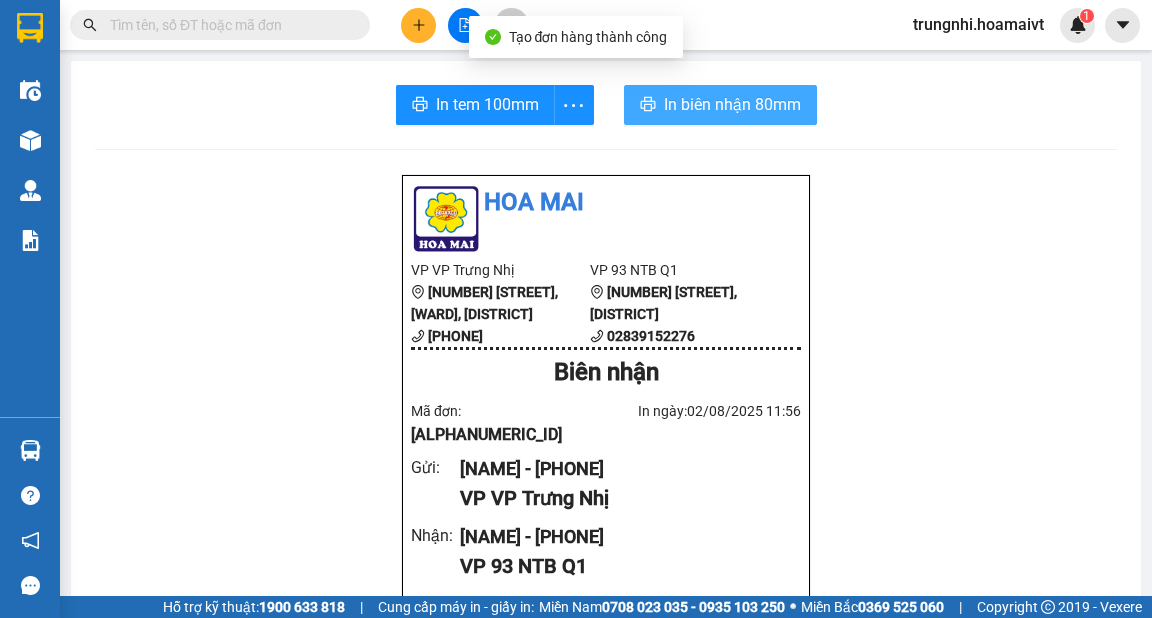 click on "In biên nhận 80mm" at bounding box center (732, 104) 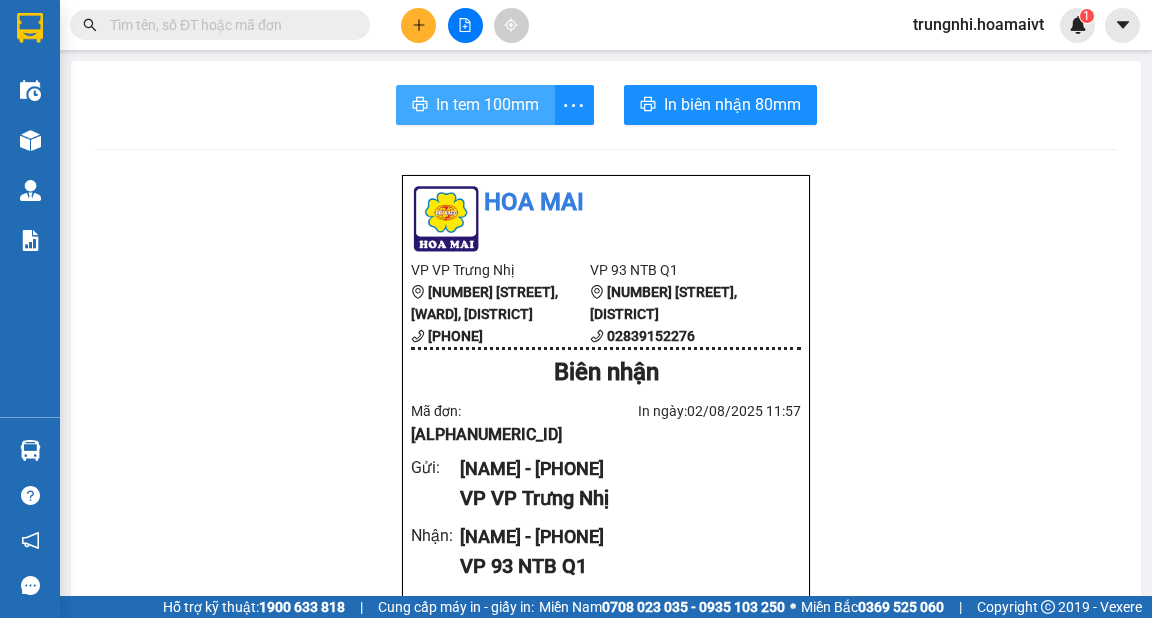 click on "In tem 100mm" at bounding box center [475, 105] 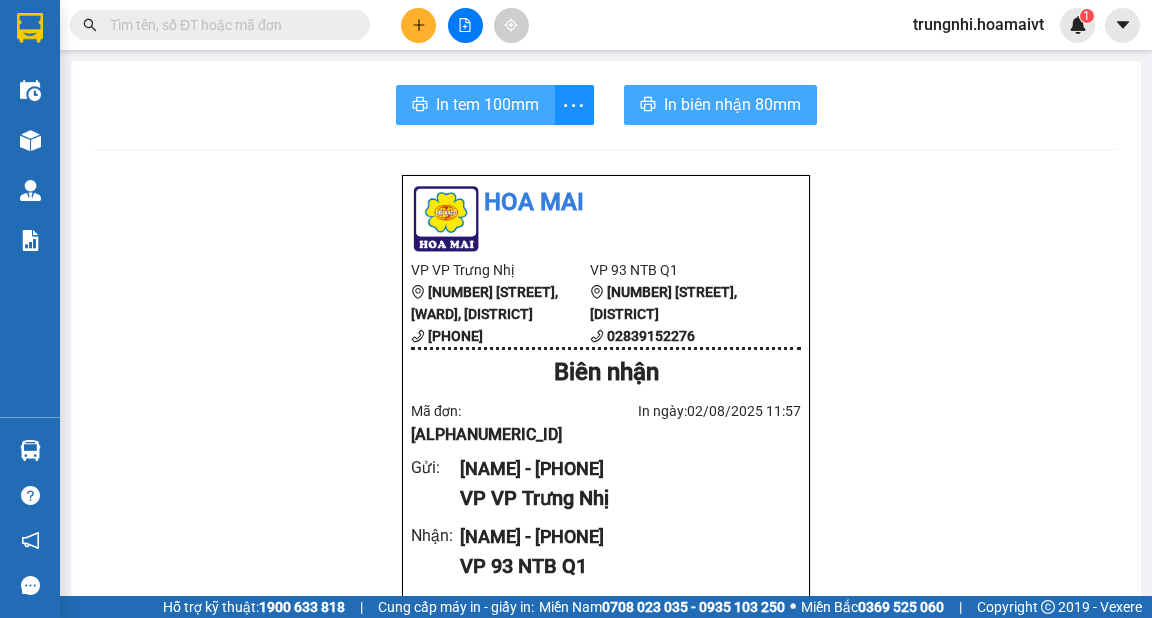 scroll, scrollTop: 0, scrollLeft: 0, axis: both 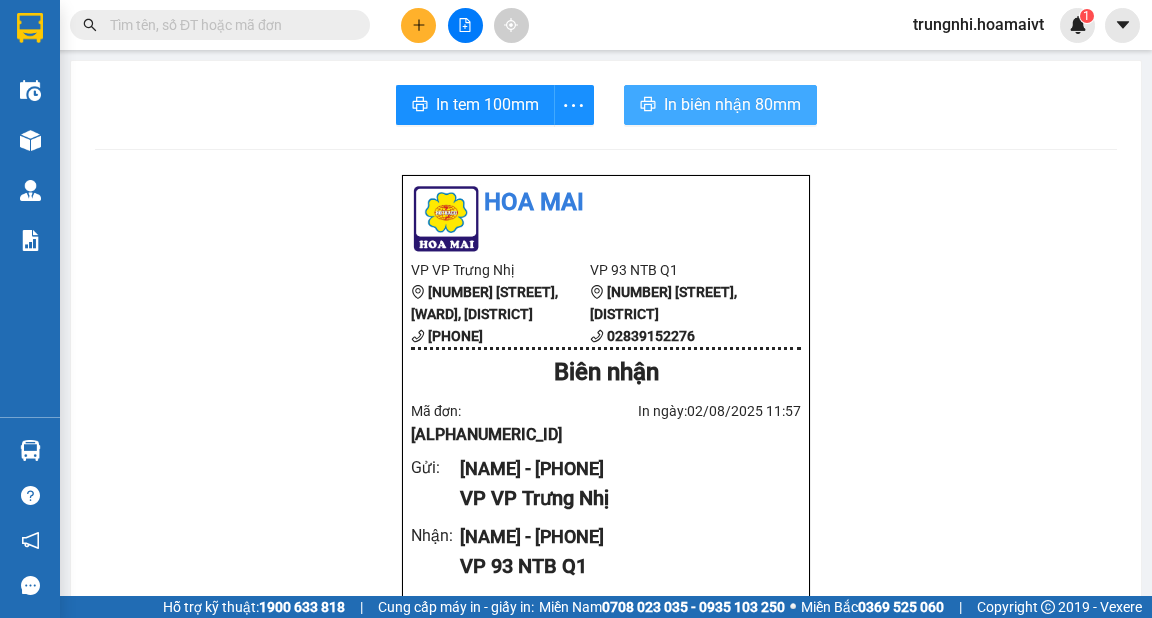 click at bounding box center [418, 25] 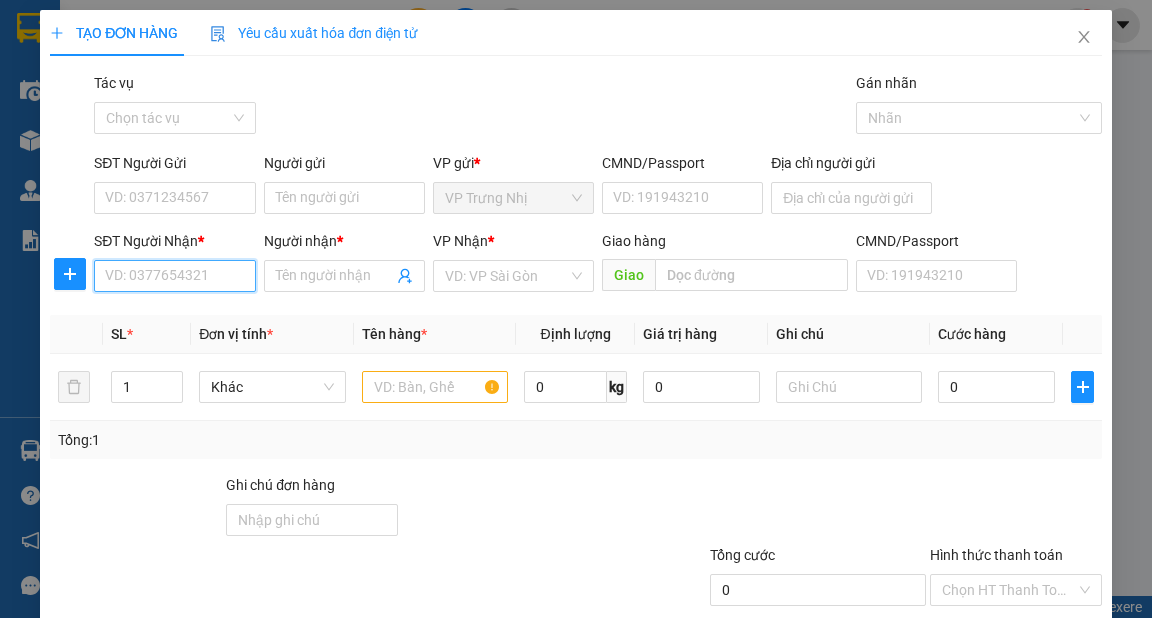 click on "SĐT Người Nhận  *" at bounding box center (174, 276) 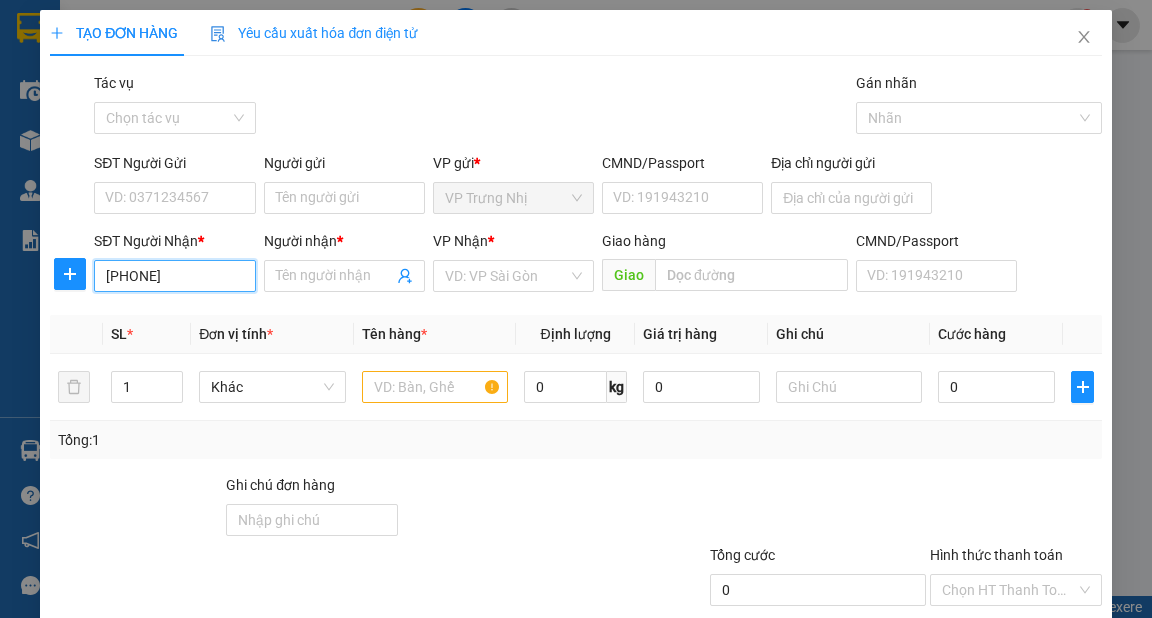 type on "0908082383" 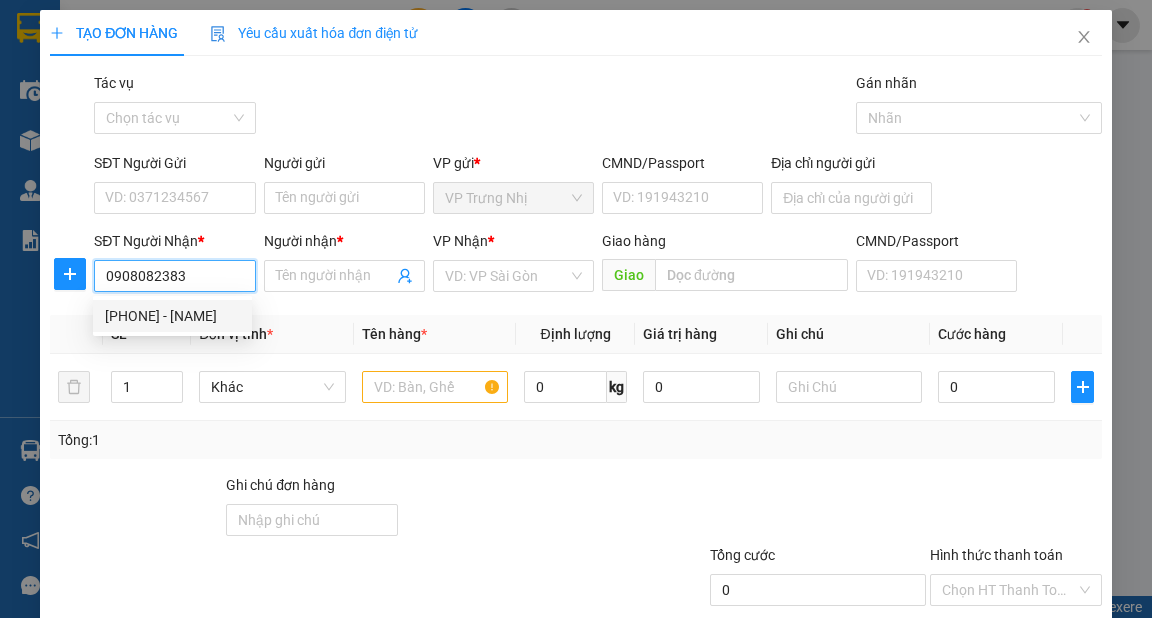 click on "[PHONE] - [NAME]" at bounding box center (172, 316) 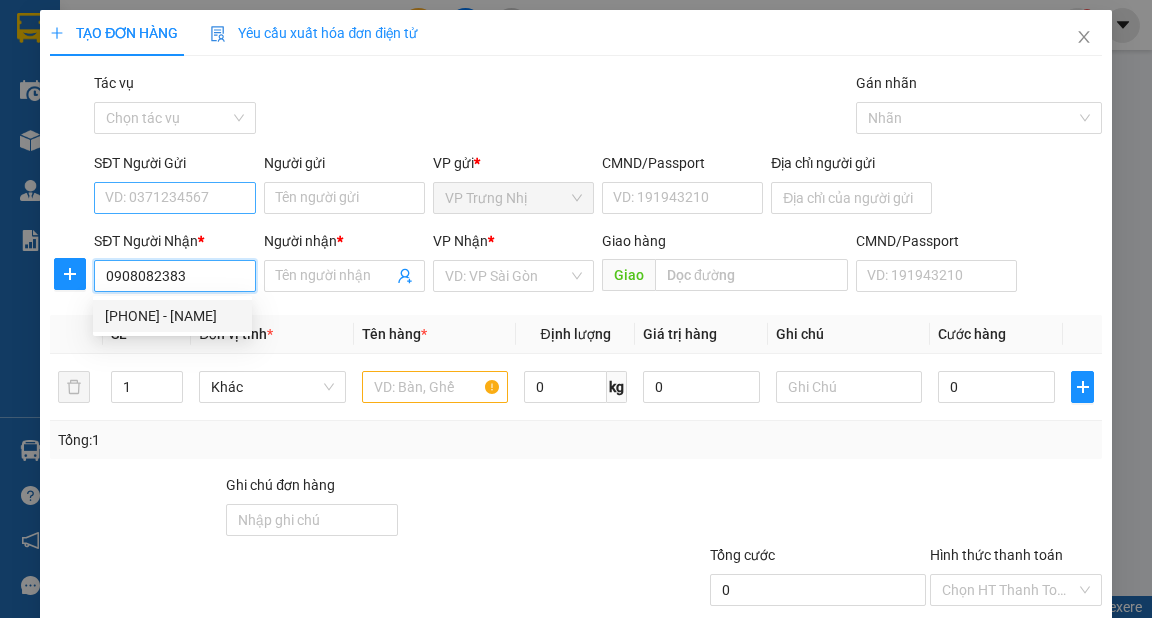 type on "MAI" 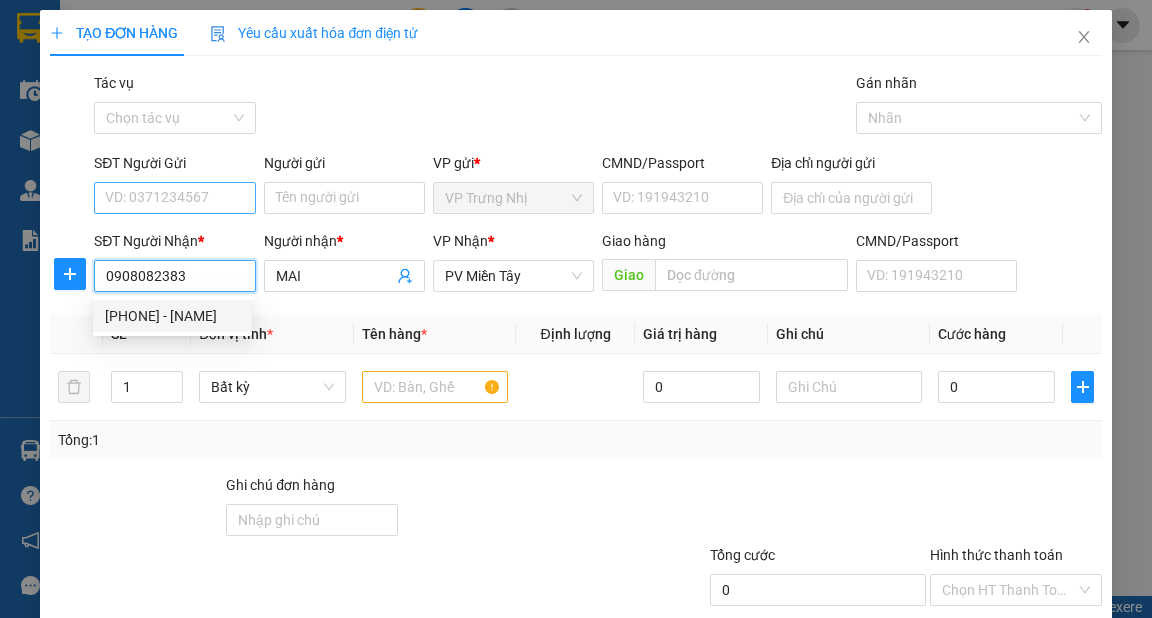 type on "0908082383" 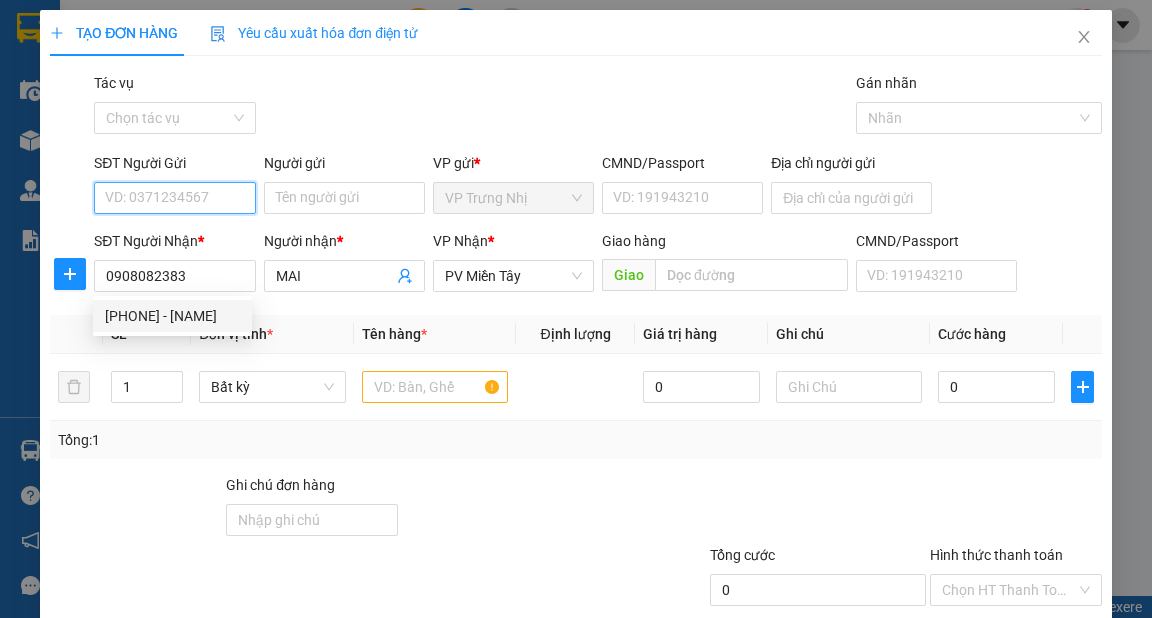click on "SĐT Người Gửi" at bounding box center (174, 198) 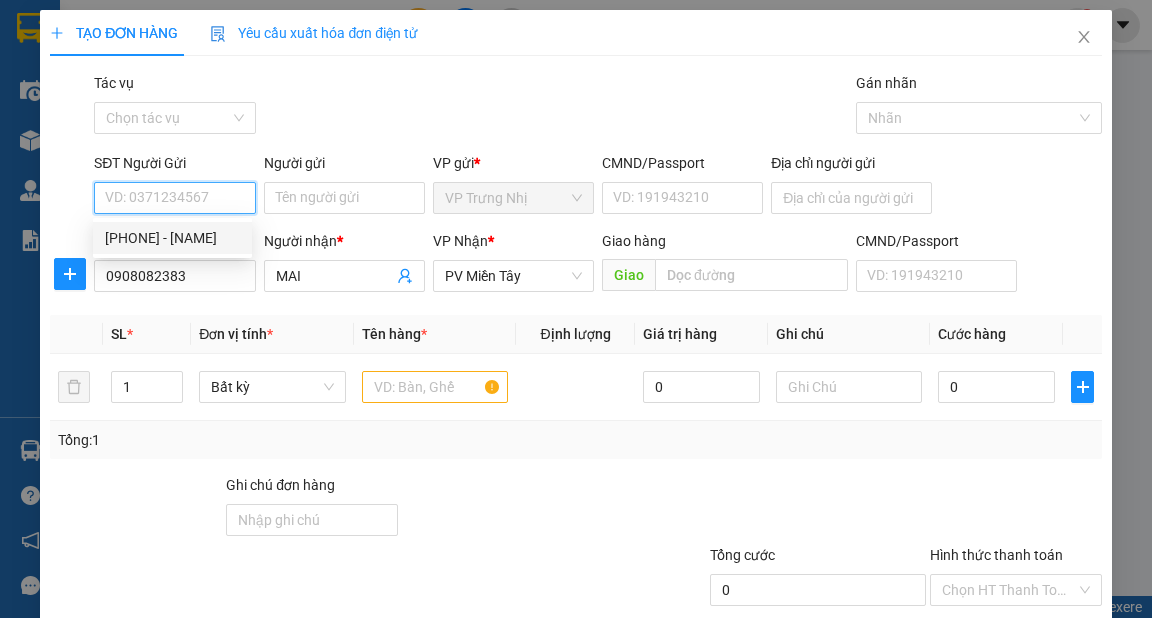 click on "[PHONE] - [NAME]" at bounding box center (172, 238) 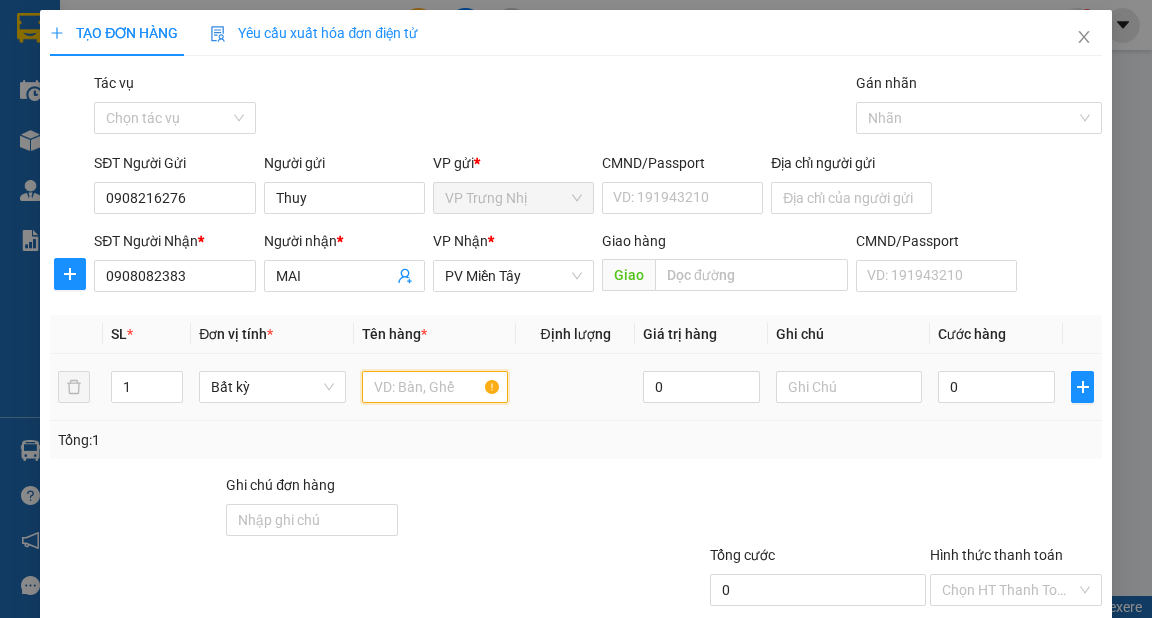 click at bounding box center (435, 387) 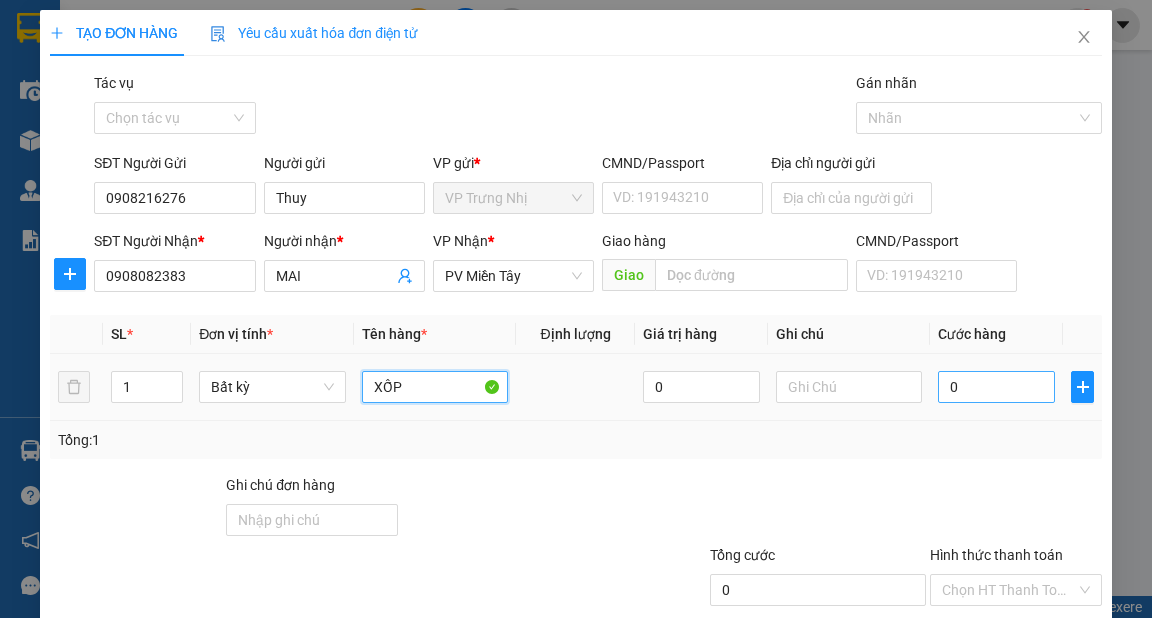 type on "XỐP" 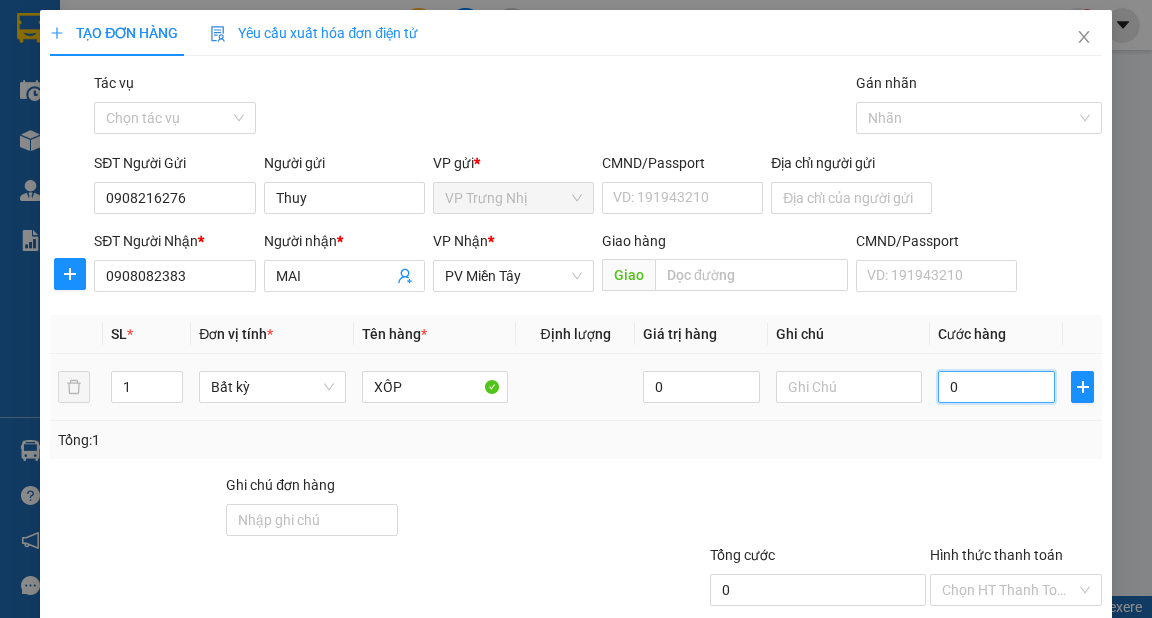 click on "0" at bounding box center [996, 387] 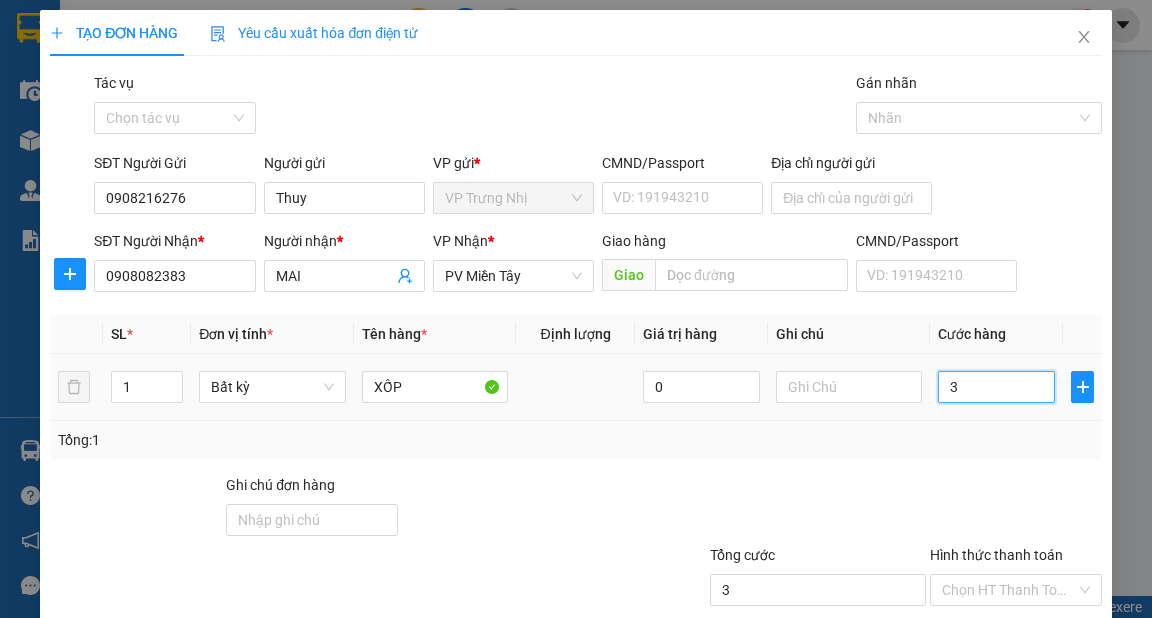type on "30" 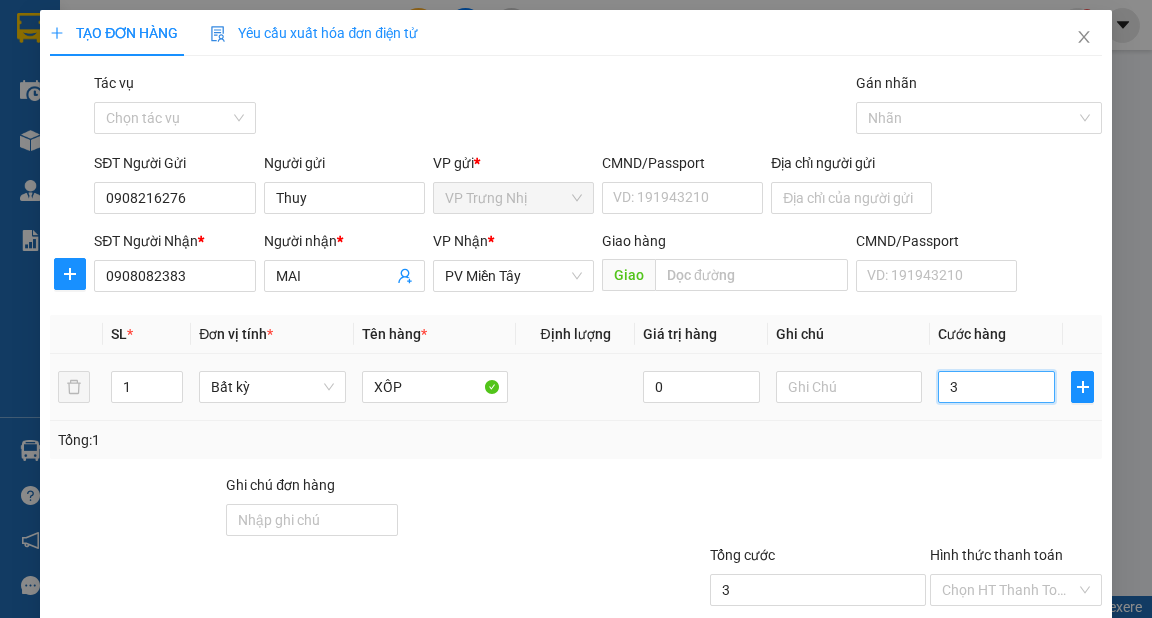 type on "30" 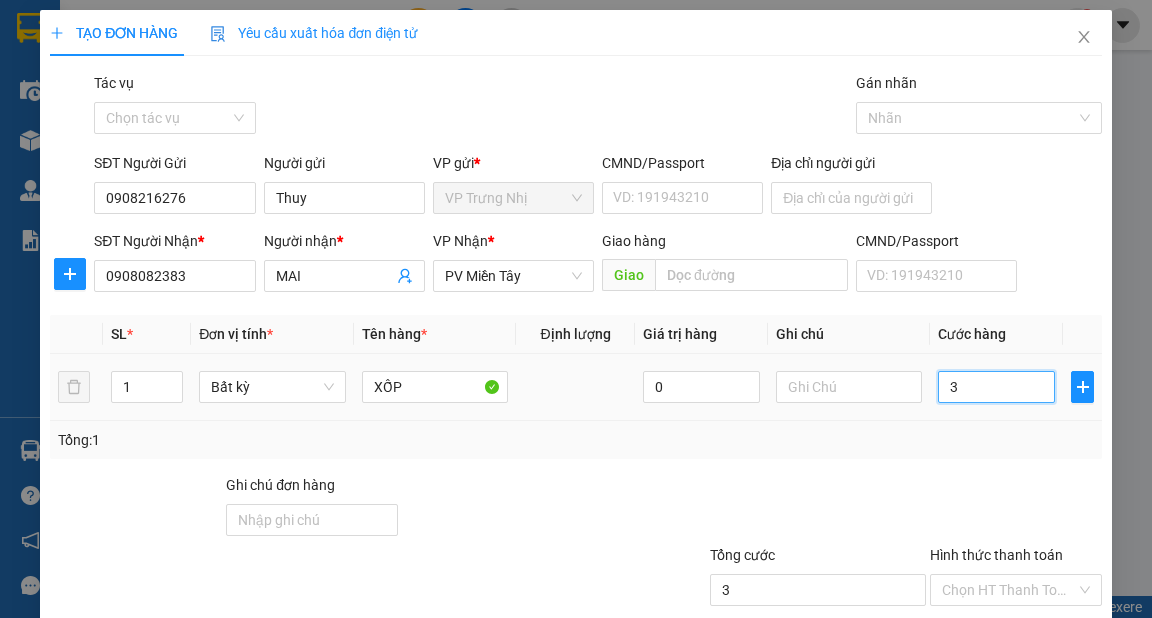 type on "30" 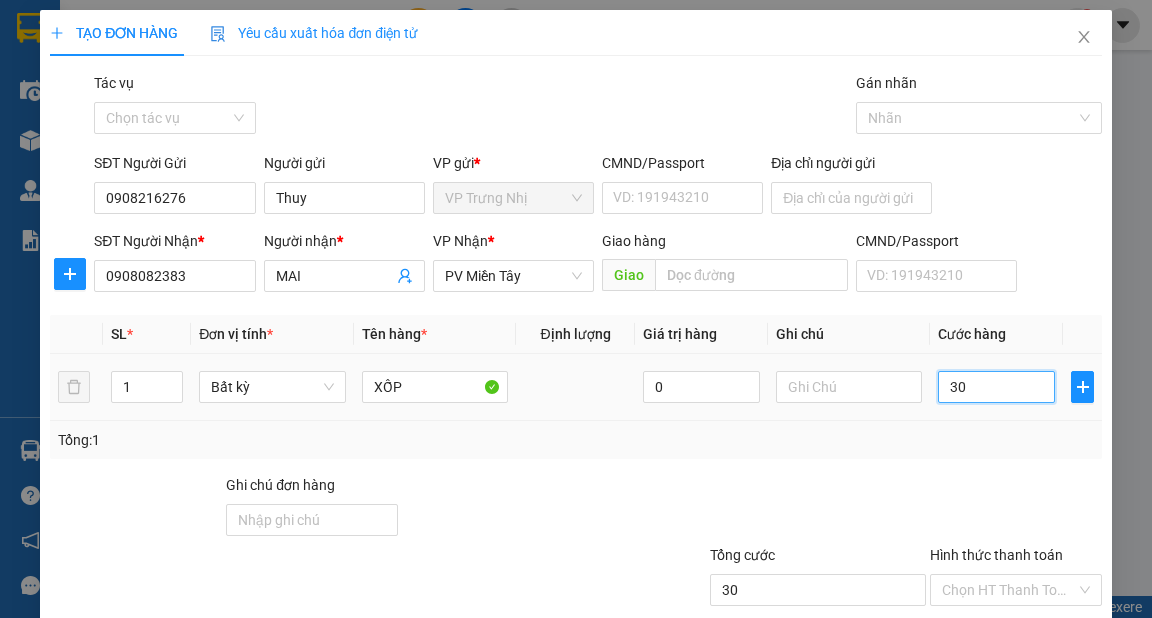 scroll, scrollTop: 120, scrollLeft: 0, axis: vertical 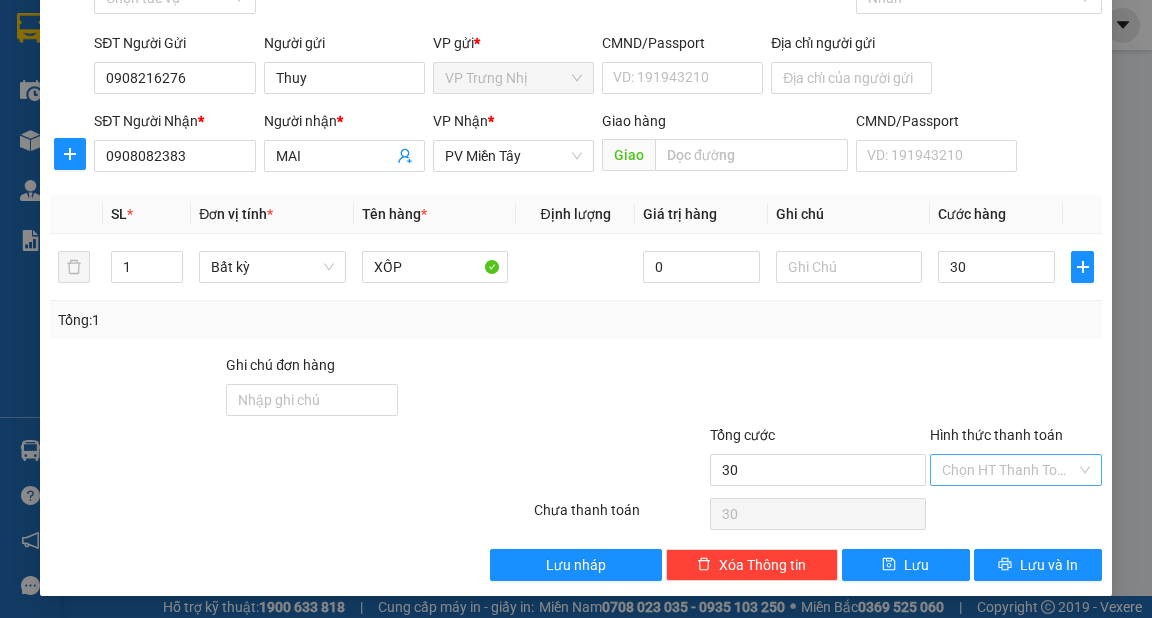 click on "Hình thức thanh toán" at bounding box center [1009, 470] 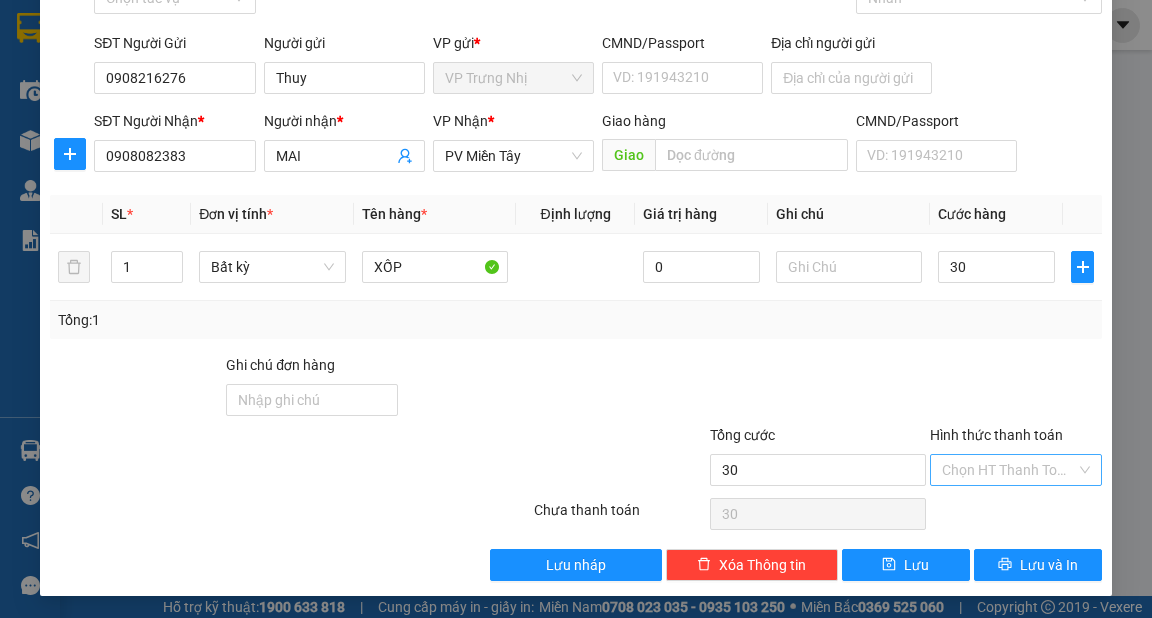 type on "30.000" 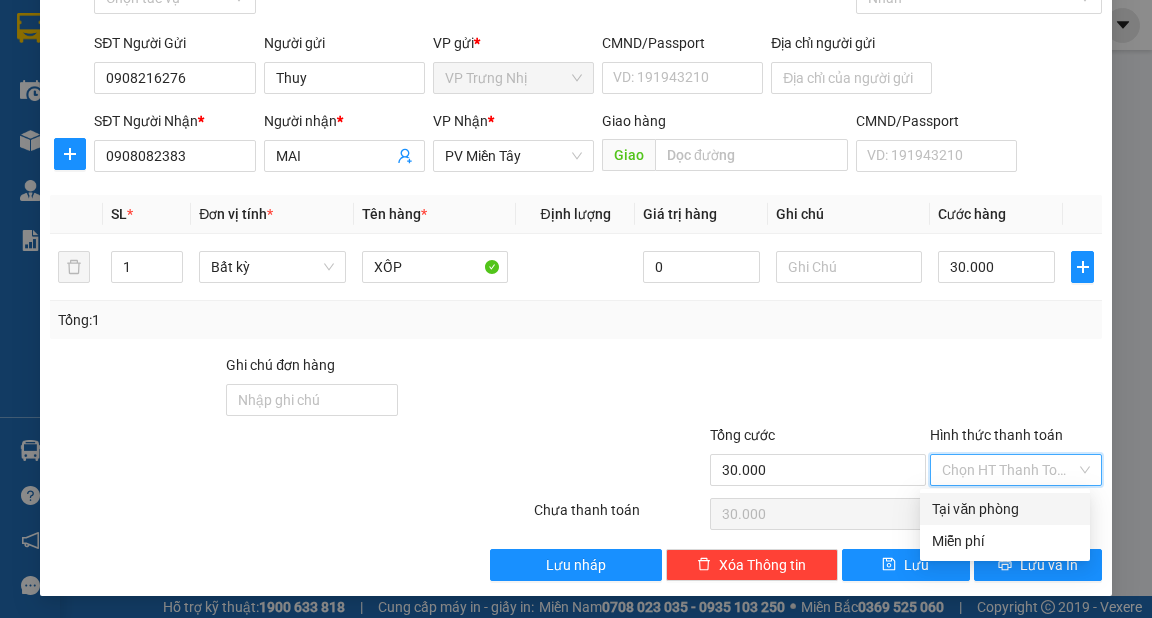 click on "Tại văn phòng" at bounding box center [1005, 509] 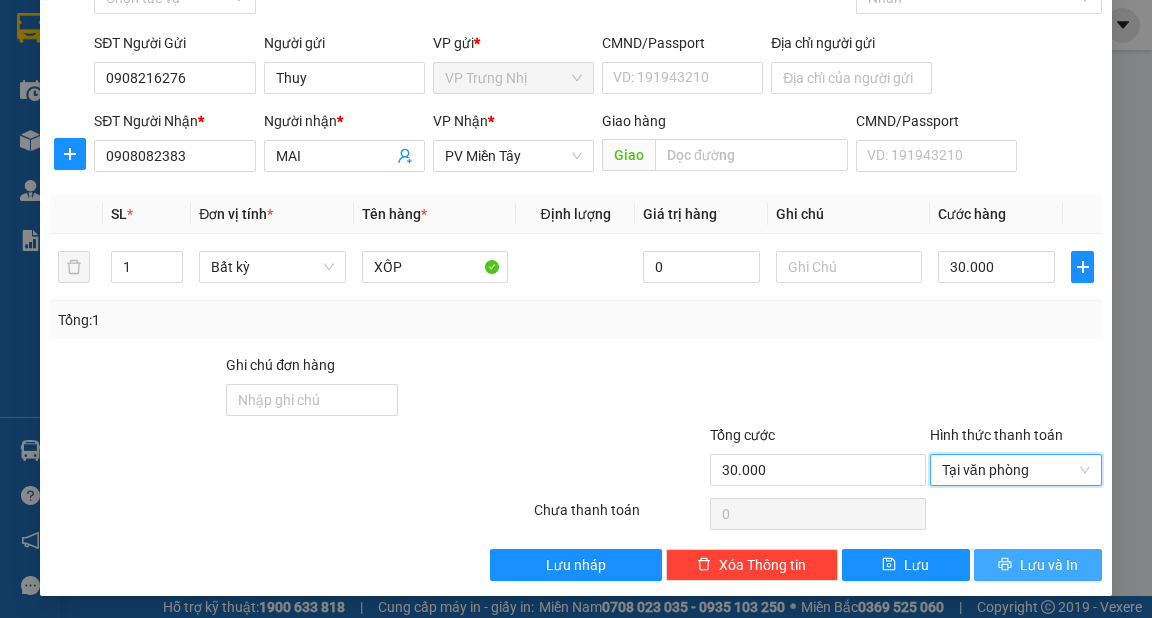 click on "Lưu và In" at bounding box center (1049, 565) 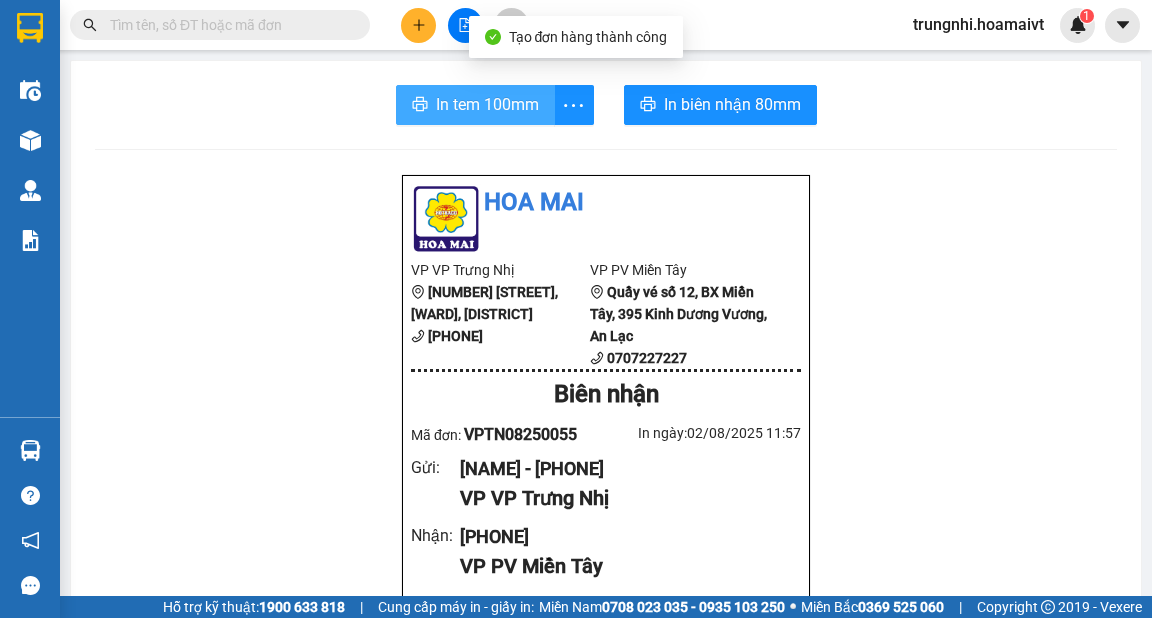click on "In tem 100mm" at bounding box center [487, 104] 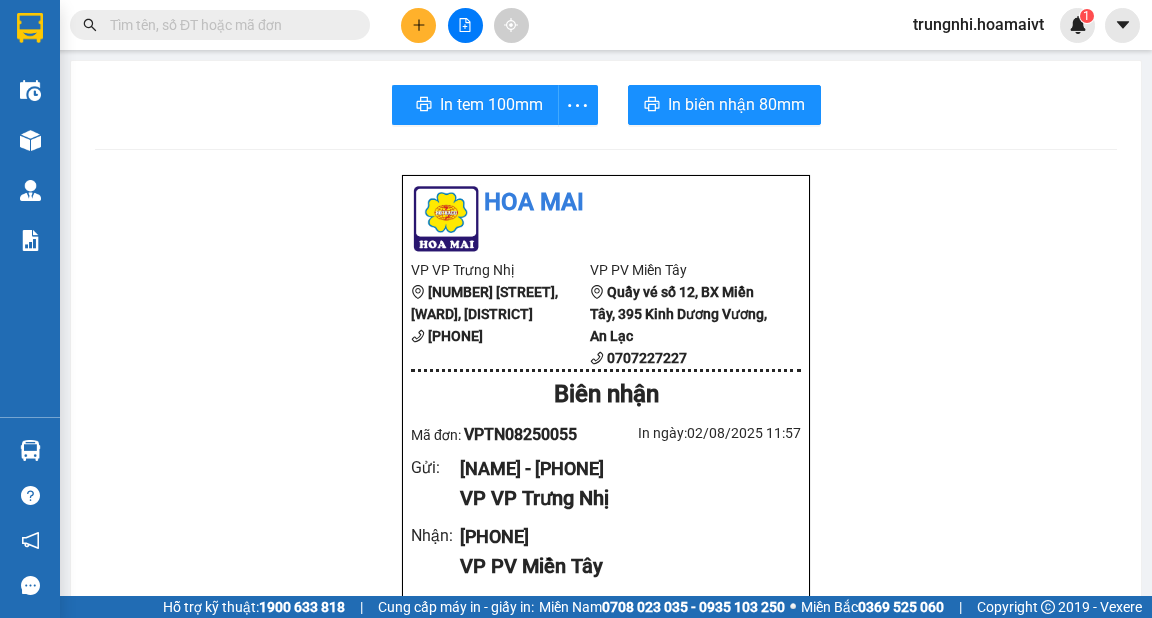 click at bounding box center (30, 140) 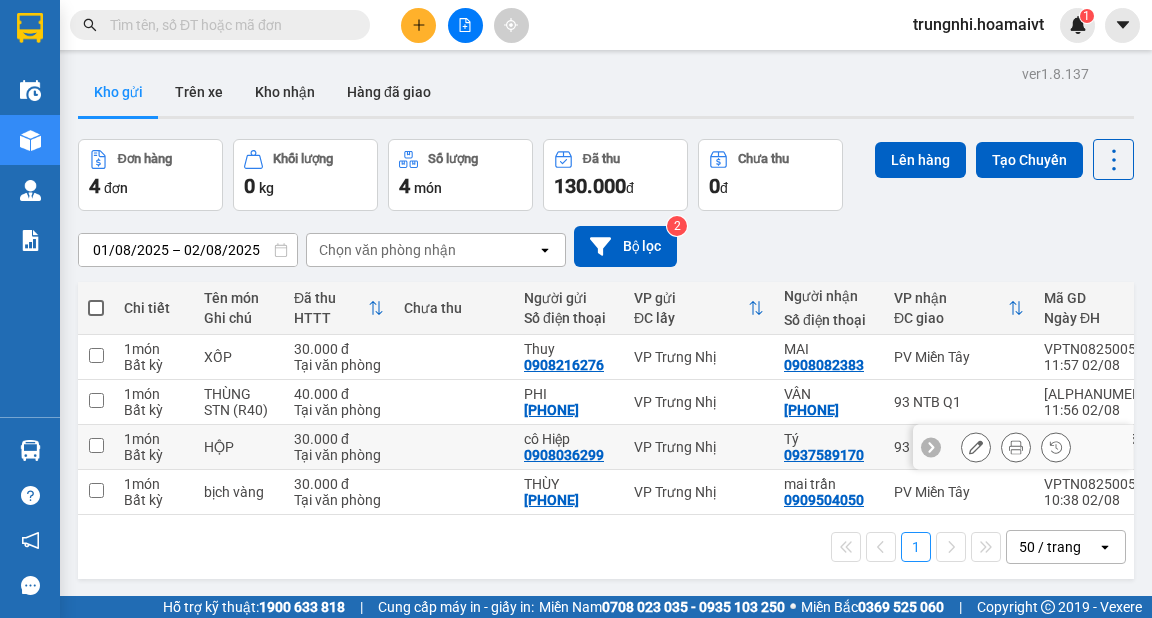 click at bounding box center (96, 445) 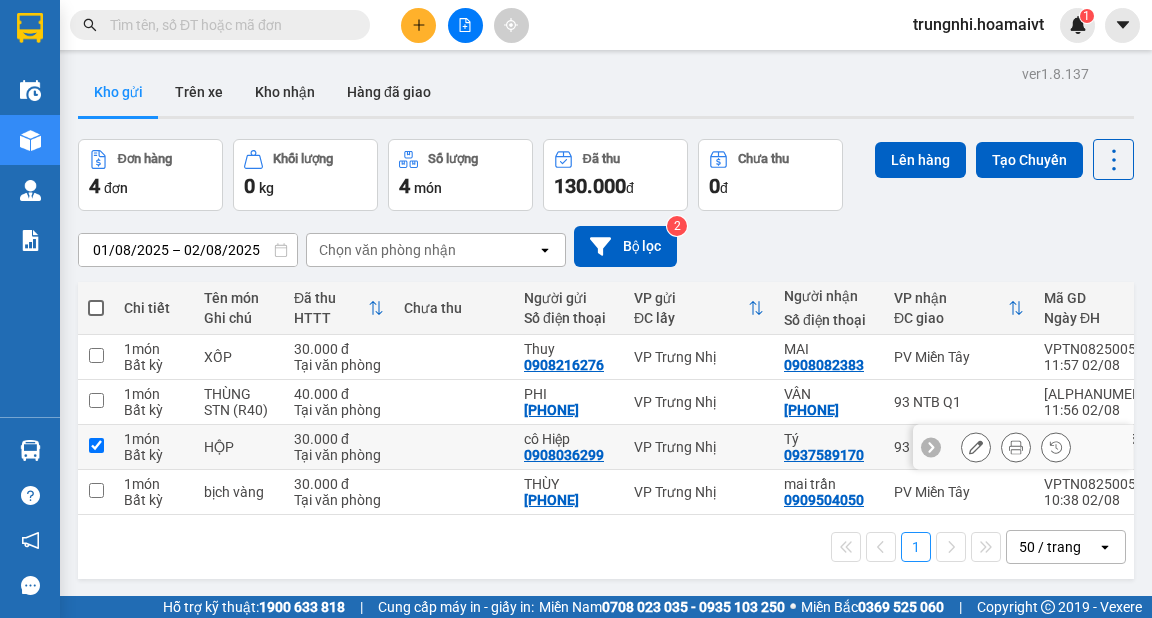 checkbox on "true" 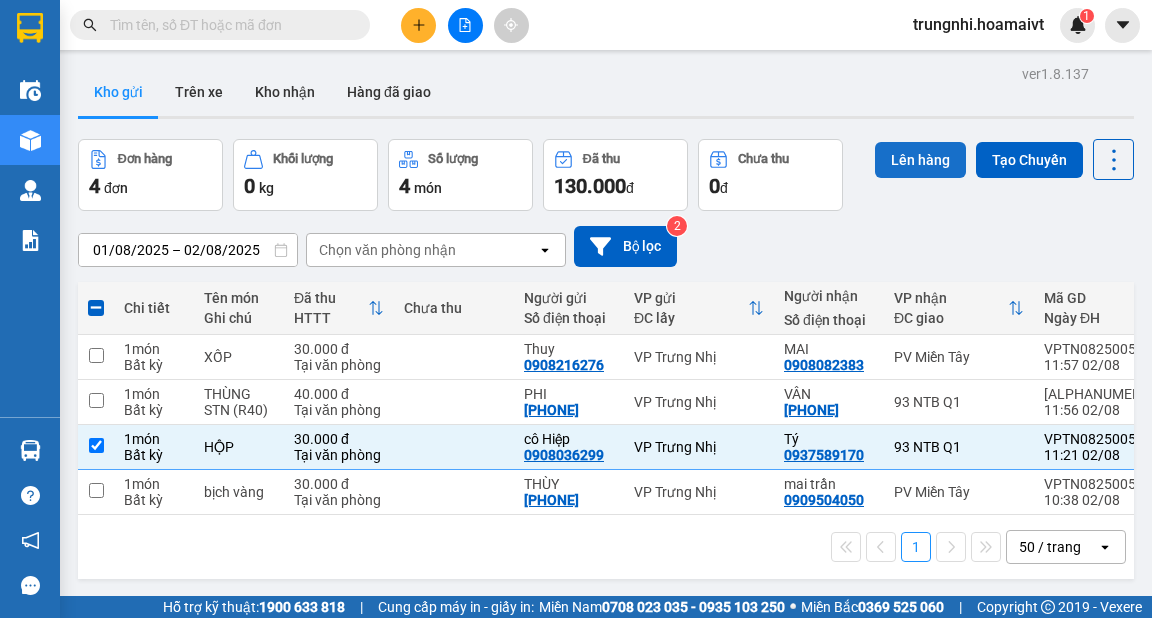 click on "Lên hàng" at bounding box center [920, 160] 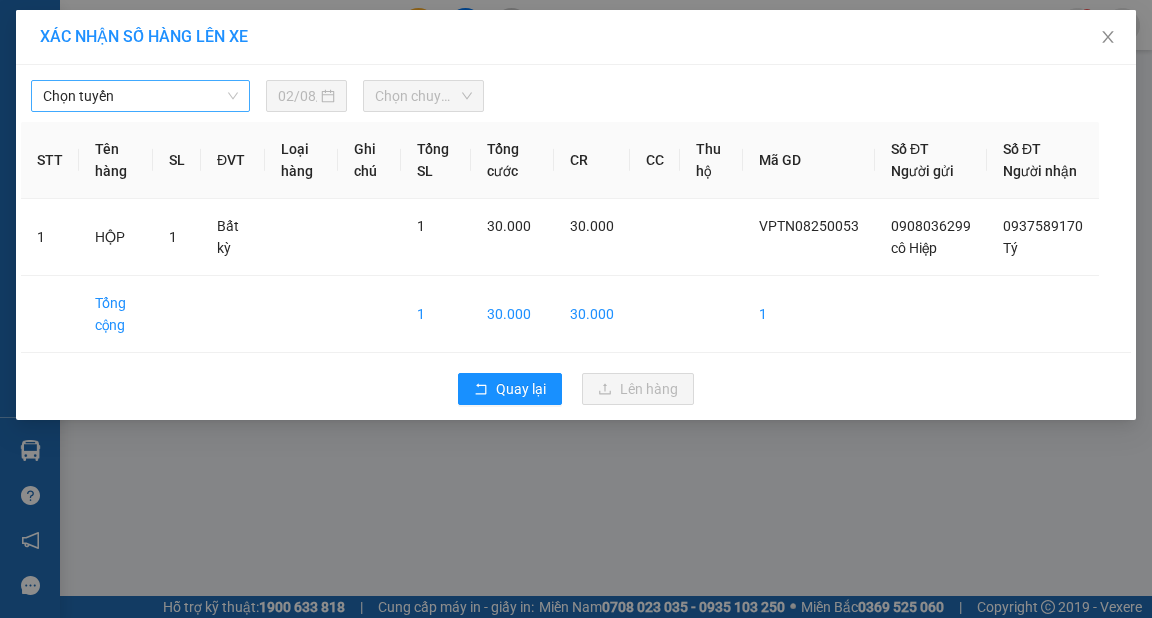 click on "Chọn tuyến" at bounding box center [140, 96] 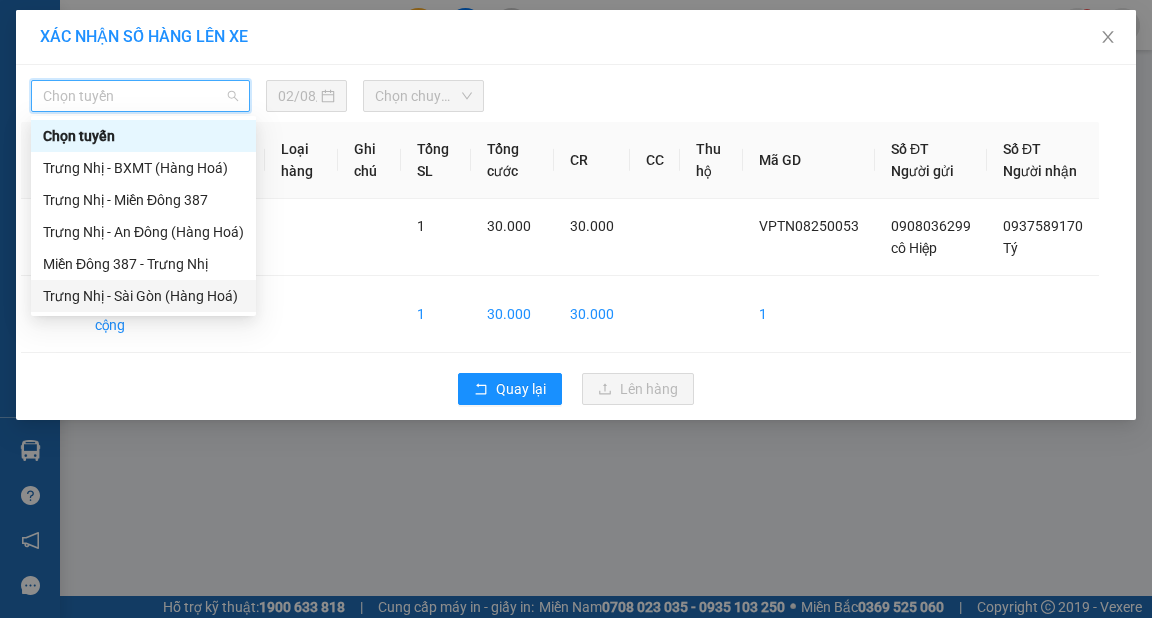 click on "Trưng Nhị - Sài Gòn (Hàng Hoá)" at bounding box center [143, 296] 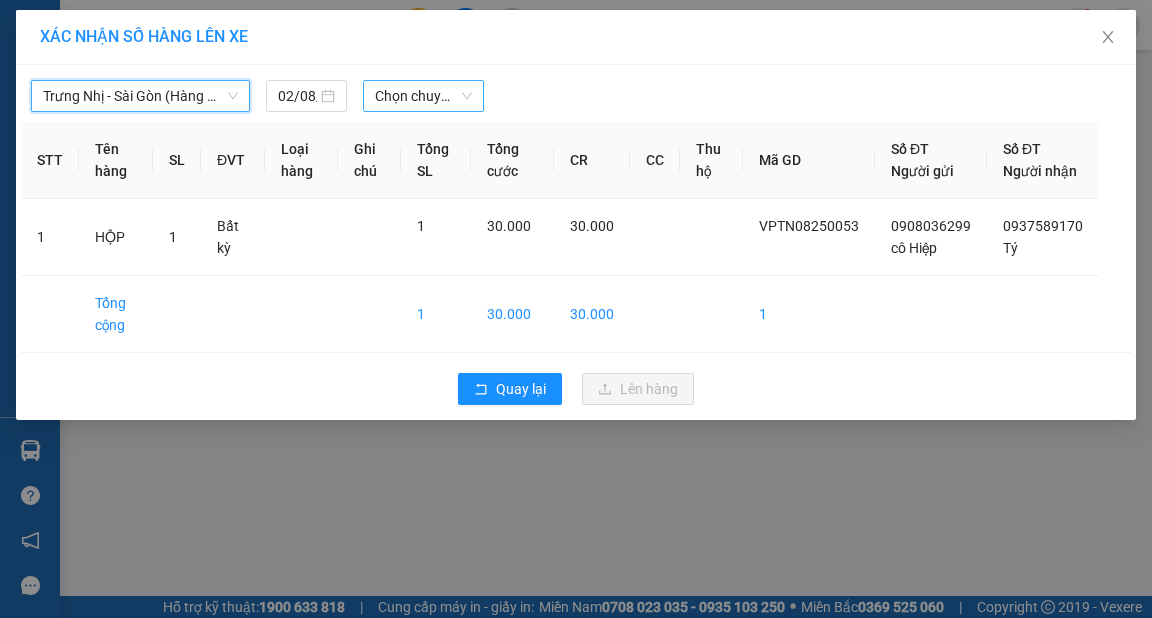 click on "Chọn chuyến" at bounding box center (423, 96) 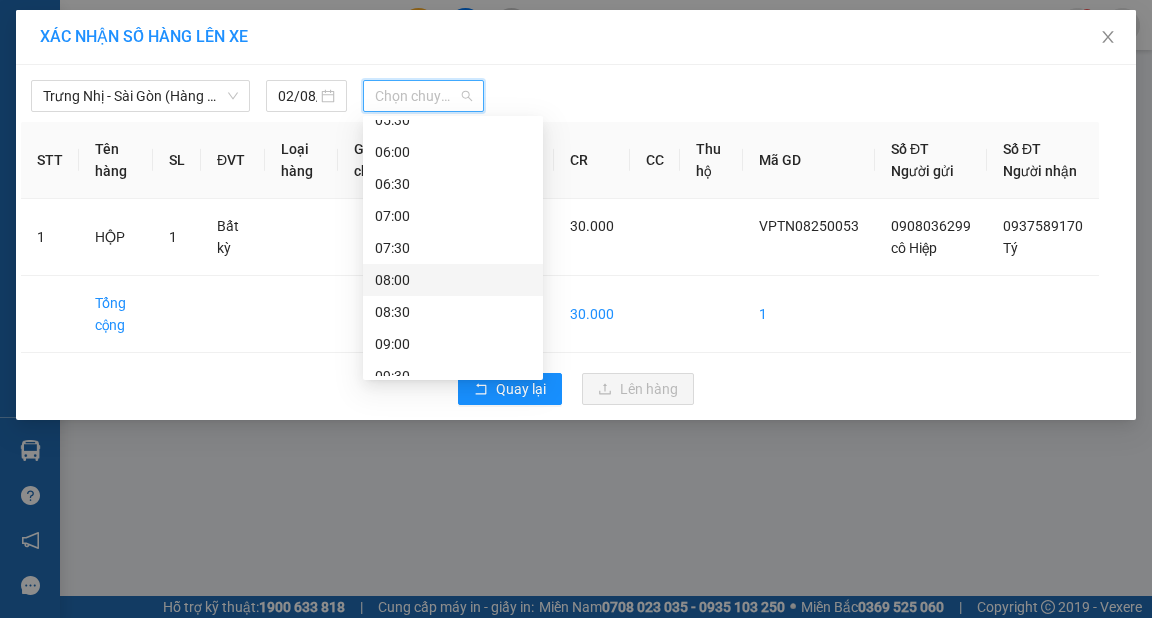 scroll, scrollTop: 320, scrollLeft: 0, axis: vertical 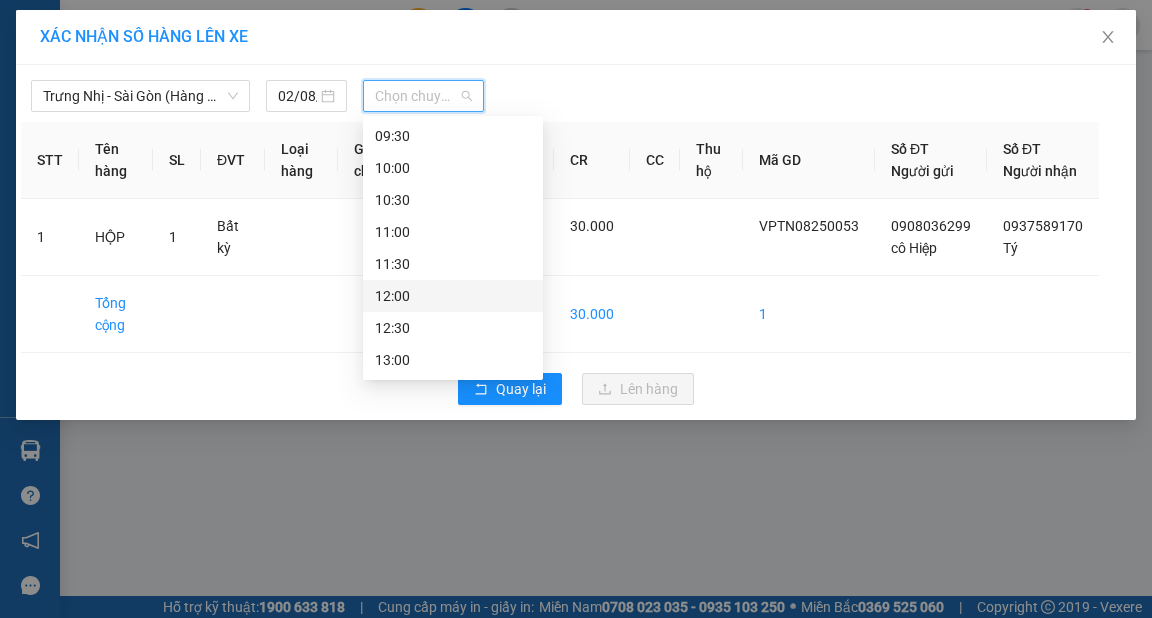 click on "12:00" at bounding box center [453, 296] 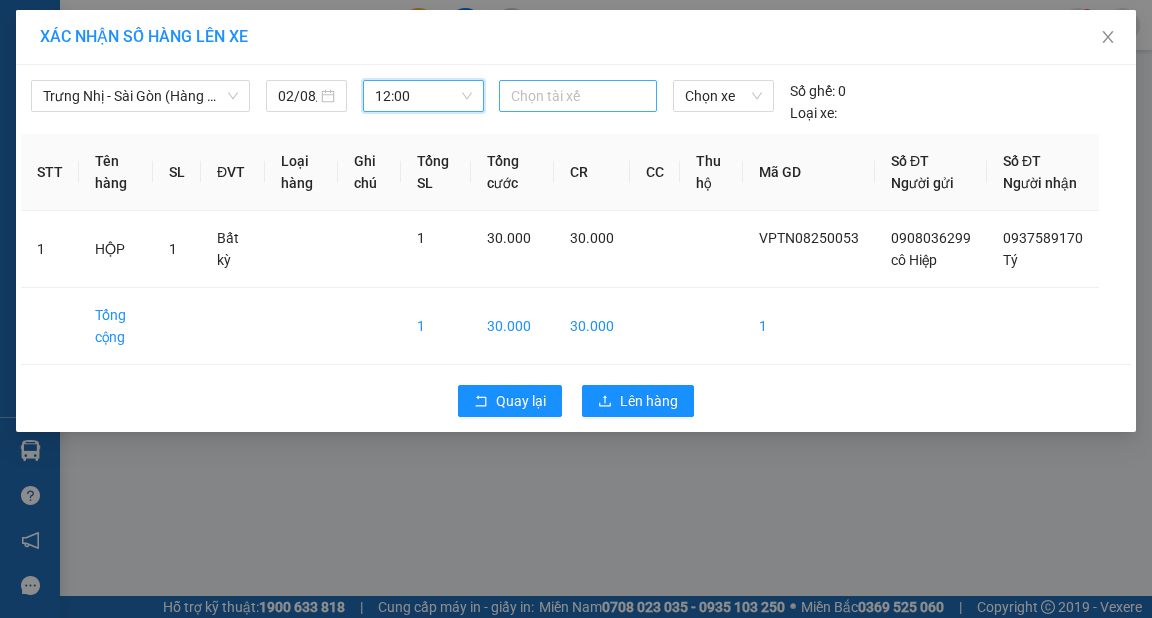 click at bounding box center (578, 96) 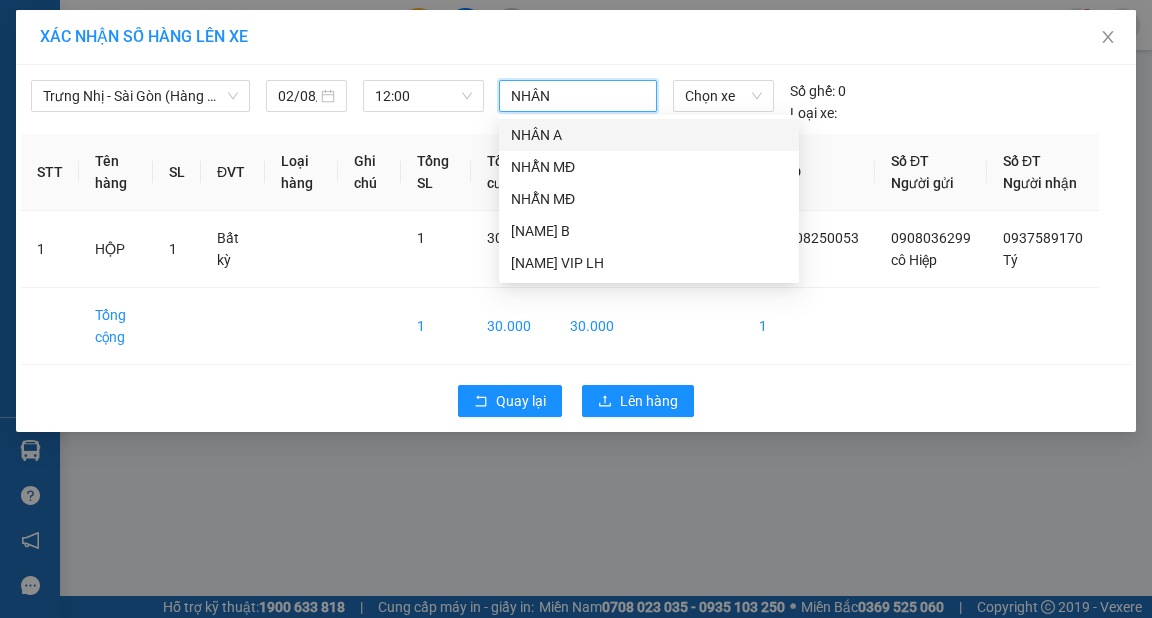 type on "NHÂN A" 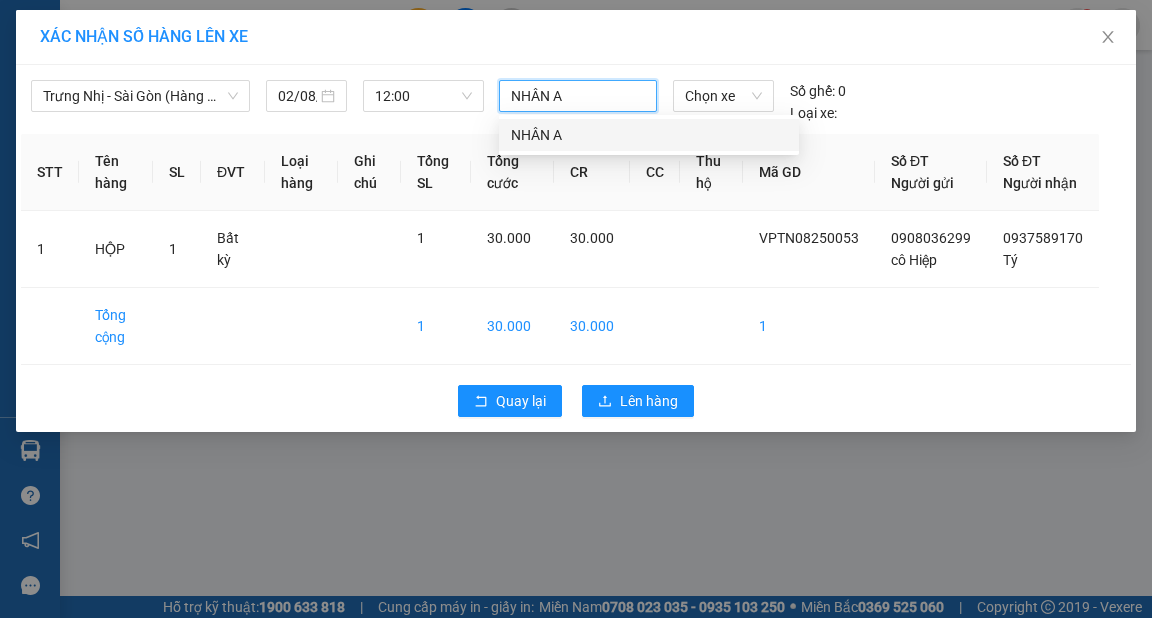 click on "NHÂN A" at bounding box center (649, 135) 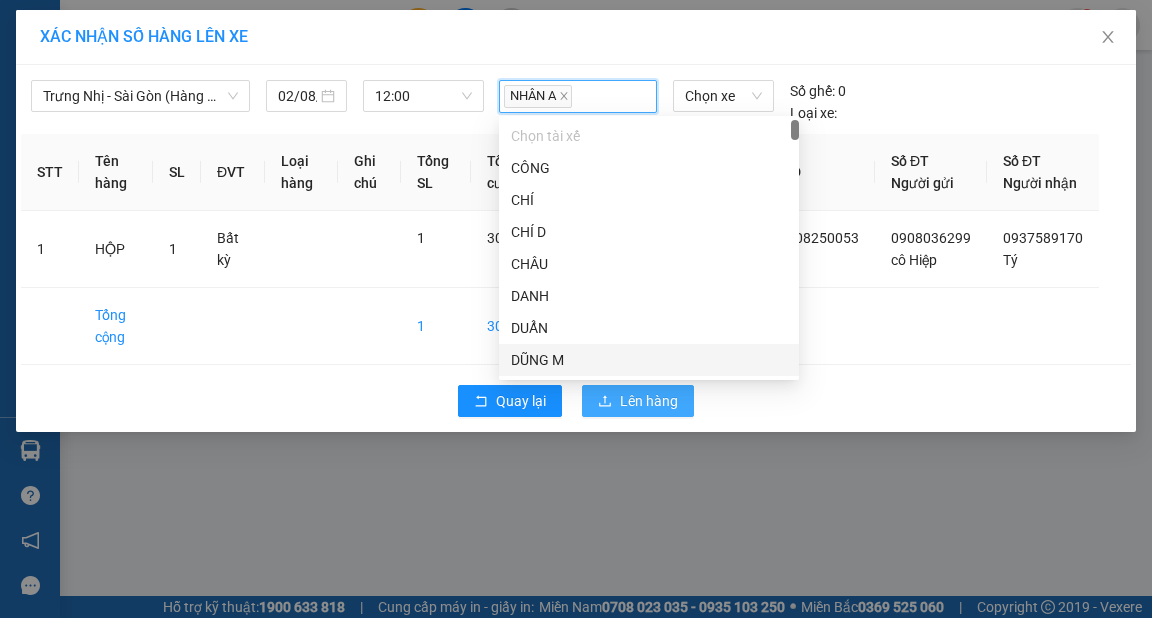 click on "Lên hàng" at bounding box center (638, 401) 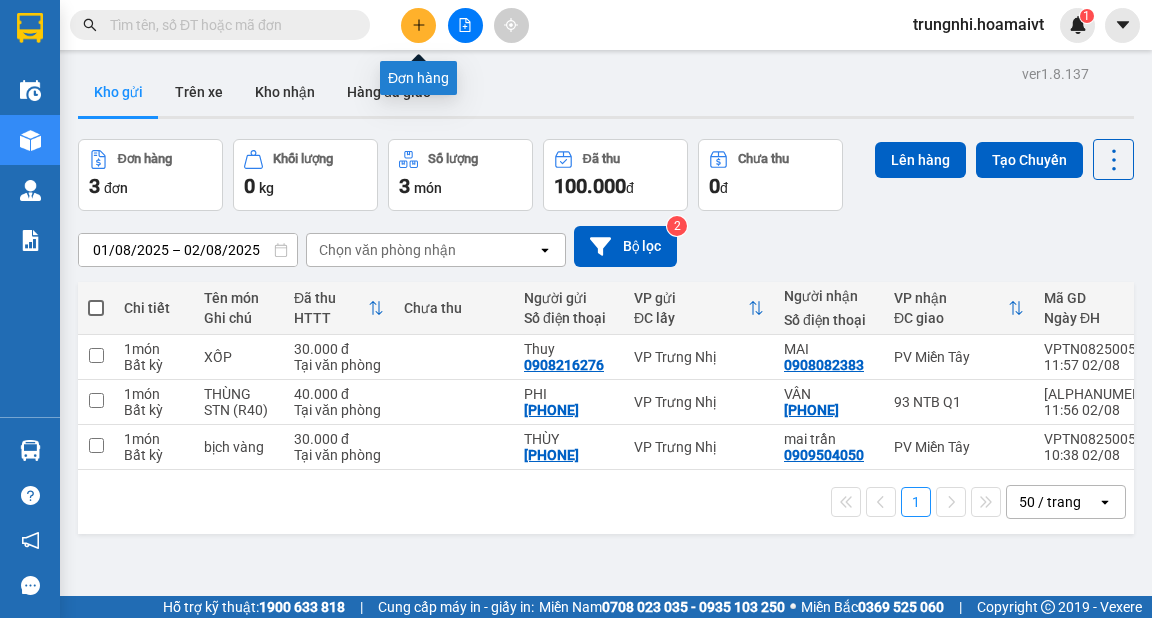 click 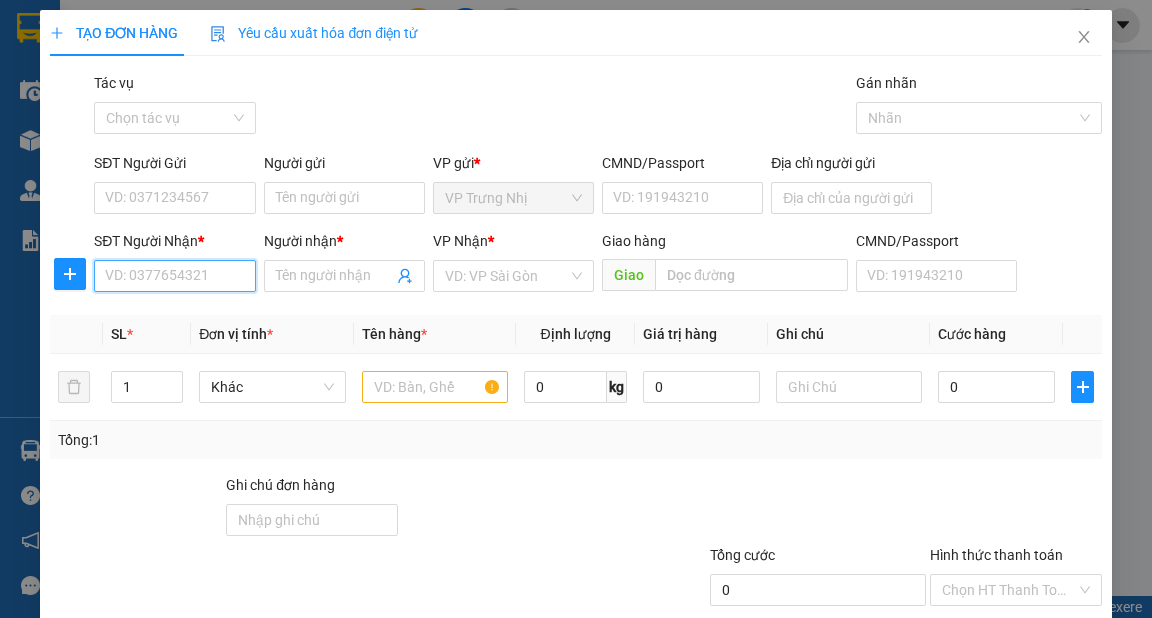 click on "SĐT Người Nhận  *" at bounding box center [174, 276] 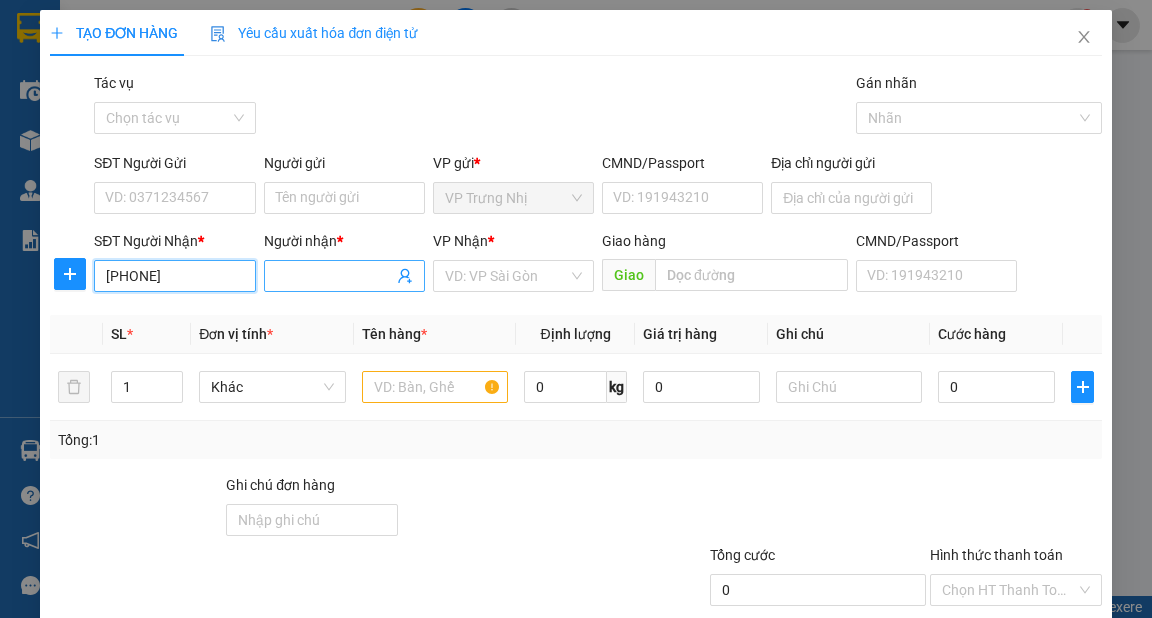 type on "[PHONE]" 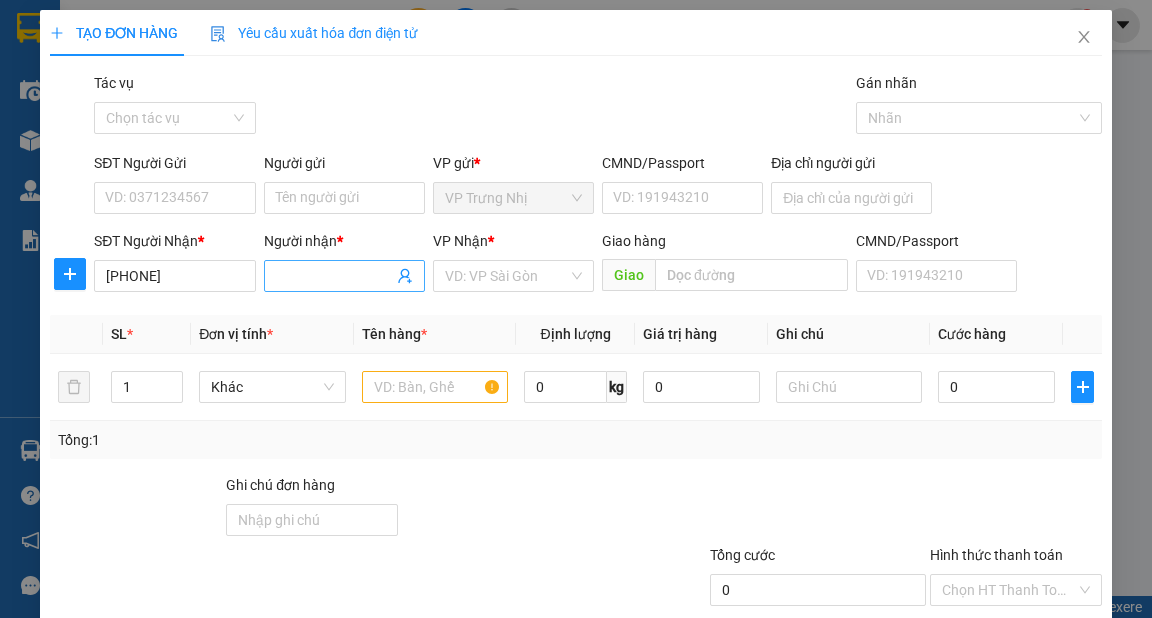 click on "Người nhận  *" at bounding box center [334, 276] 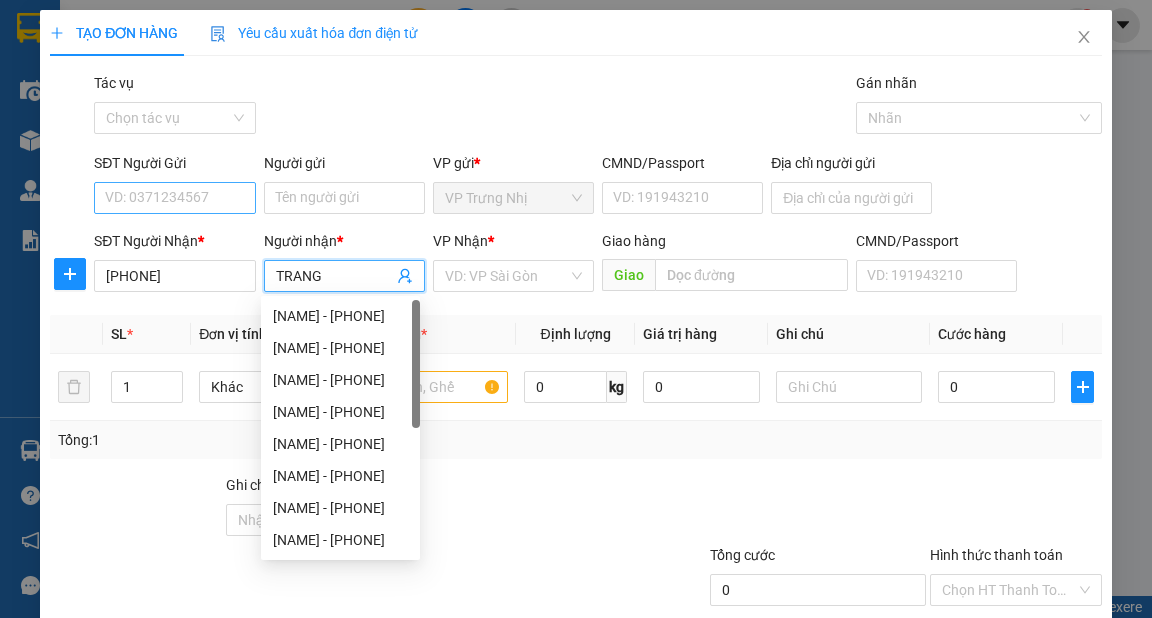 type on "TRANG" 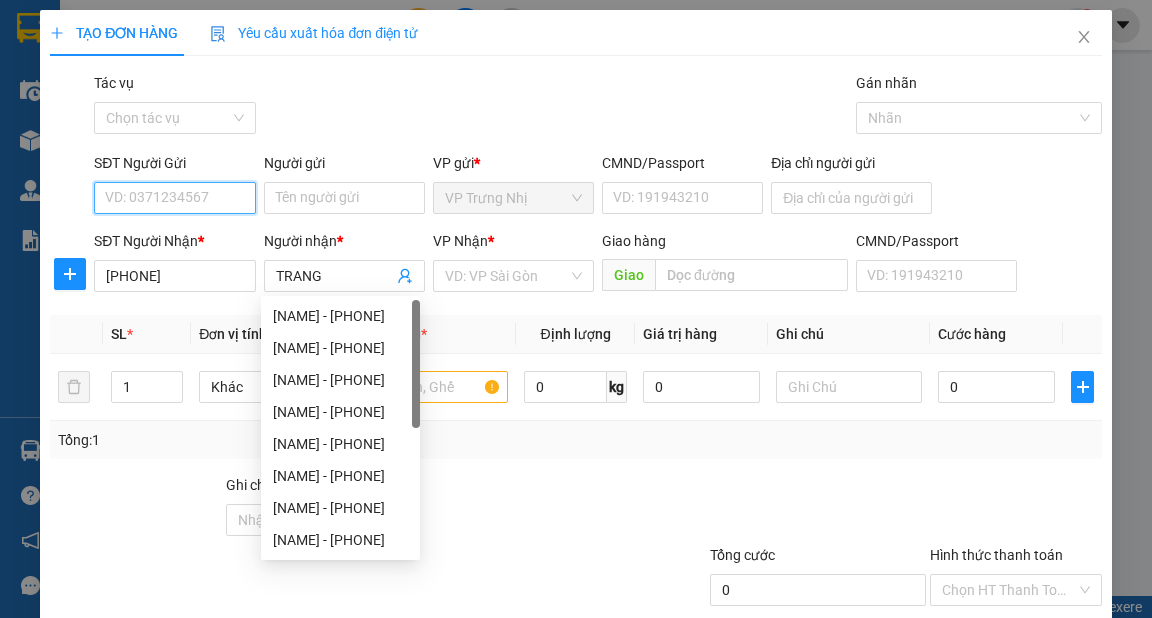 click on "SĐT Người Gửi" at bounding box center (174, 198) 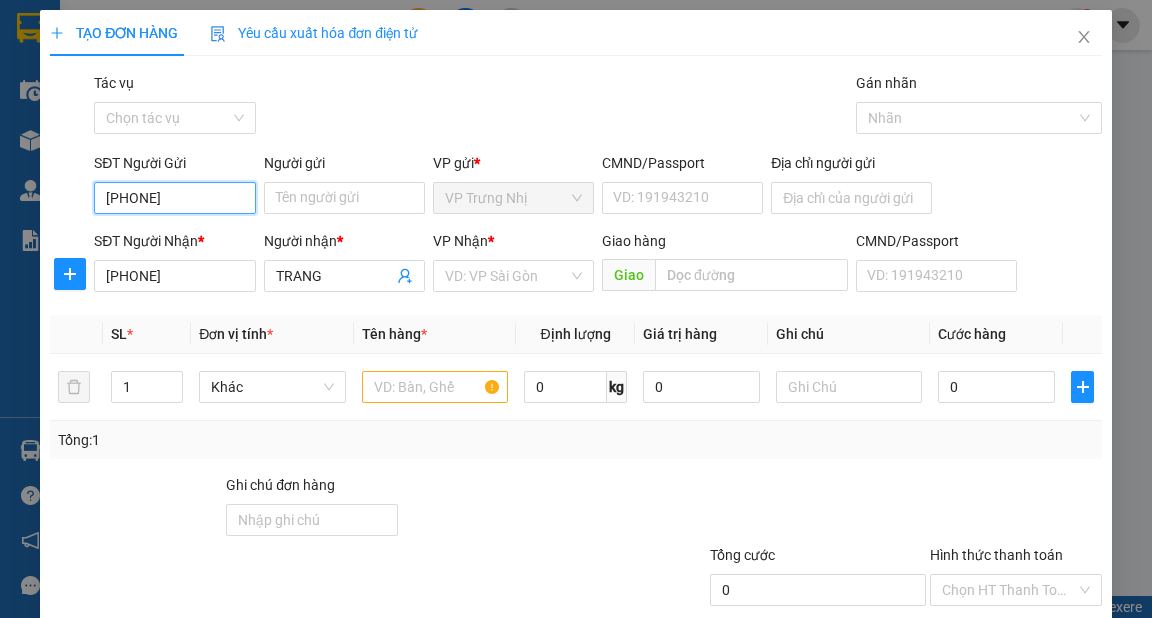 type on "[PHONE]" 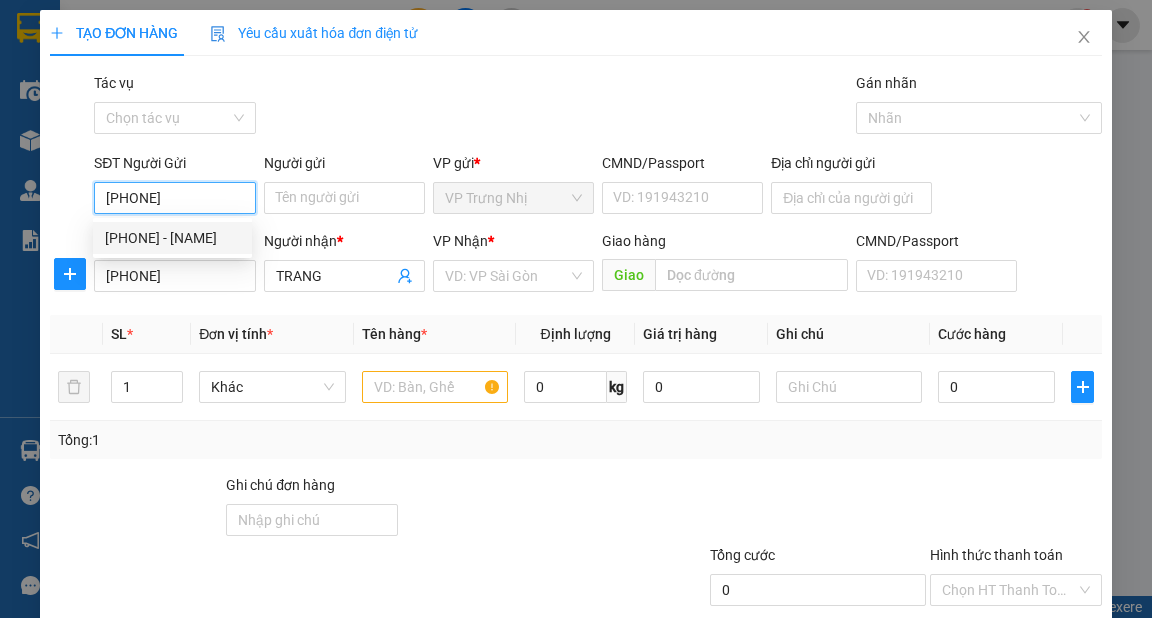 click on "[PHONE] - [NAME]" at bounding box center [172, 238] 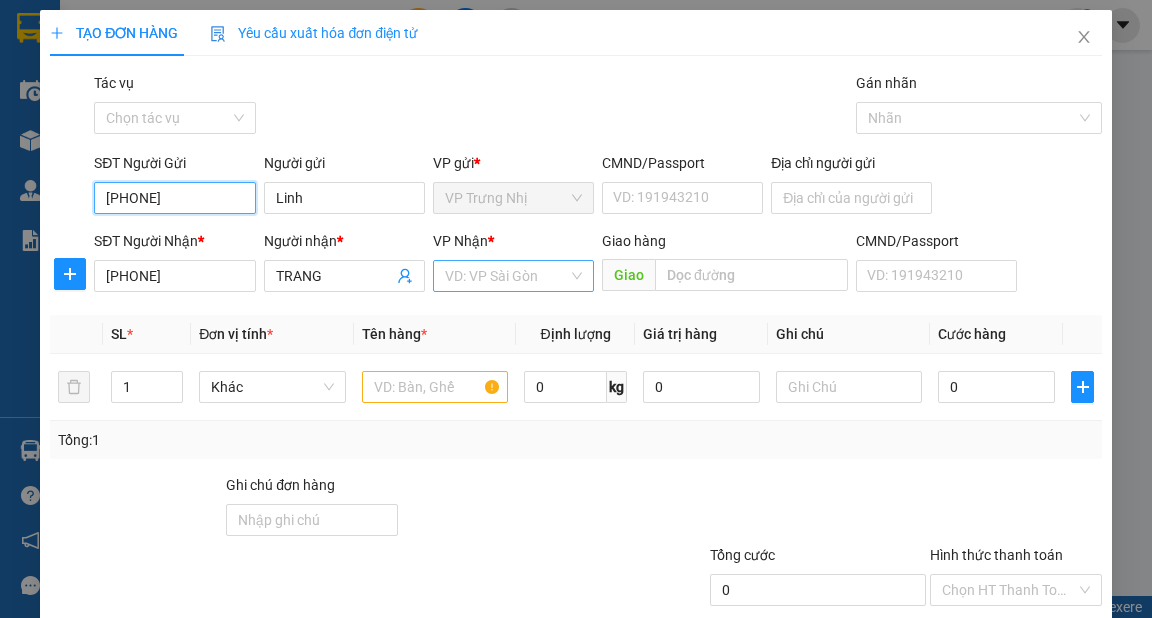 click on "VD: VP Sài Gòn" at bounding box center [513, 276] 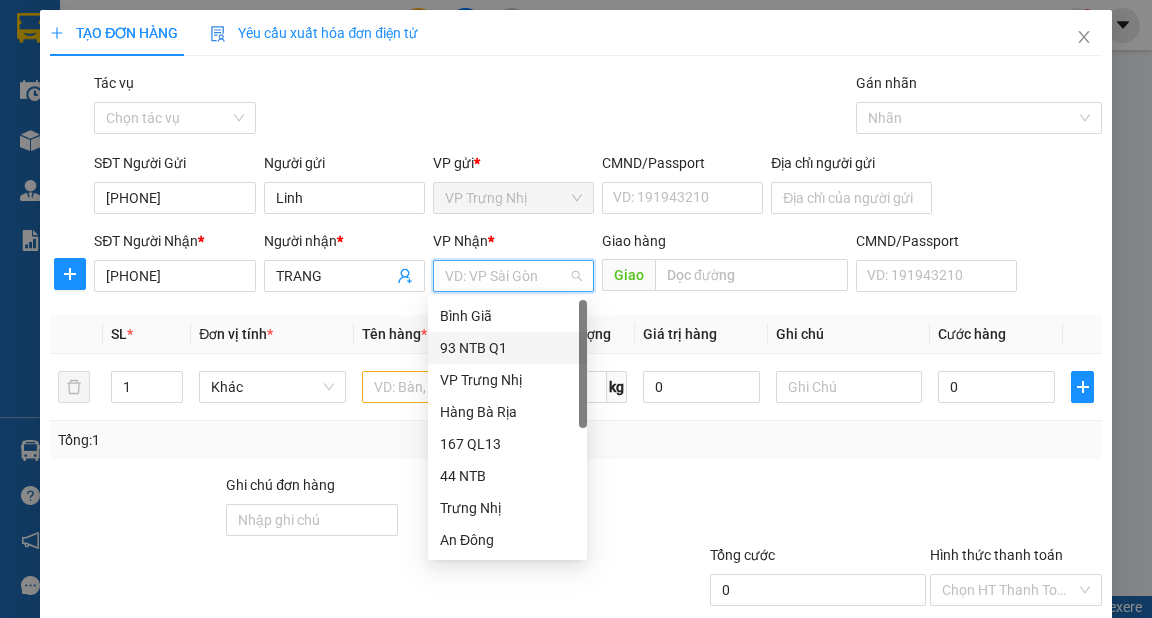 click on "93 NTB Q1" at bounding box center [507, 348] 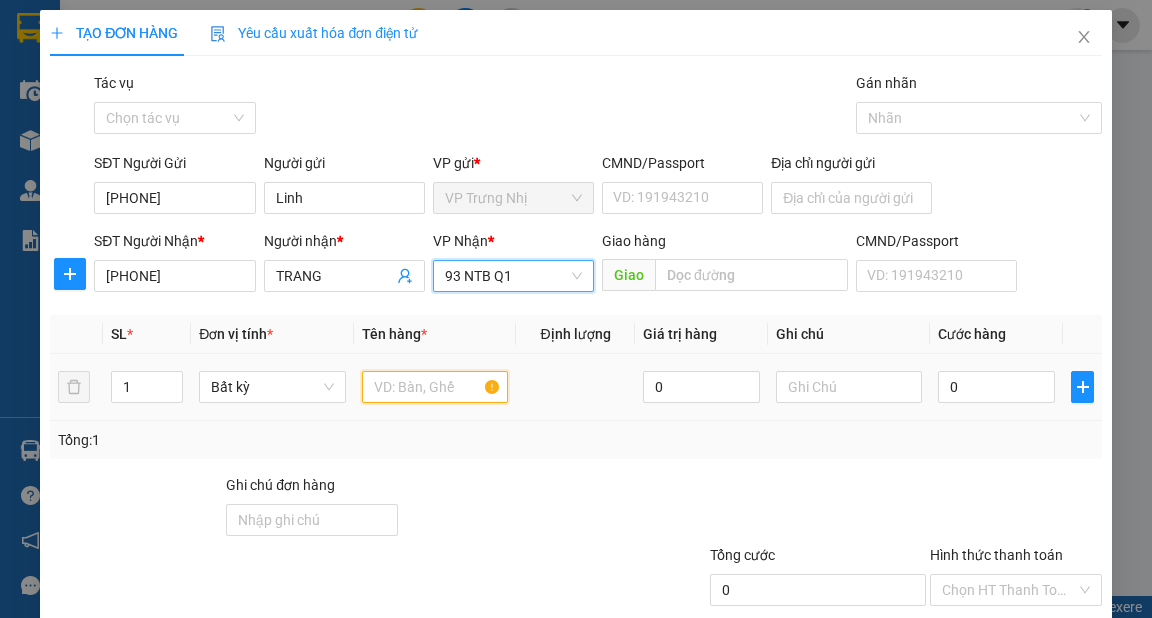 click at bounding box center [435, 387] 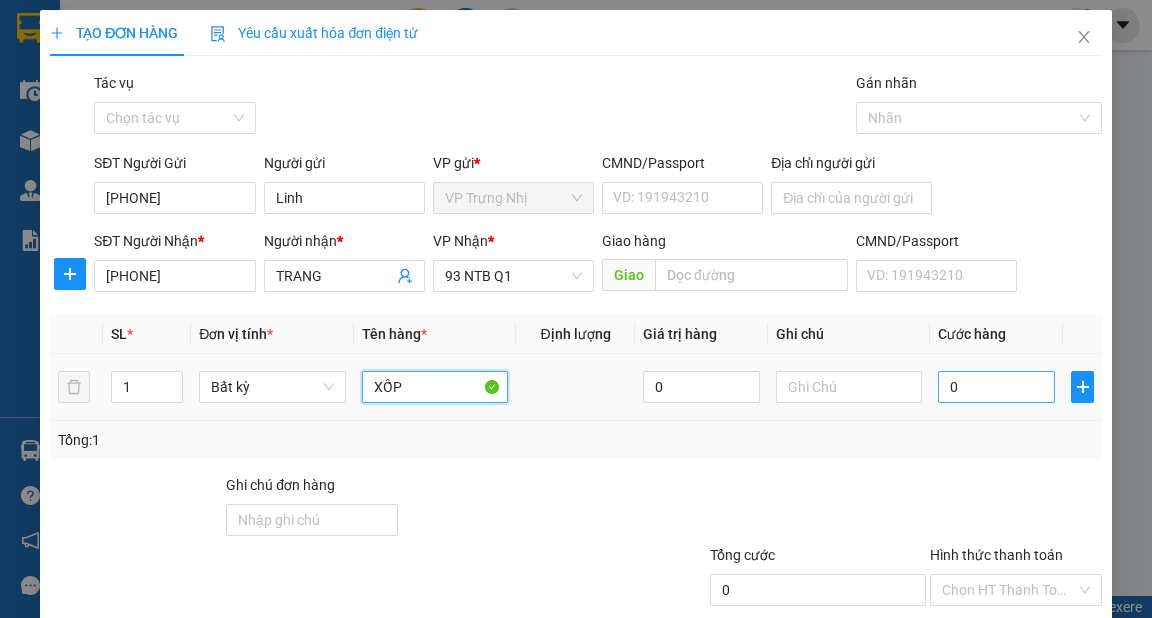 type on "XỐP" 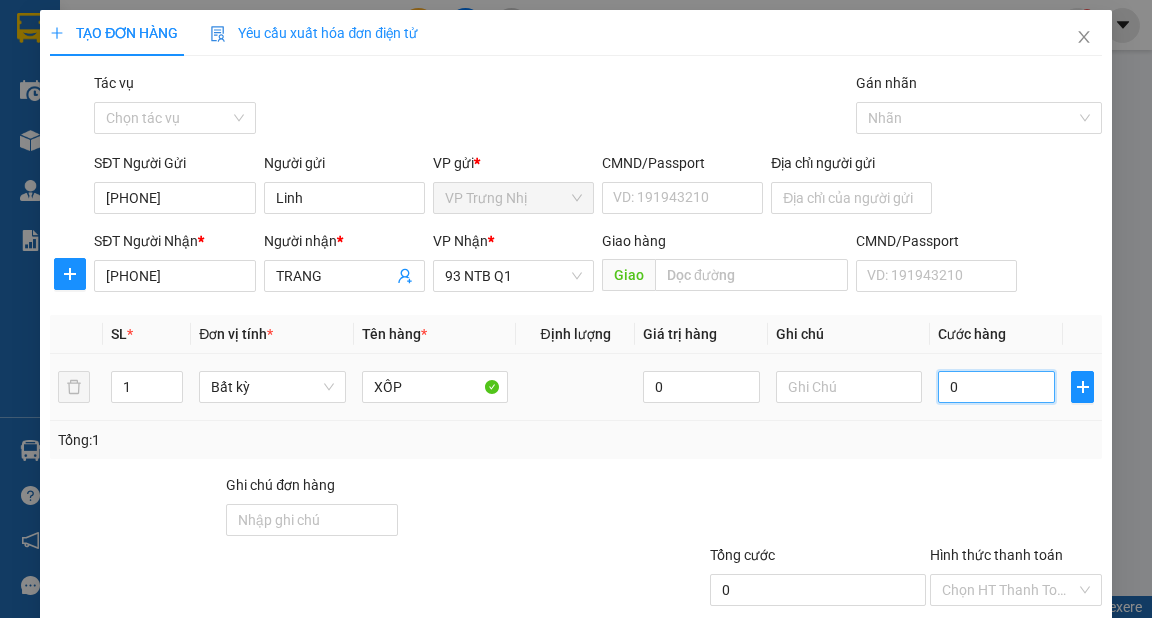 click on "0" at bounding box center [996, 387] 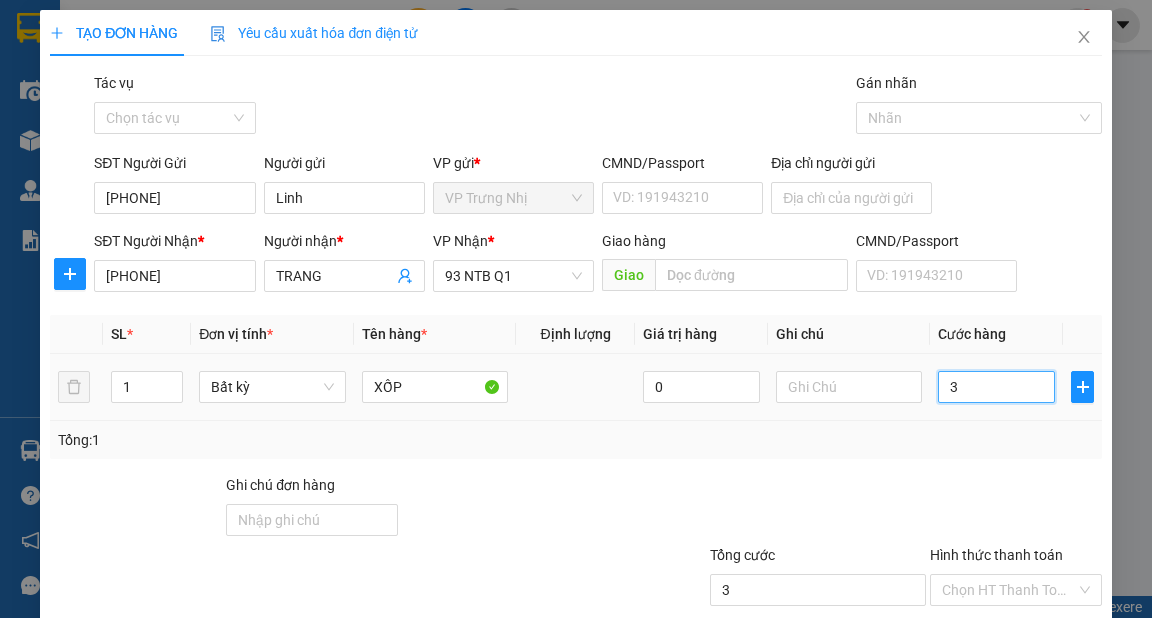 type on "30" 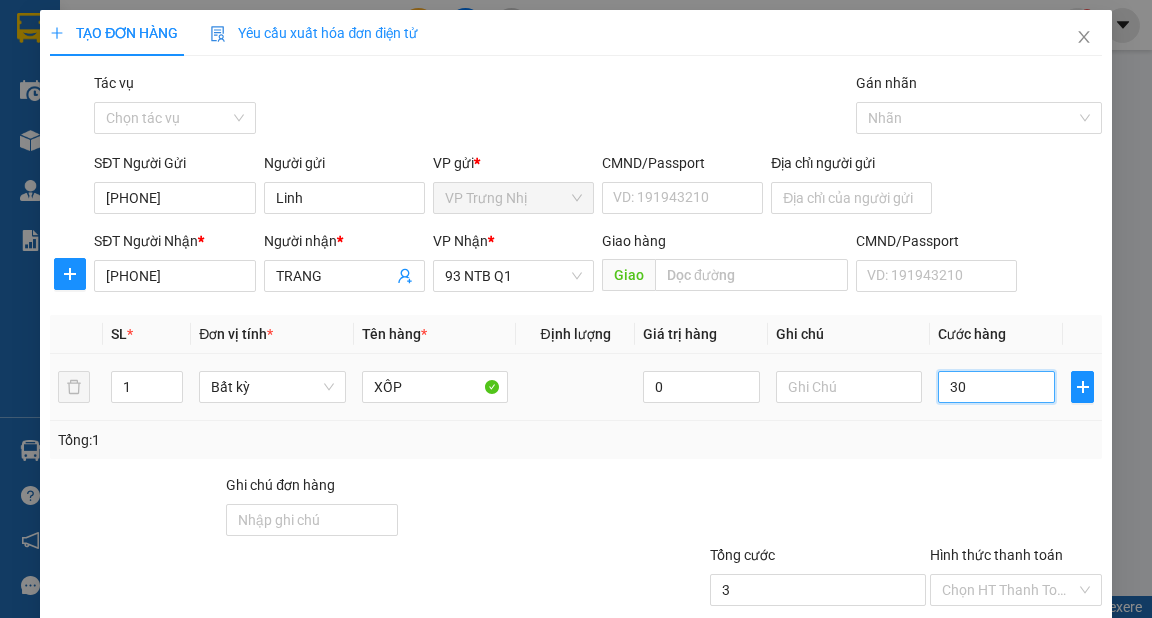 type on "30" 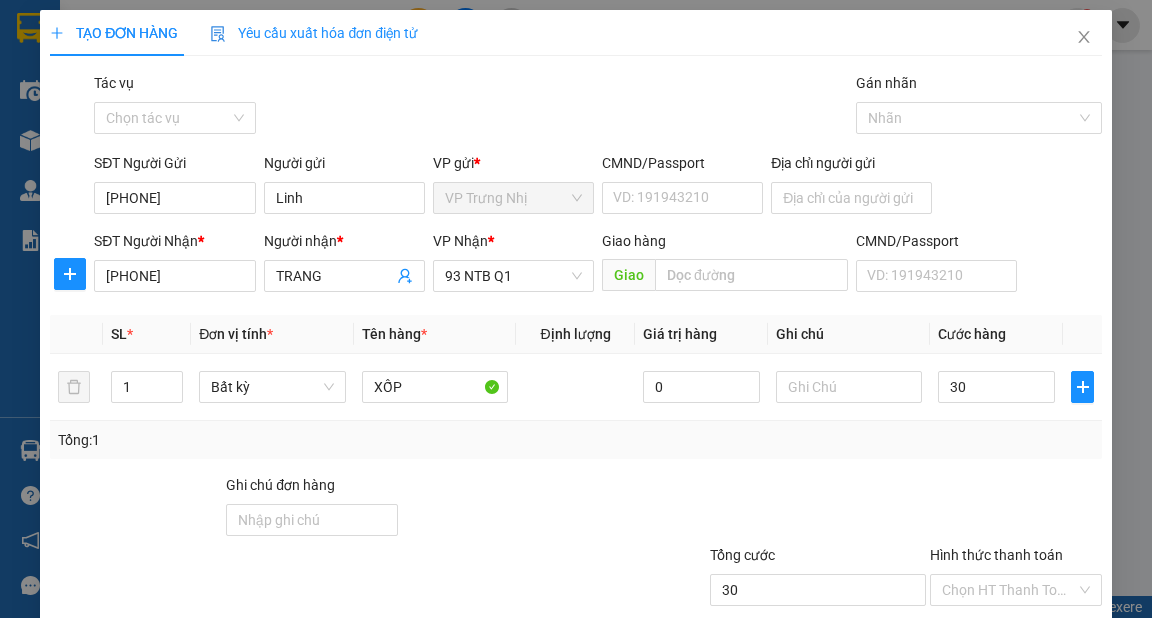 type on "30.000" 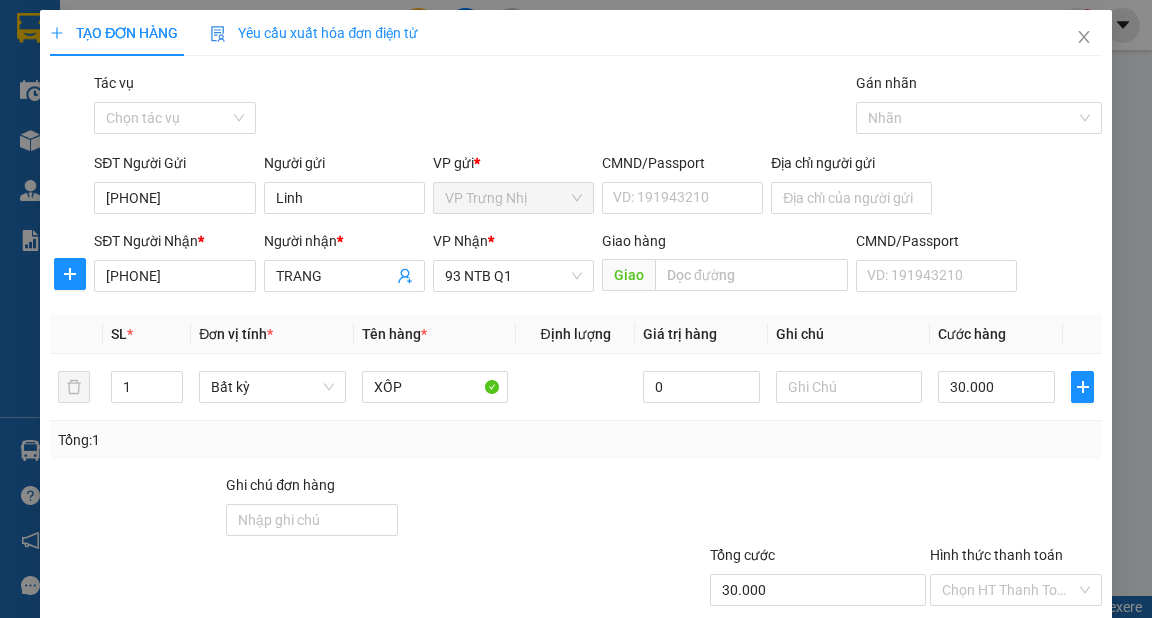 click at bounding box center (1016, 509) 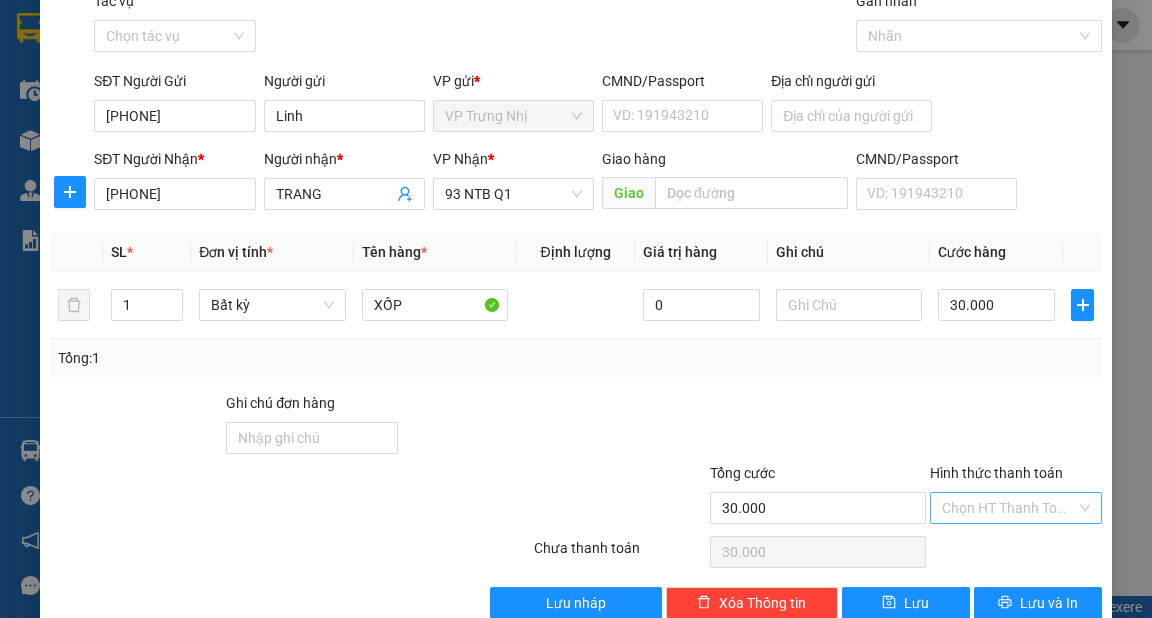 scroll, scrollTop: 120, scrollLeft: 0, axis: vertical 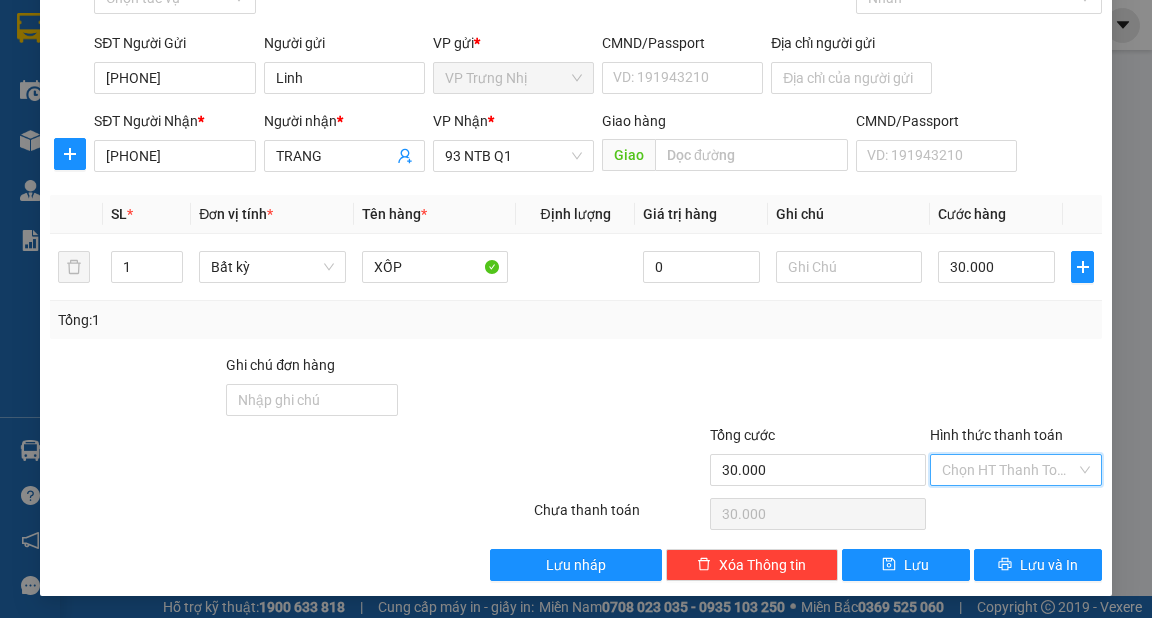 click on "Hình thức thanh toán" at bounding box center [1009, 470] 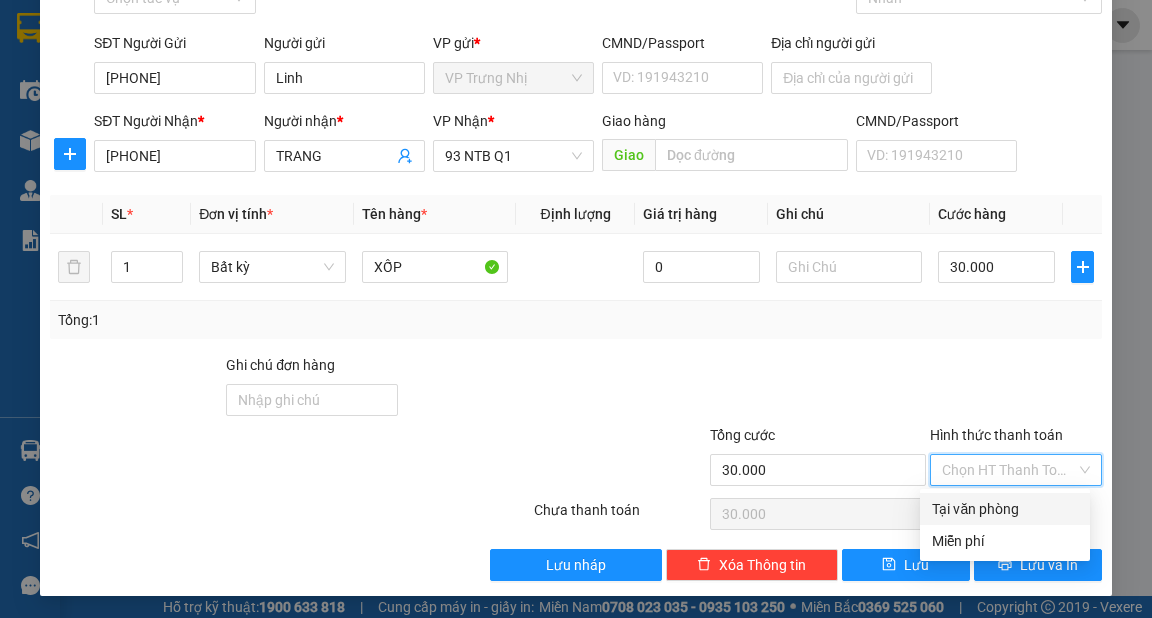 click on "Tại văn phòng" at bounding box center (1005, 509) 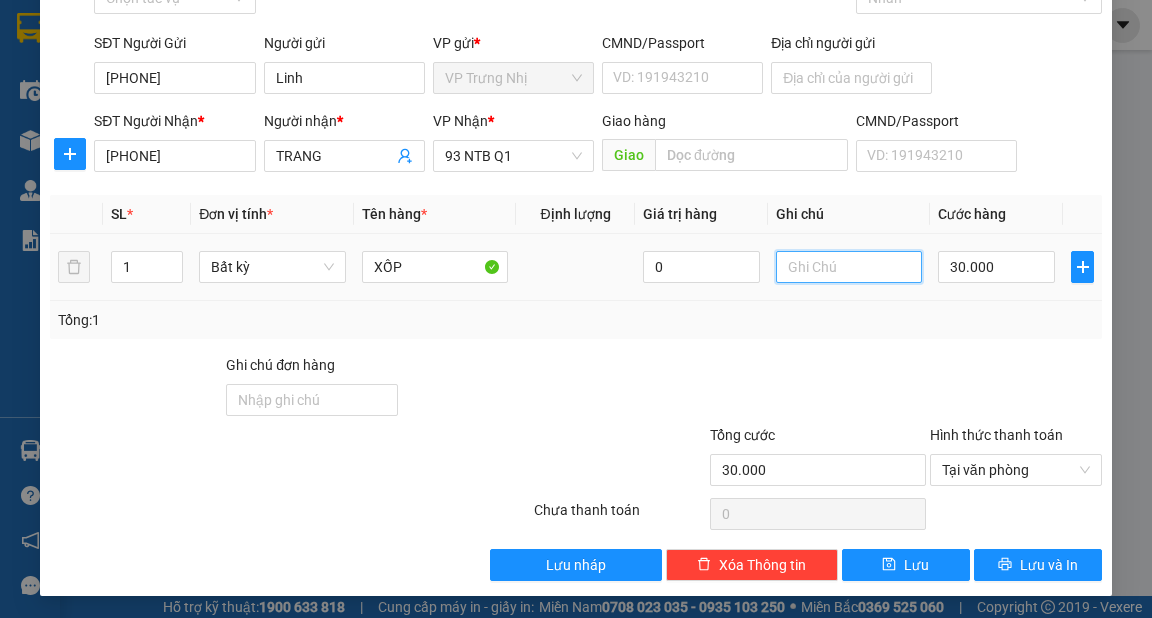 click at bounding box center (849, 267) 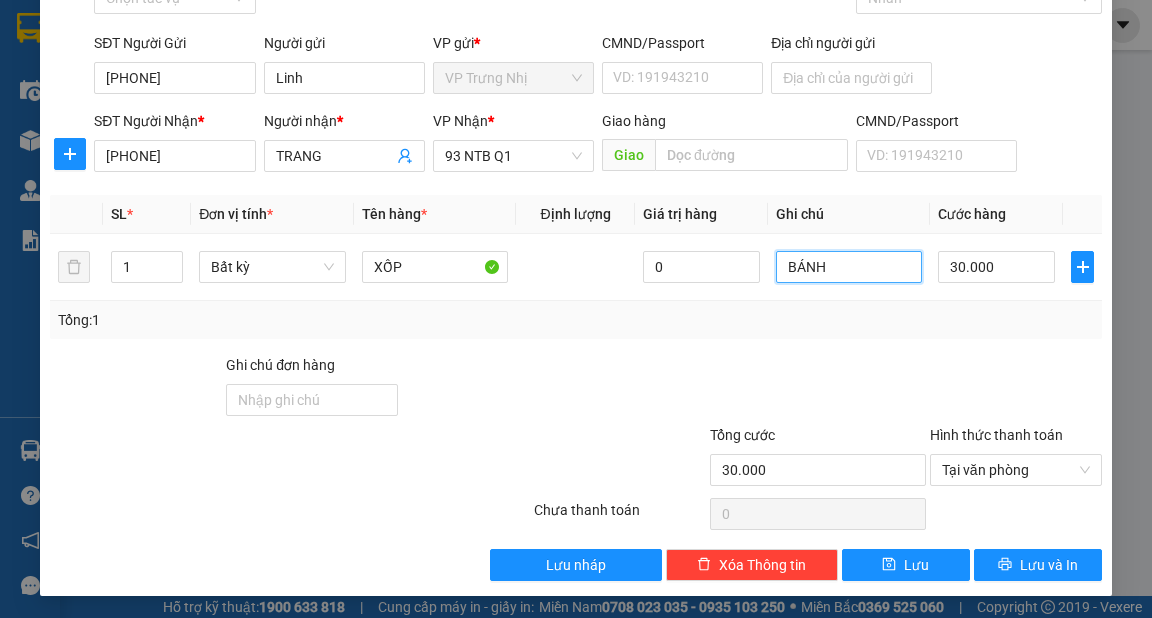 type on "BÁNH" 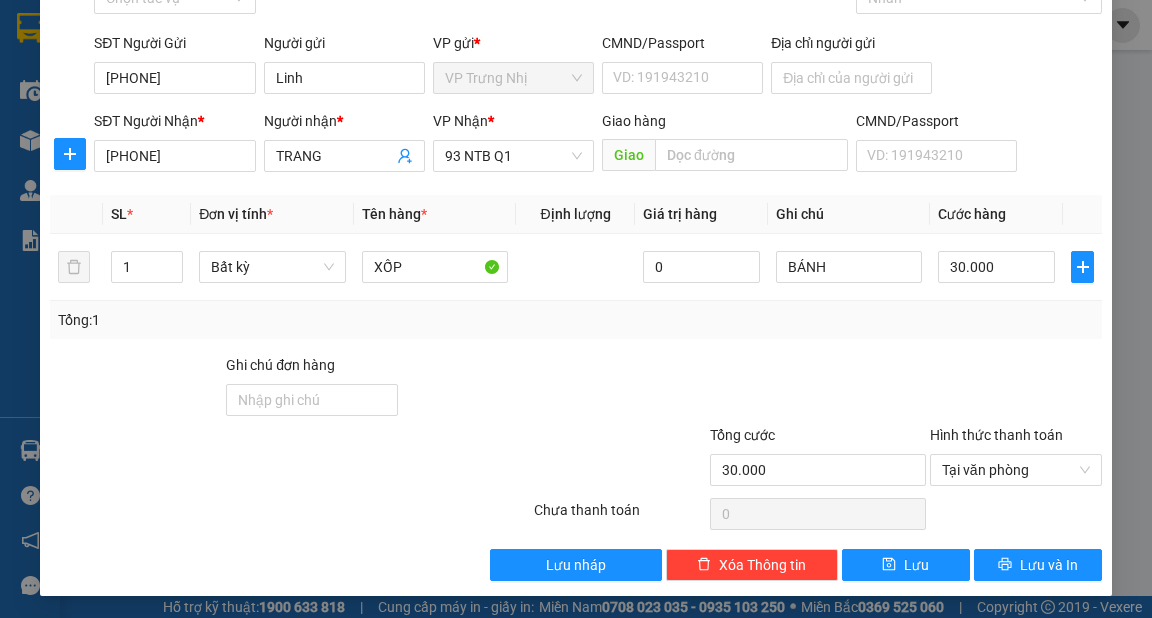 click at bounding box center [796, 389] 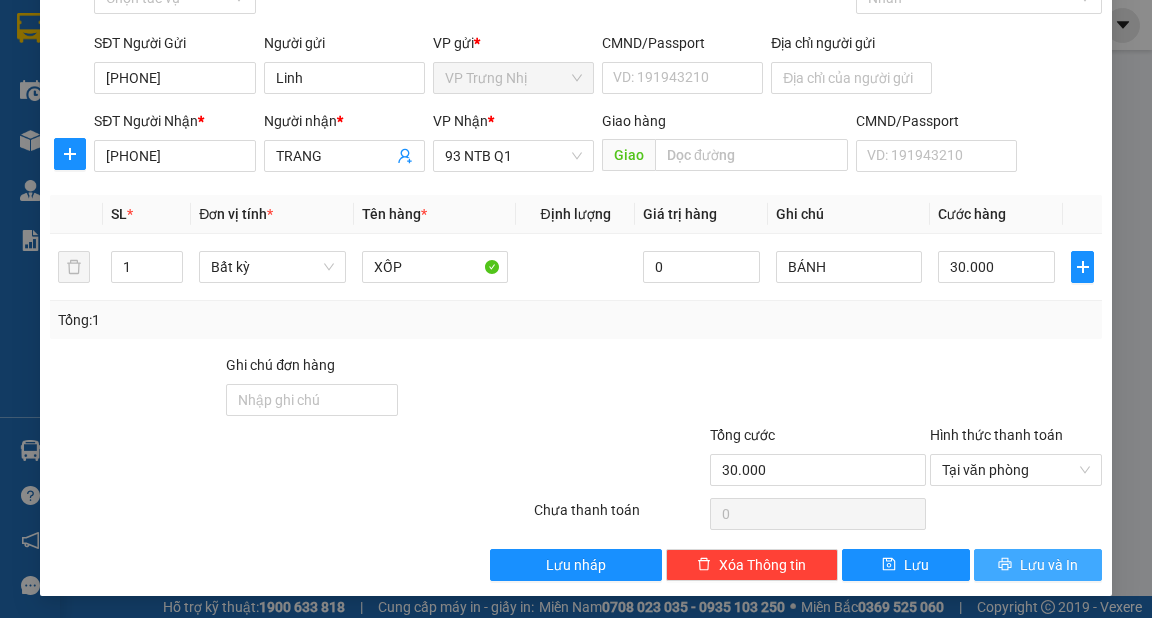 click on "Lưu và In" at bounding box center [1049, 565] 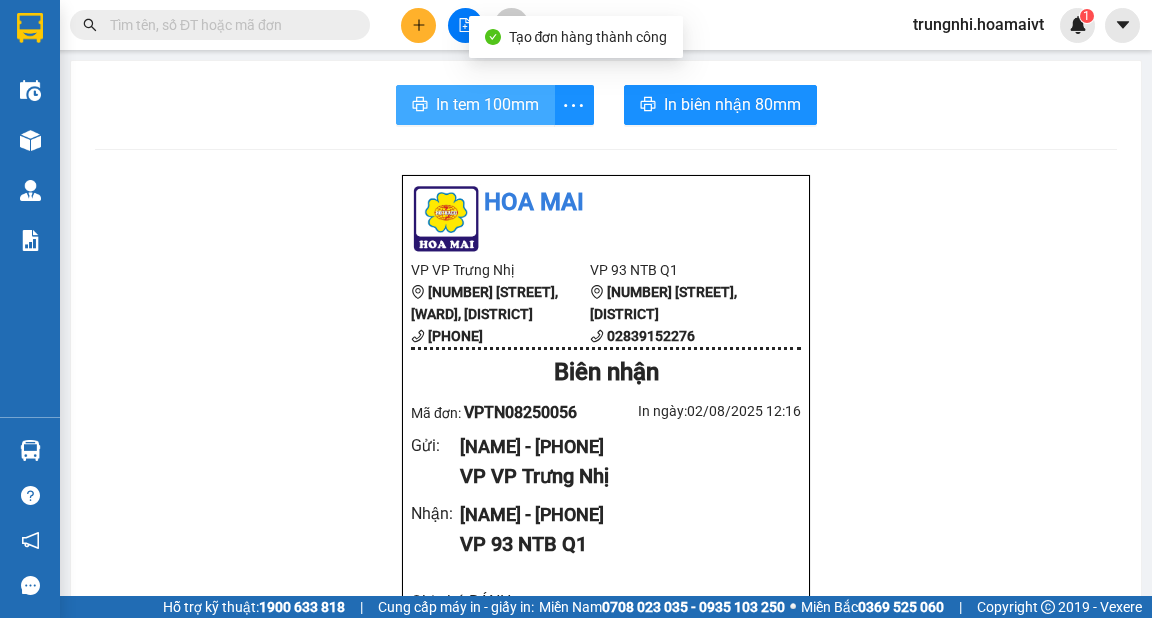 click on "In tem 100mm" at bounding box center (487, 104) 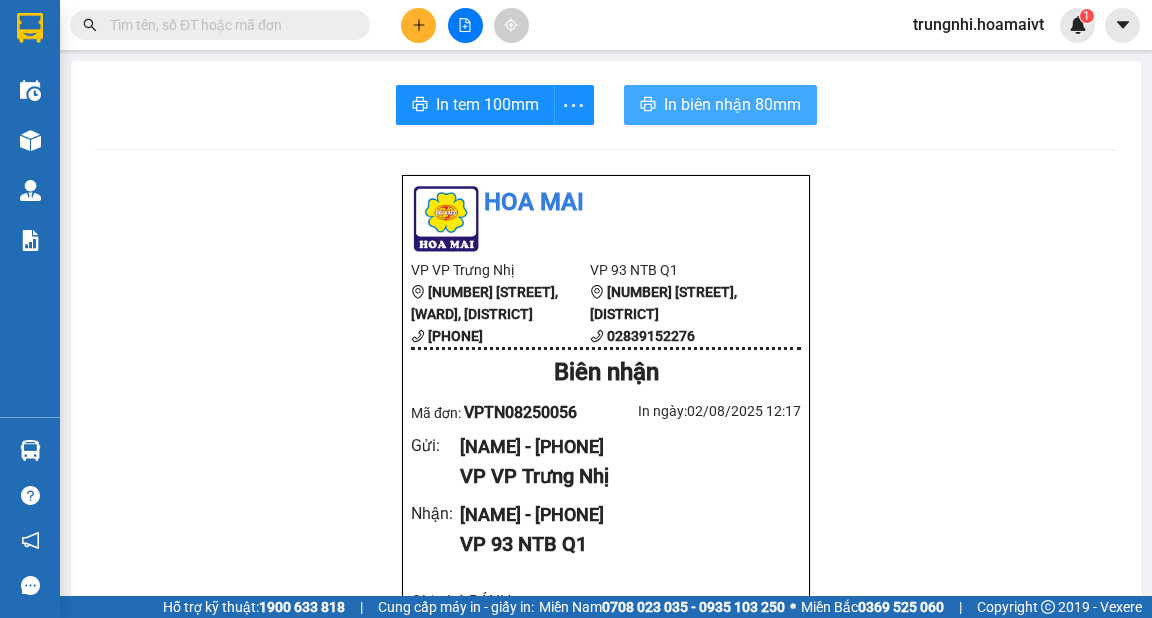 click on "In biên nhận 80mm" at bounding box center (732, 104) 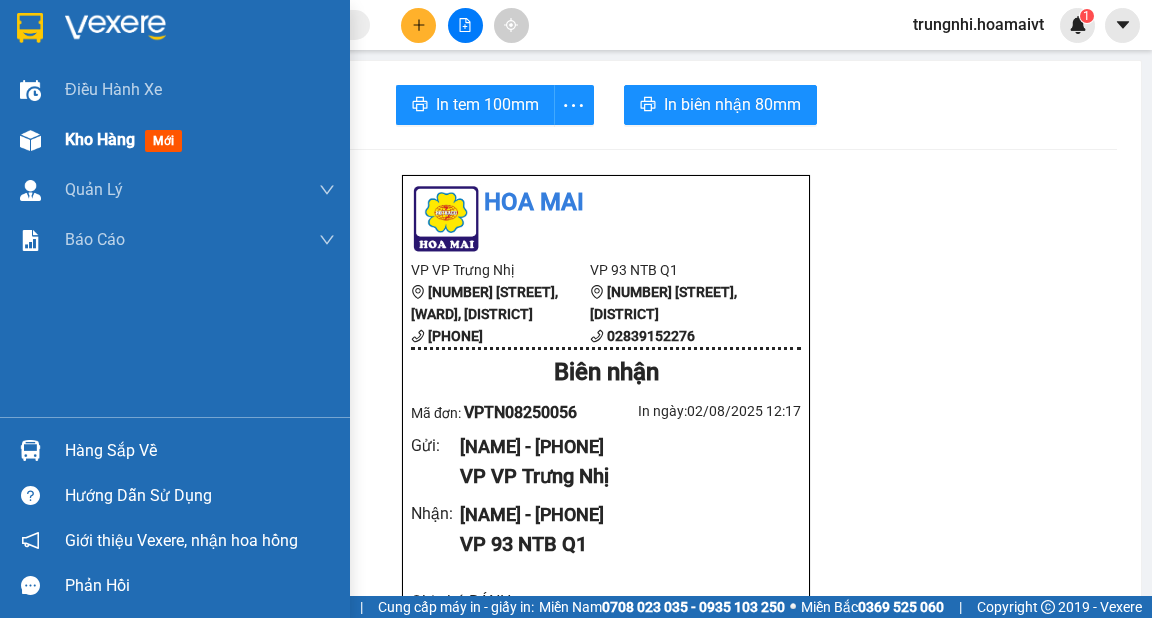 click on "Kho hàng" at bounding box center [100, 139] 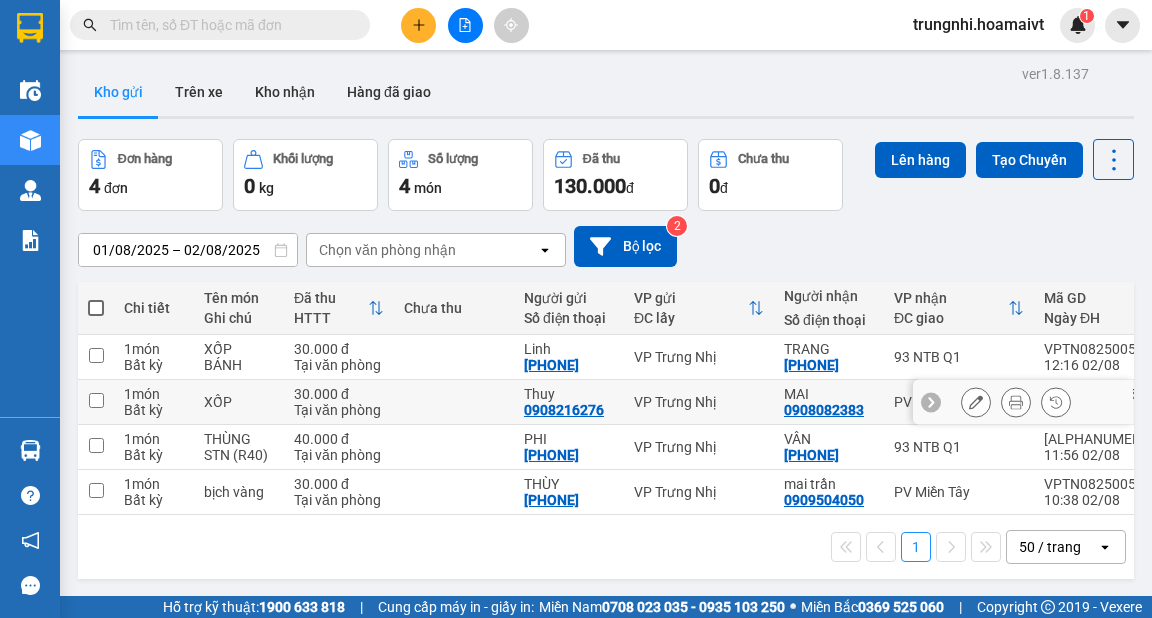 click at bounding box center (96, 400) 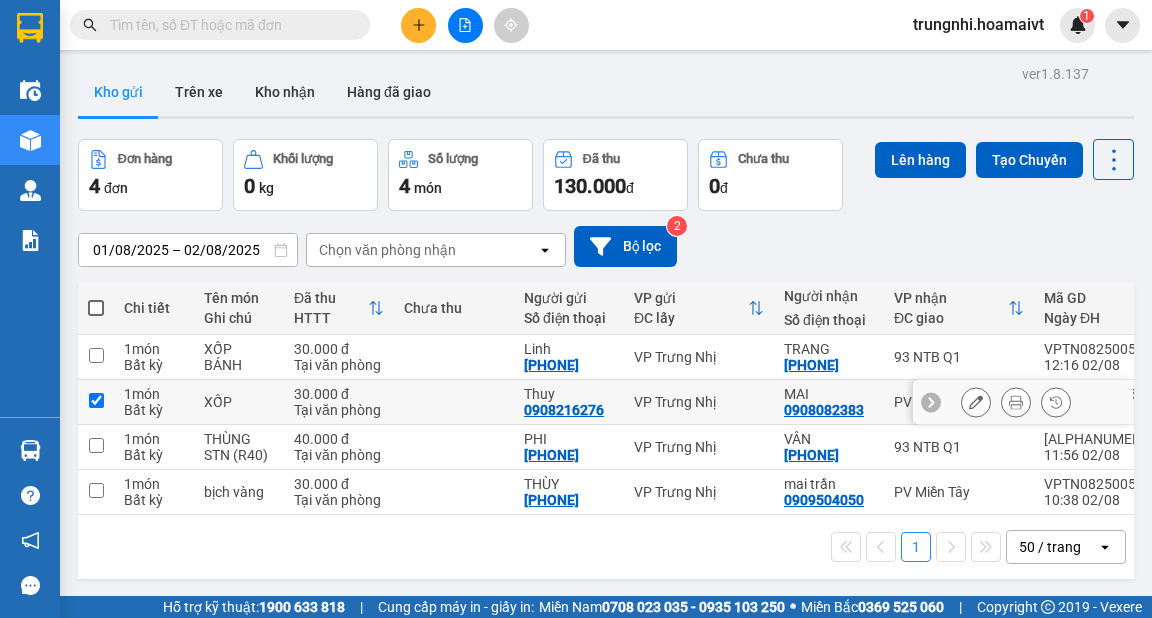 checkbox on "true" 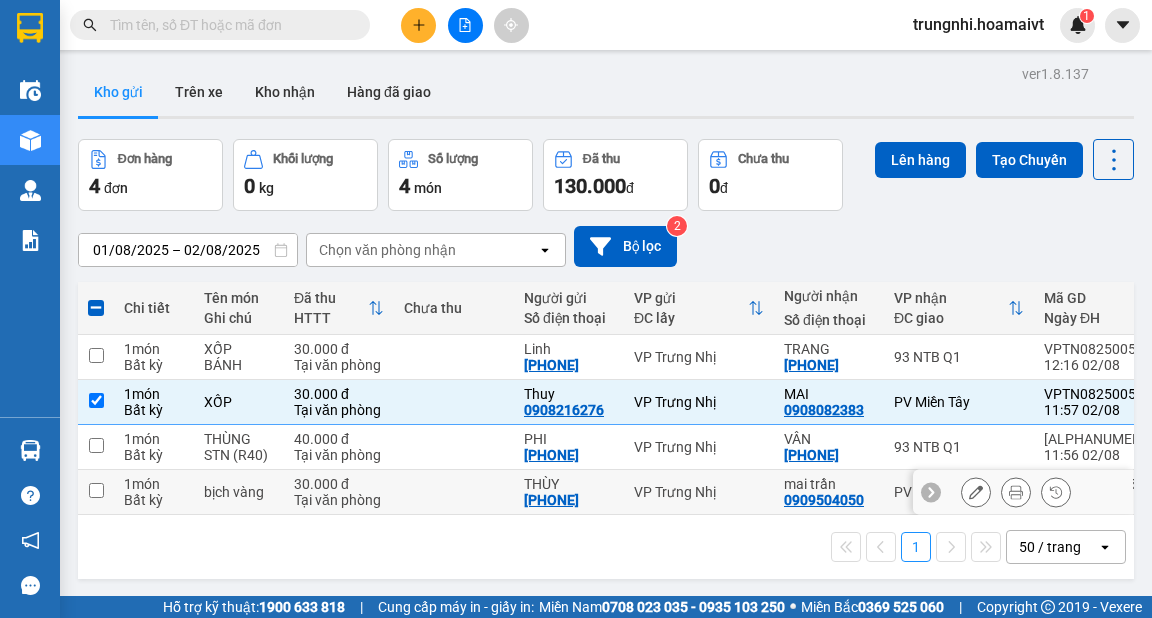 click at bounding box center [96, 490] 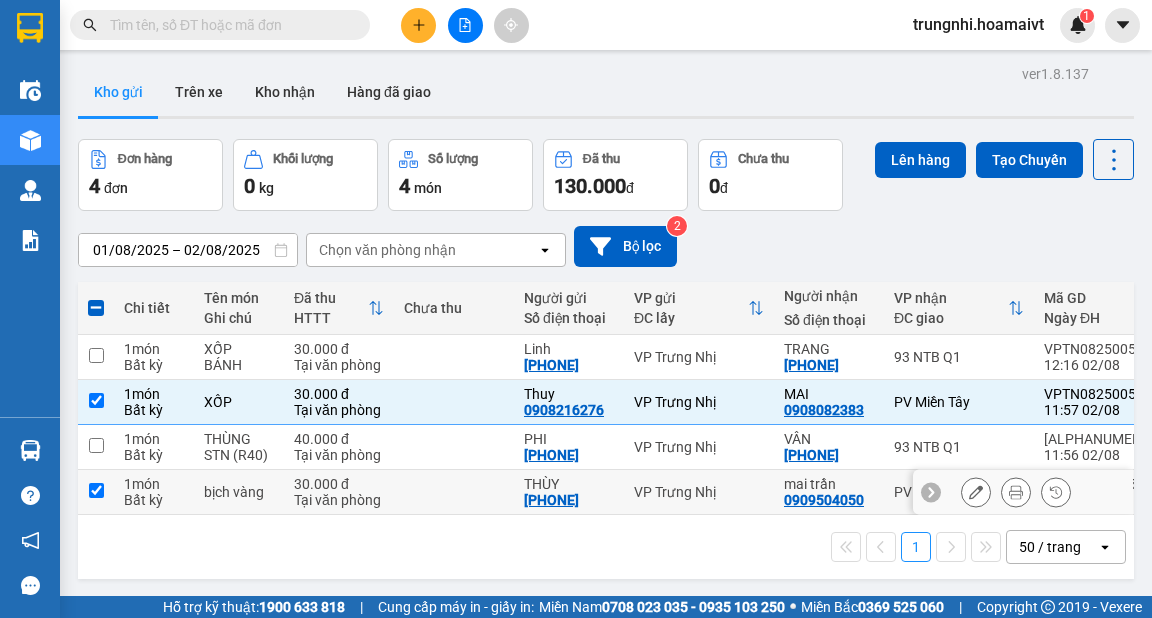 checkbox on "true" 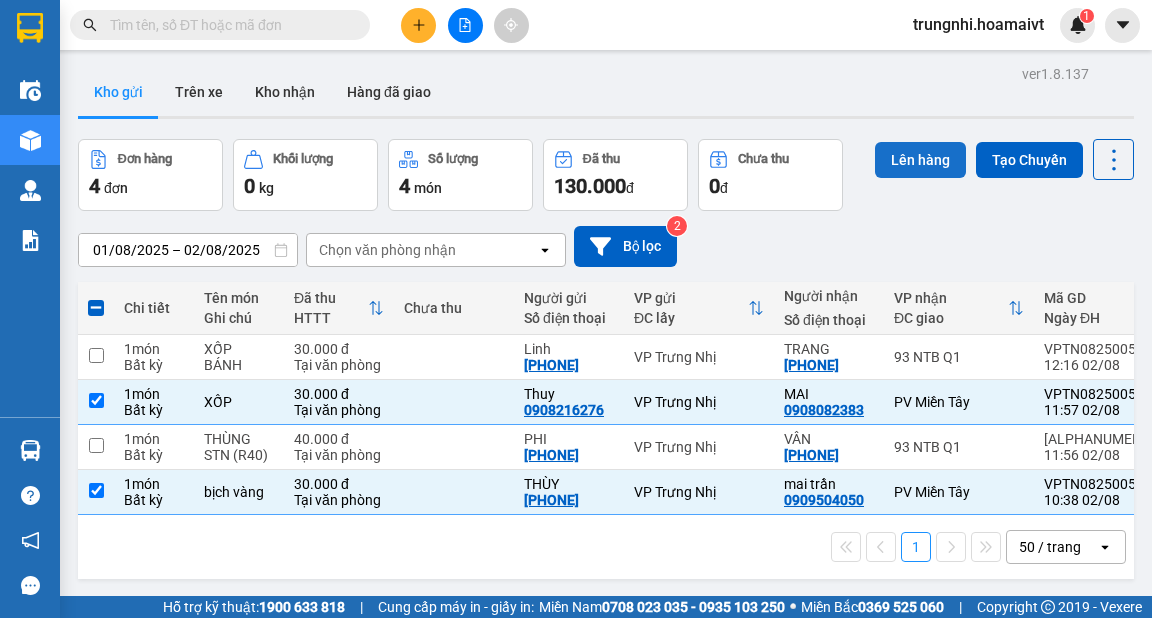 click on "Lên hàng" at bounding box center [920, 160] 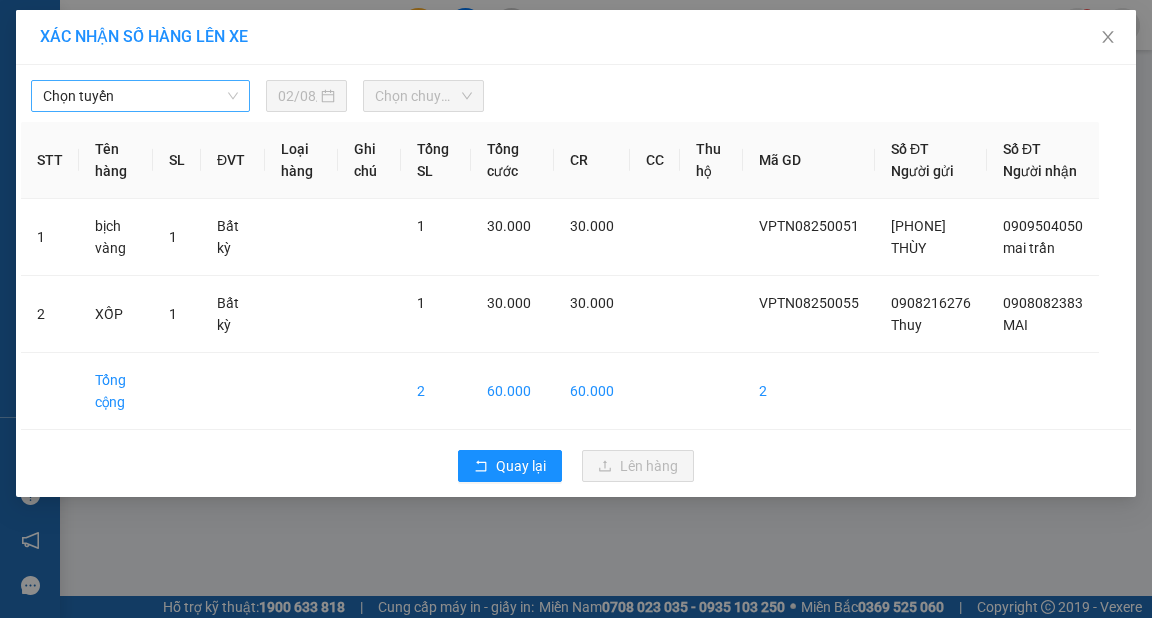 click on "Chọn tuyến" at bounding box center (140, 96) 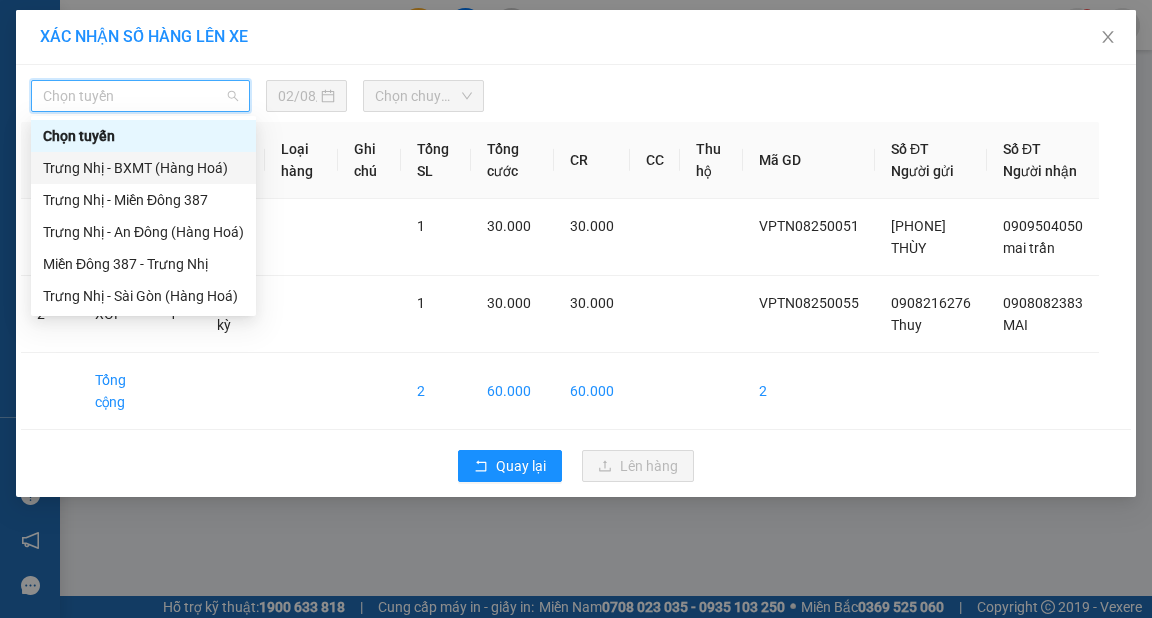 click on "Trưng Nhị - BXMT (Hàng Hoá)" at bounding box center (143, 168) 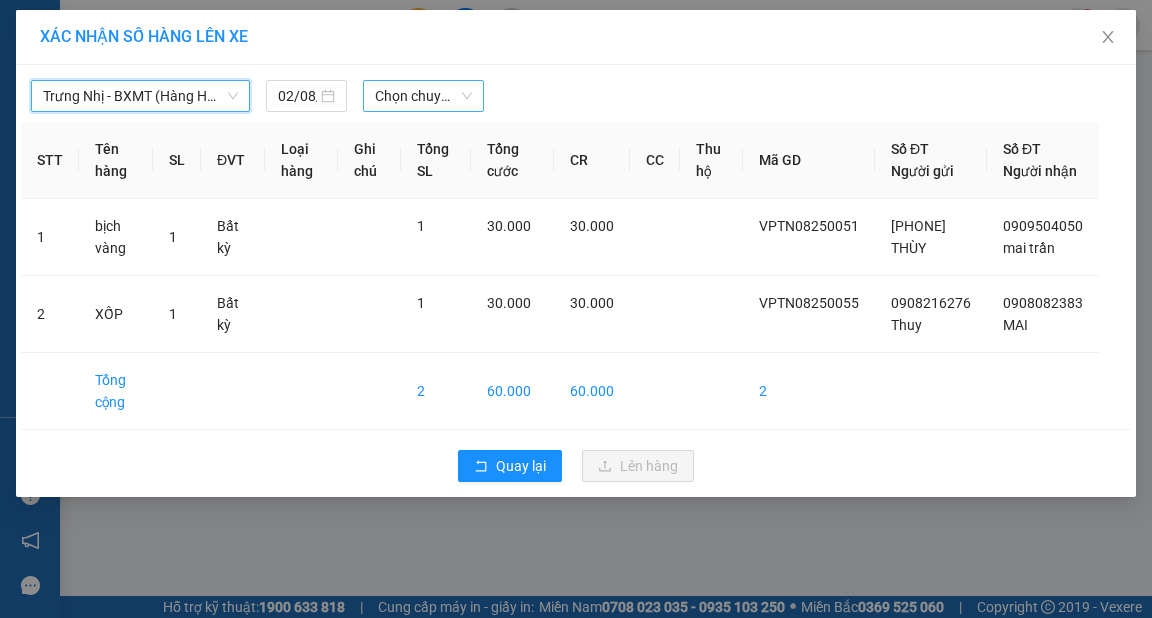 click on "Chọn chuyến" at bounding box center [423, 96] 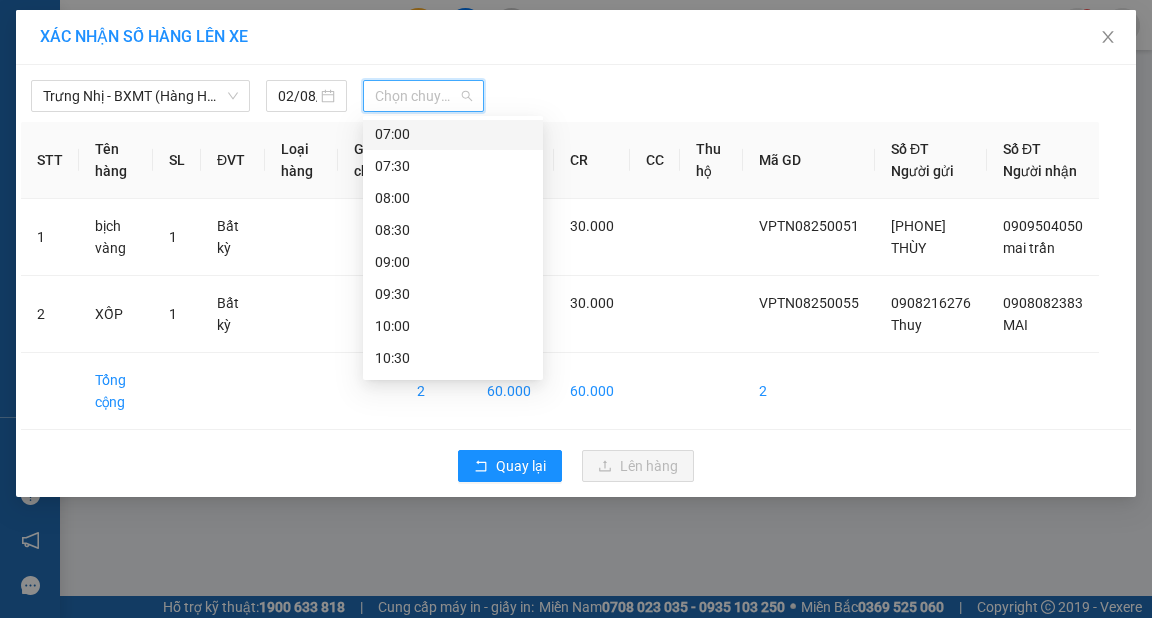 scroll, scrollTop: 240, scrollLeft: 0, axis: vertical 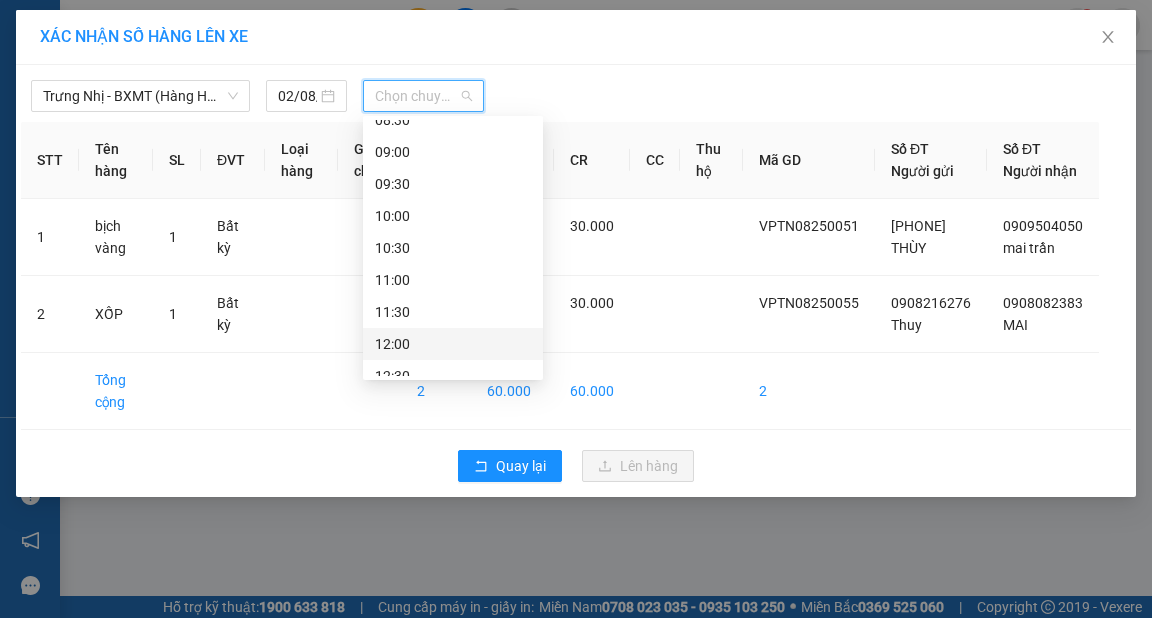 click on "12:00" at bounding box center (453, 344) 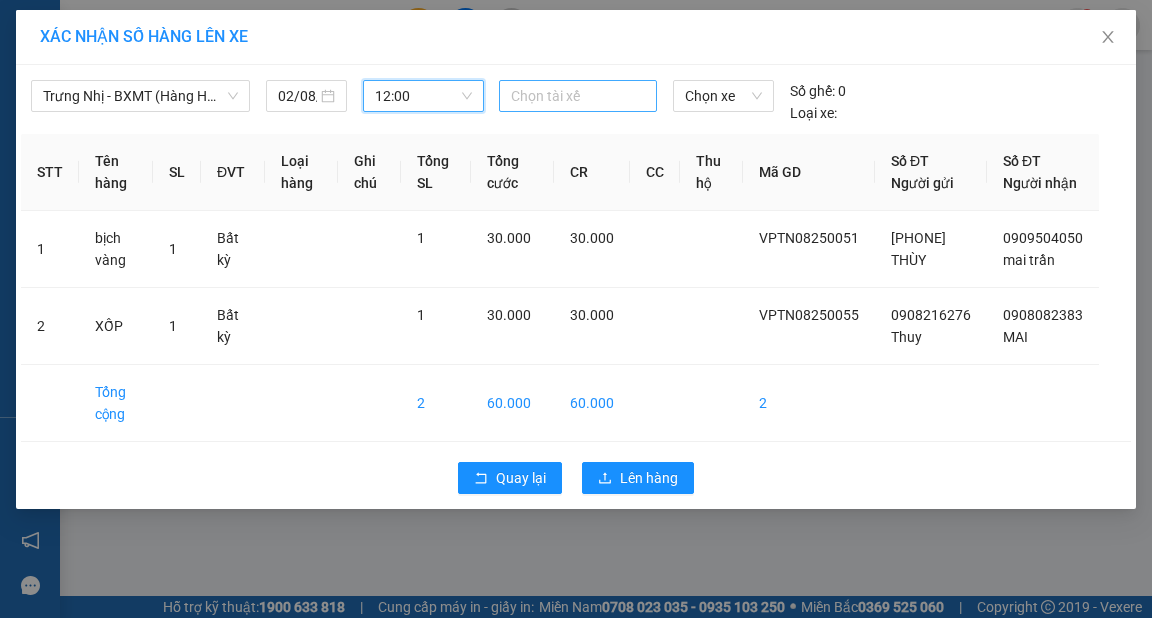 click at bounding box center [578, 96] 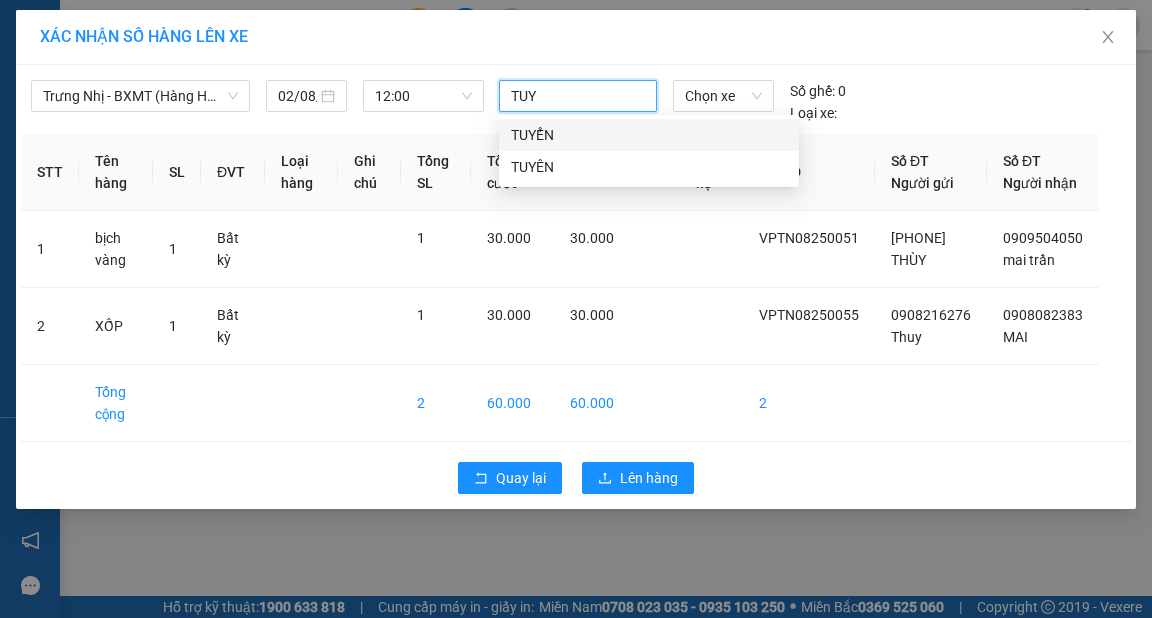 type on "TUYE" 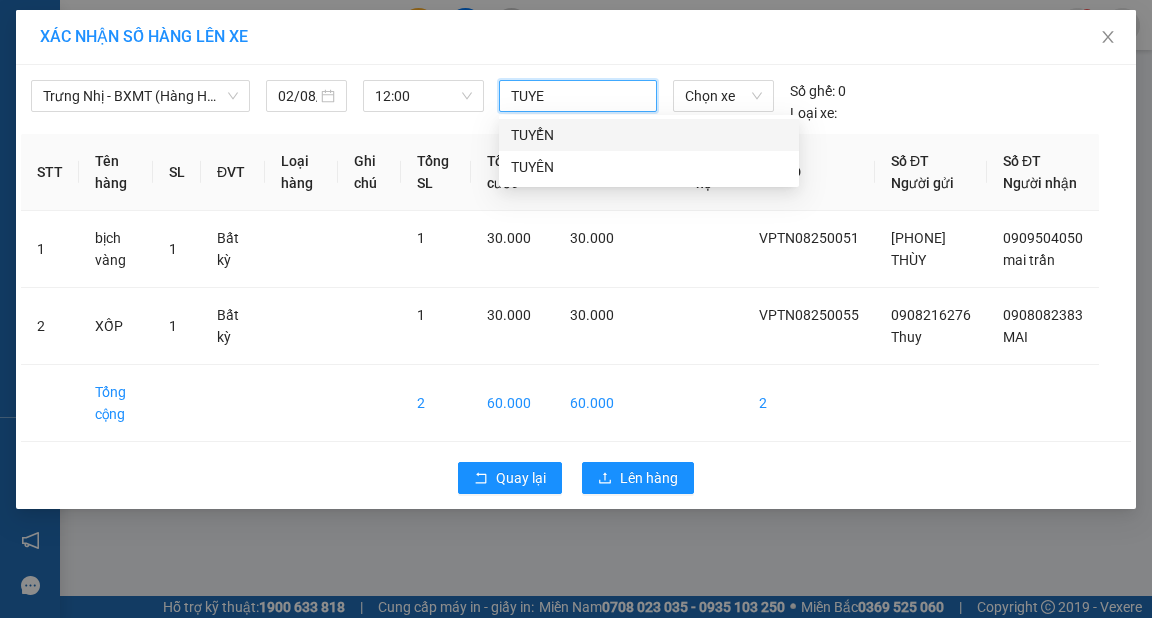 click on "TUYỂN" at bounding box center [649, 135] 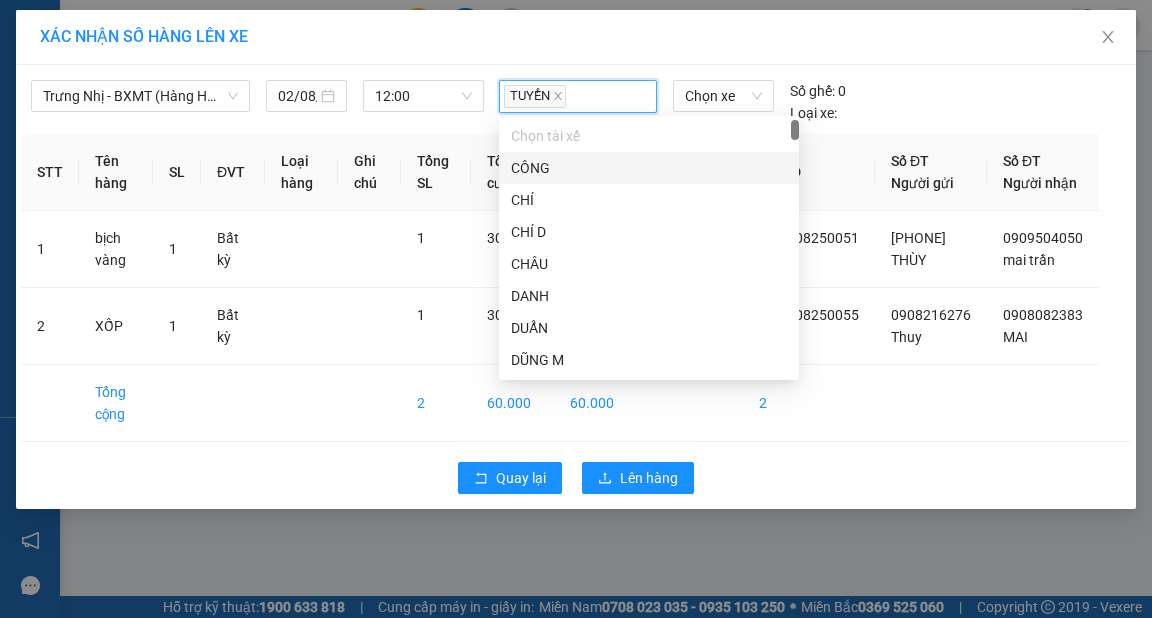click on "XÁC NHẬN SỐ HÀNG LÊN XE" at bounding box center [576, 37] 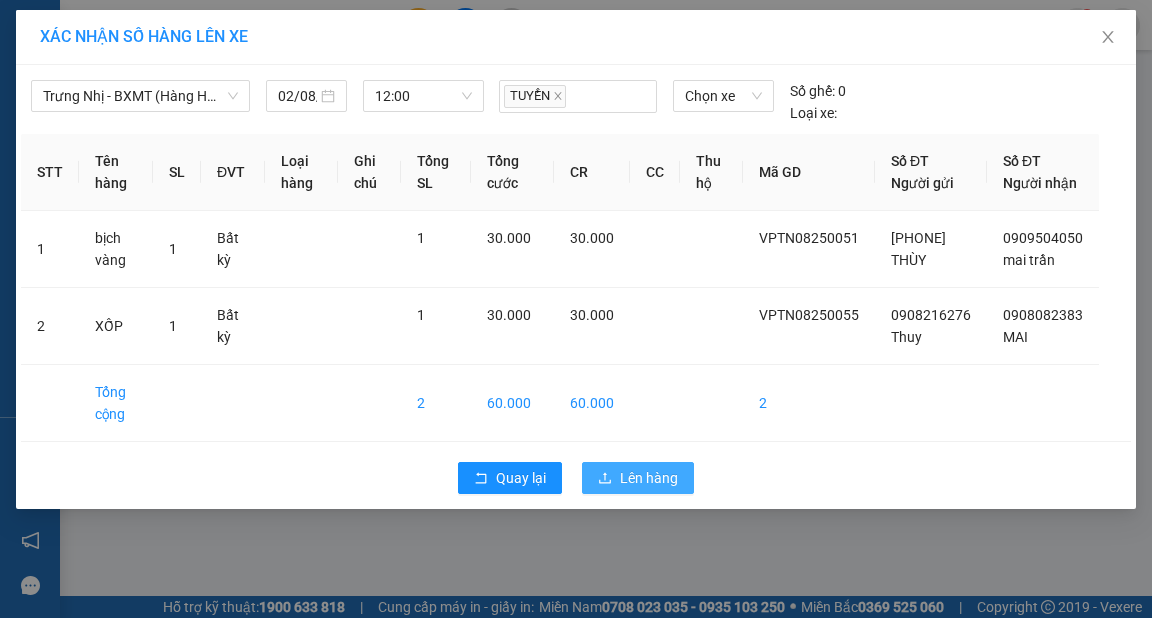 click on "Lên hàng" at bounding box center (649, 478) 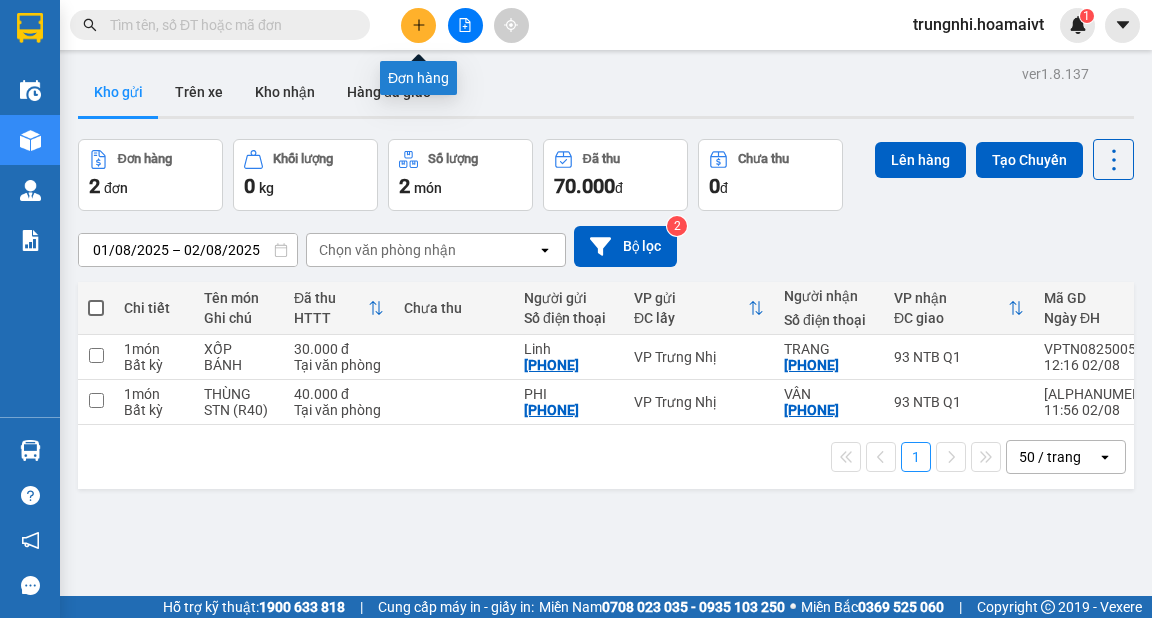 click 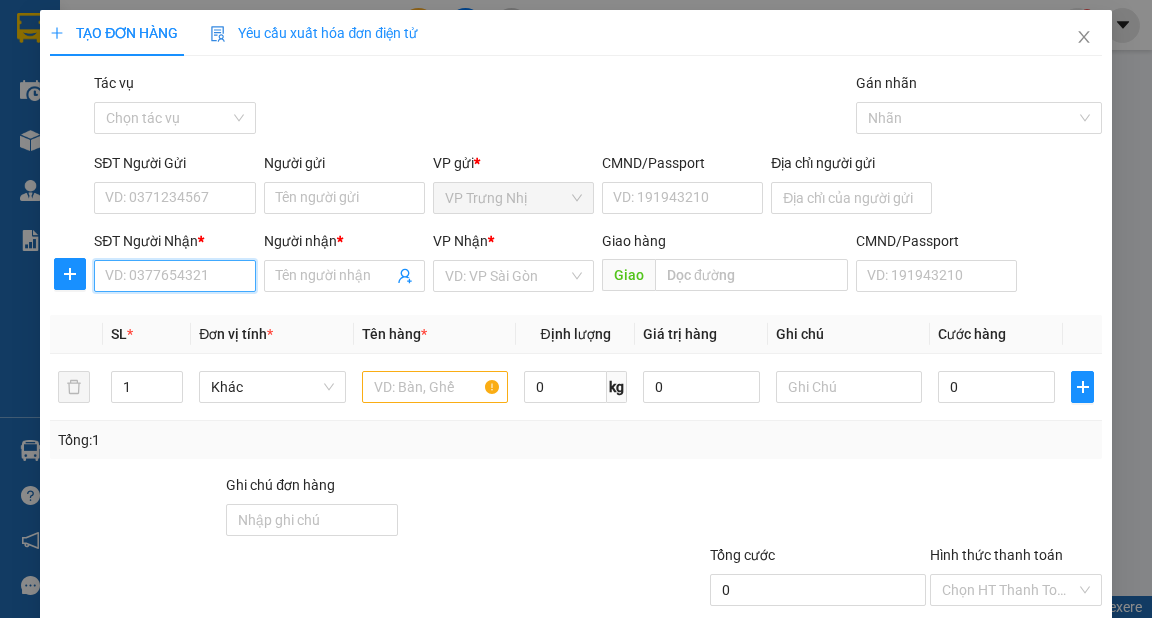 click on "SĐT Người Nhận  *" at bounding box center (174, 276) 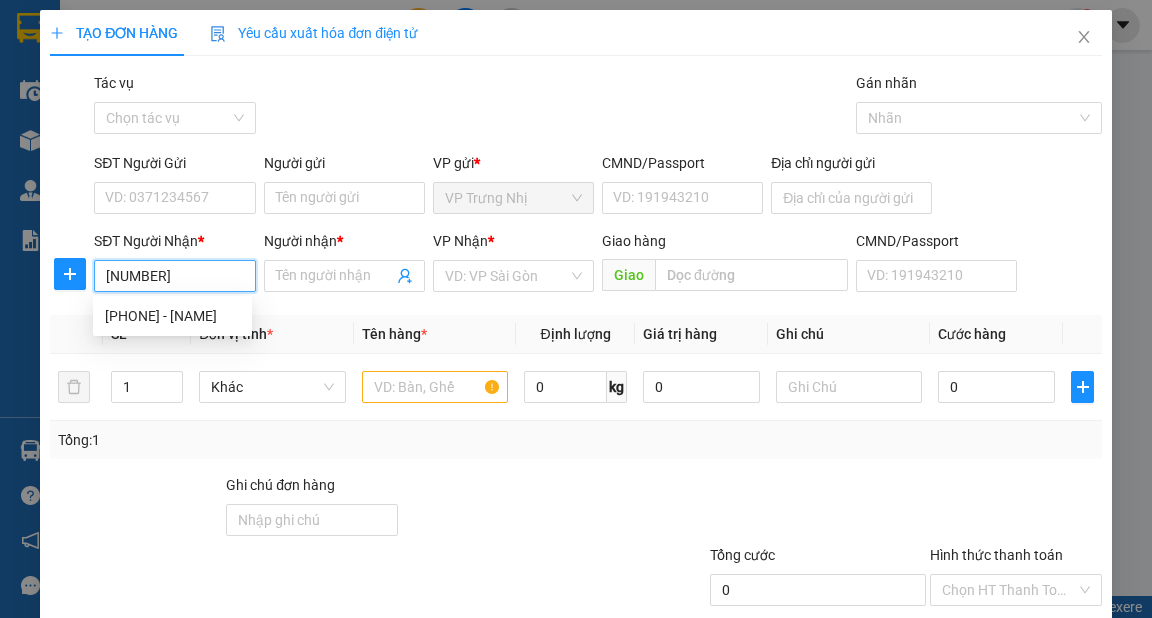 type on "[NUMBER]" 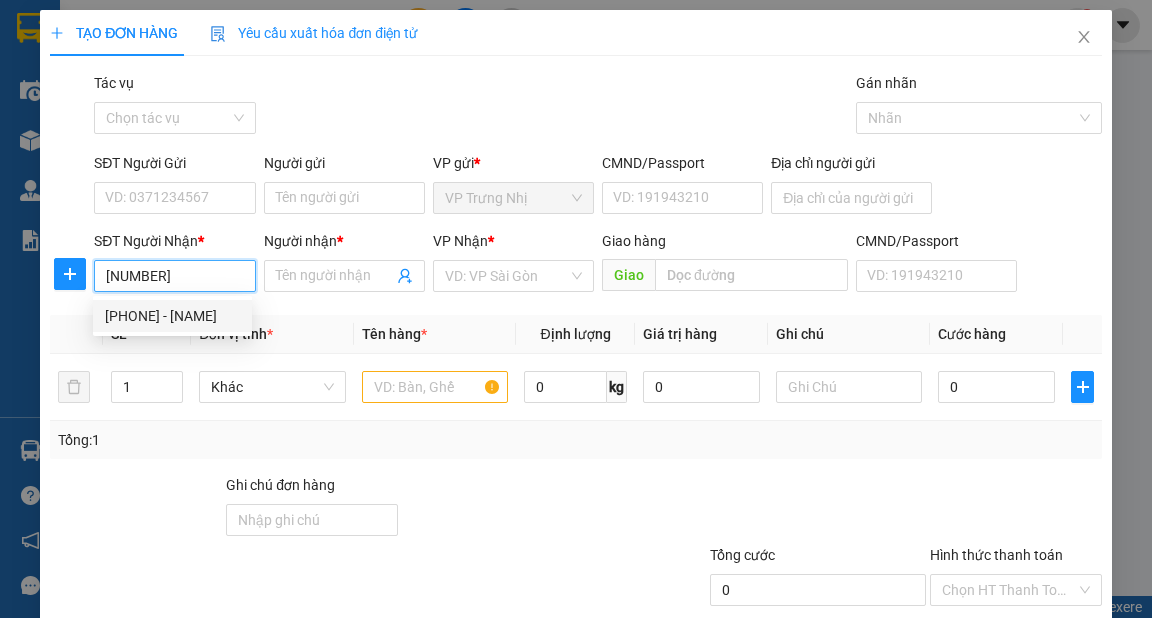 click on "[PHONE] - [NAME]" at bounding box center [172, 316] 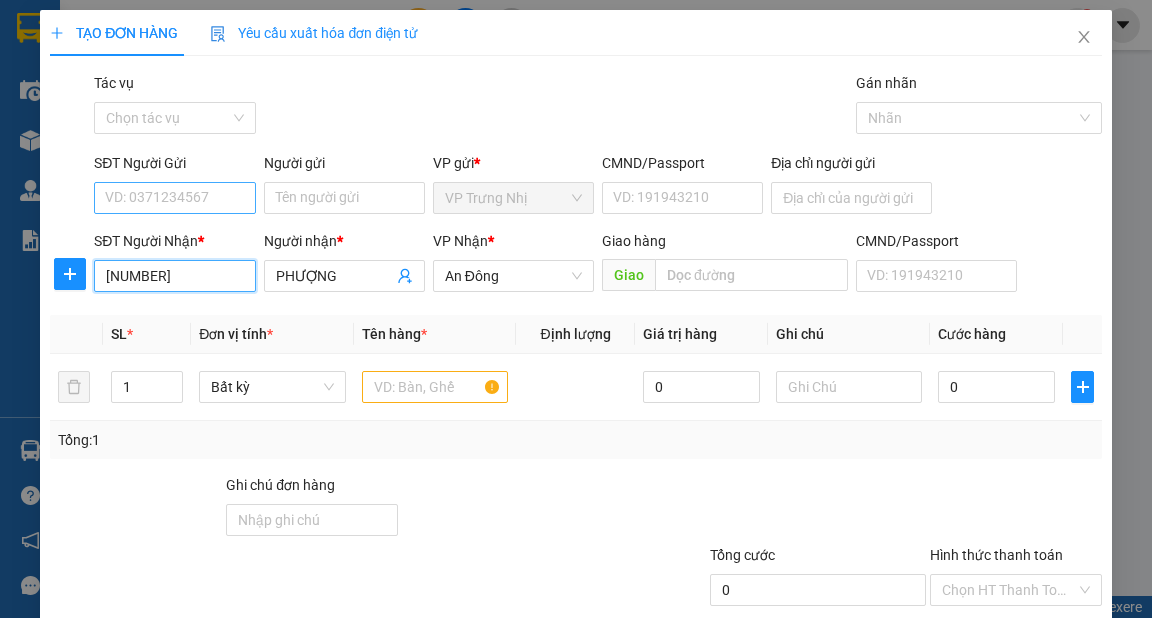 type on "[NUMBER]" 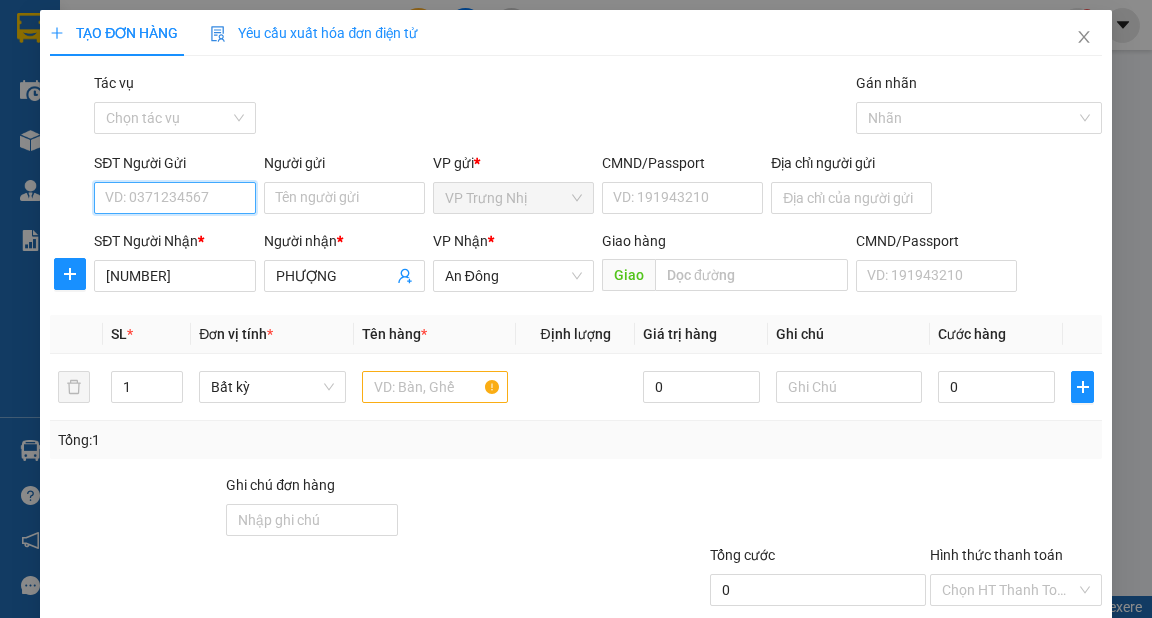 click on "SĐT Người Gửi" at bounding box center [174, 198] 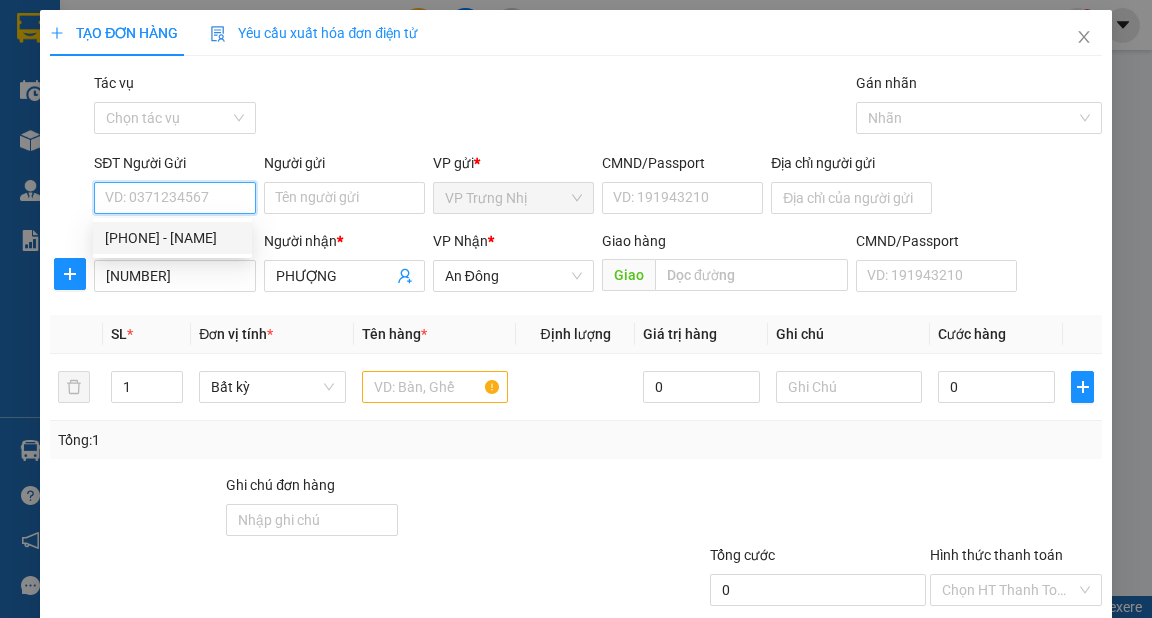 click on "[PHONE] - [NAME]" at bounding box center (172, 238) 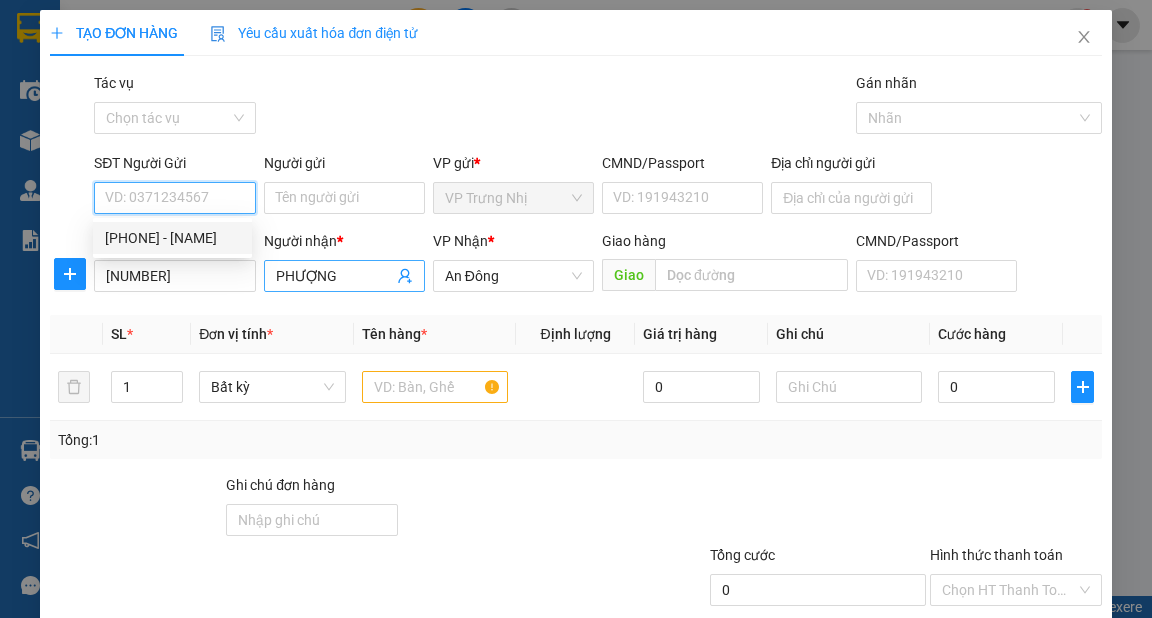 type on "[PHONE]" 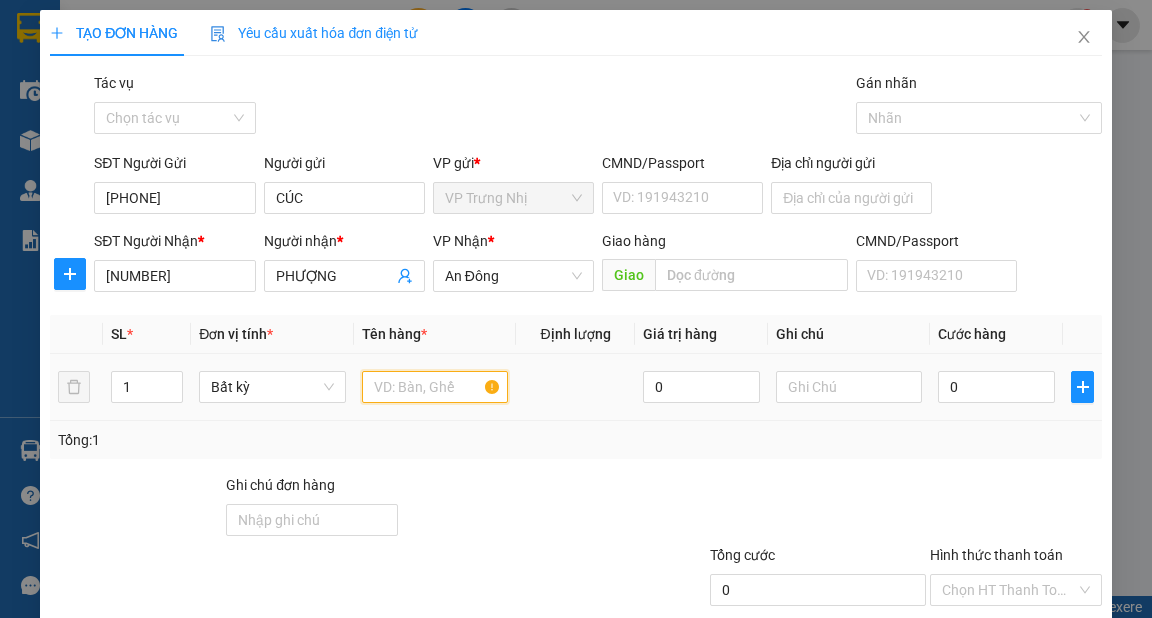 click at bounding box center (435, 387) 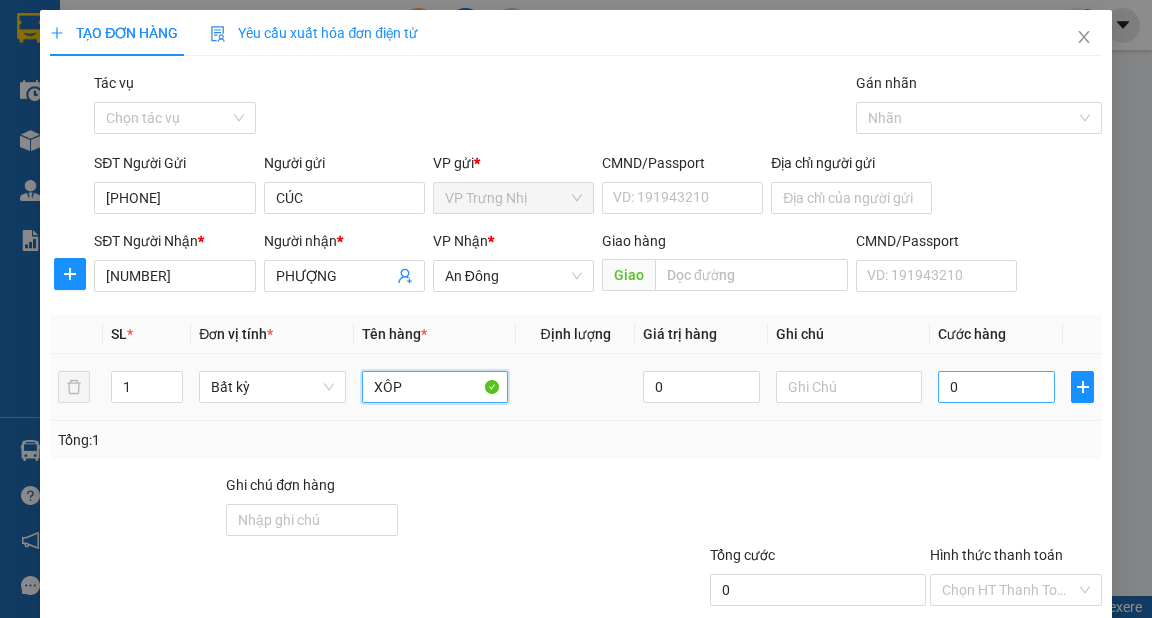 type on "XÔP" 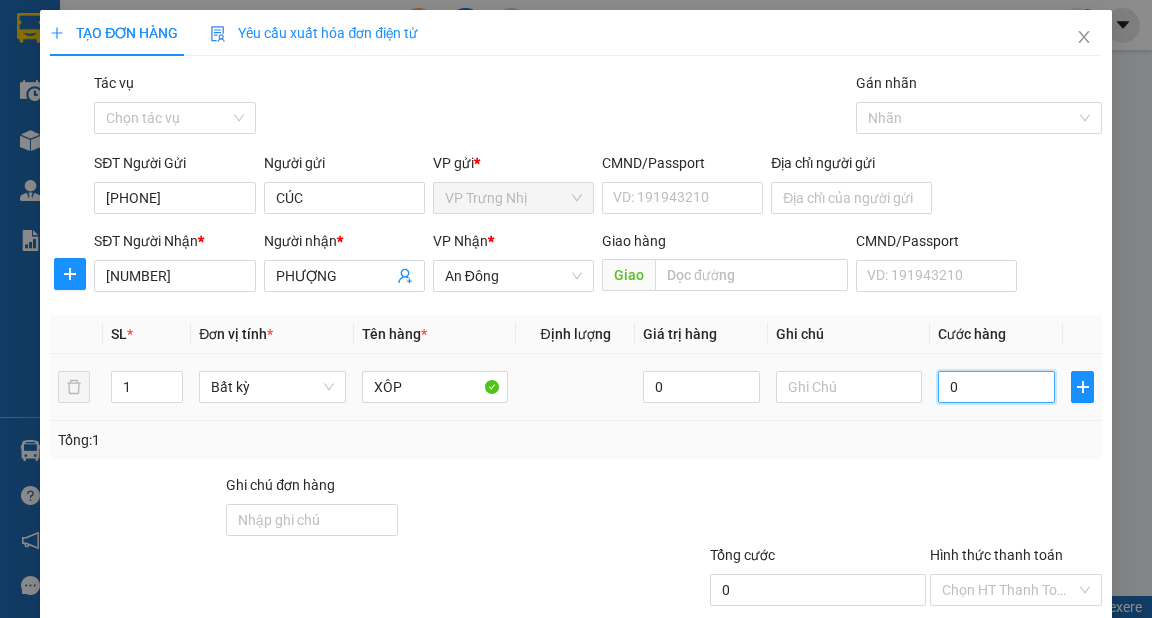 click on "0" at bounding box center (996, 387) 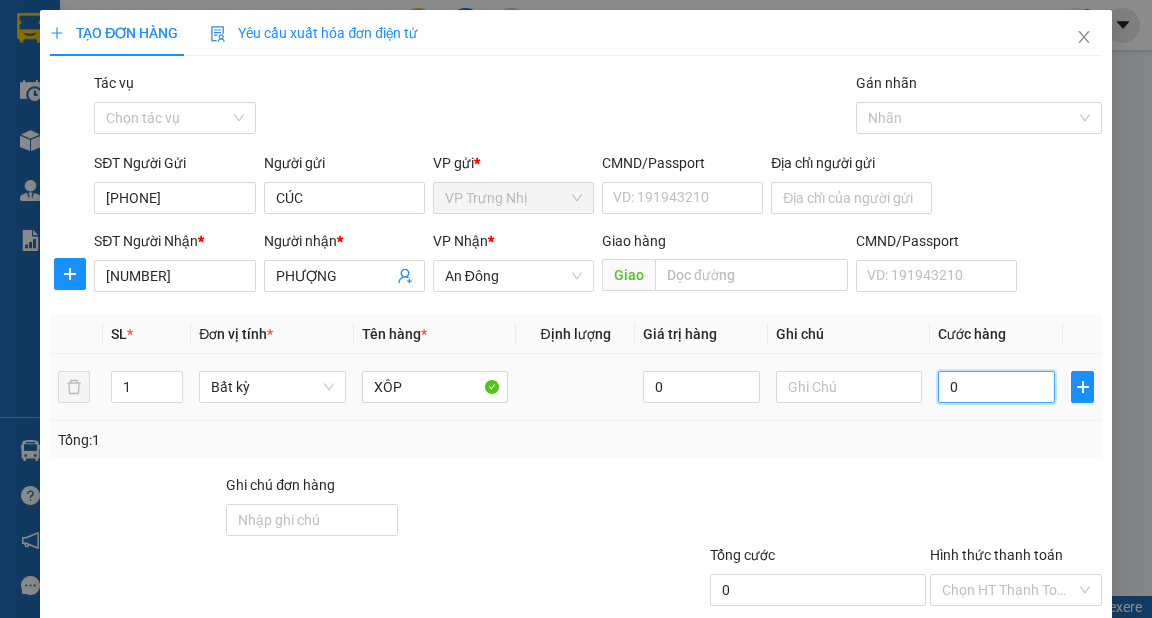 type on "4" 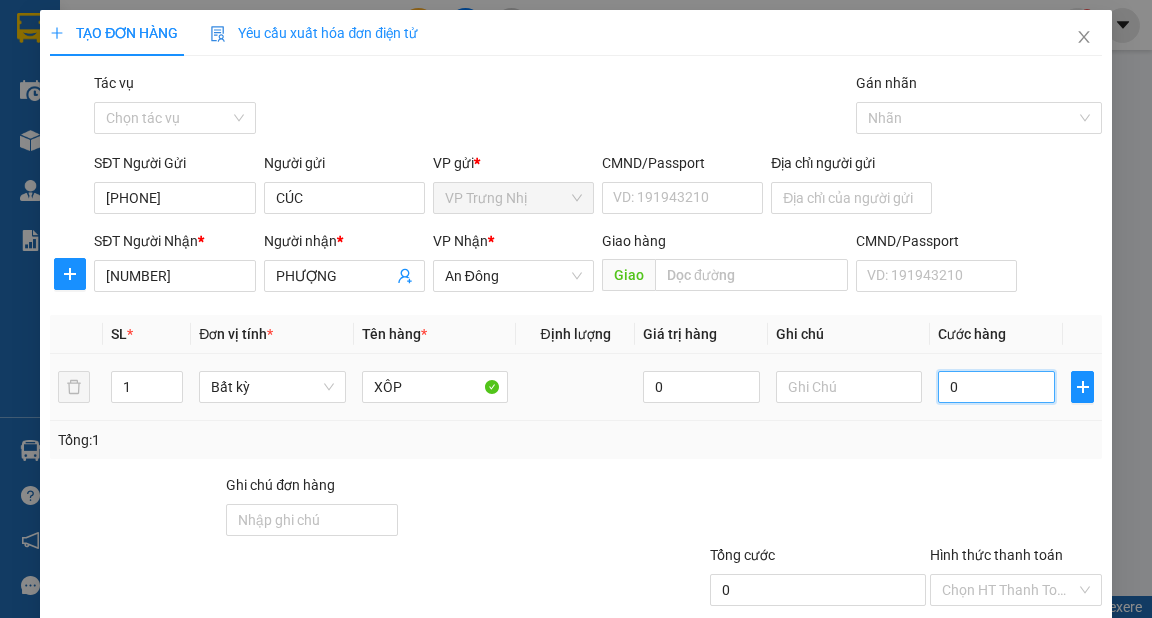 type on "4" 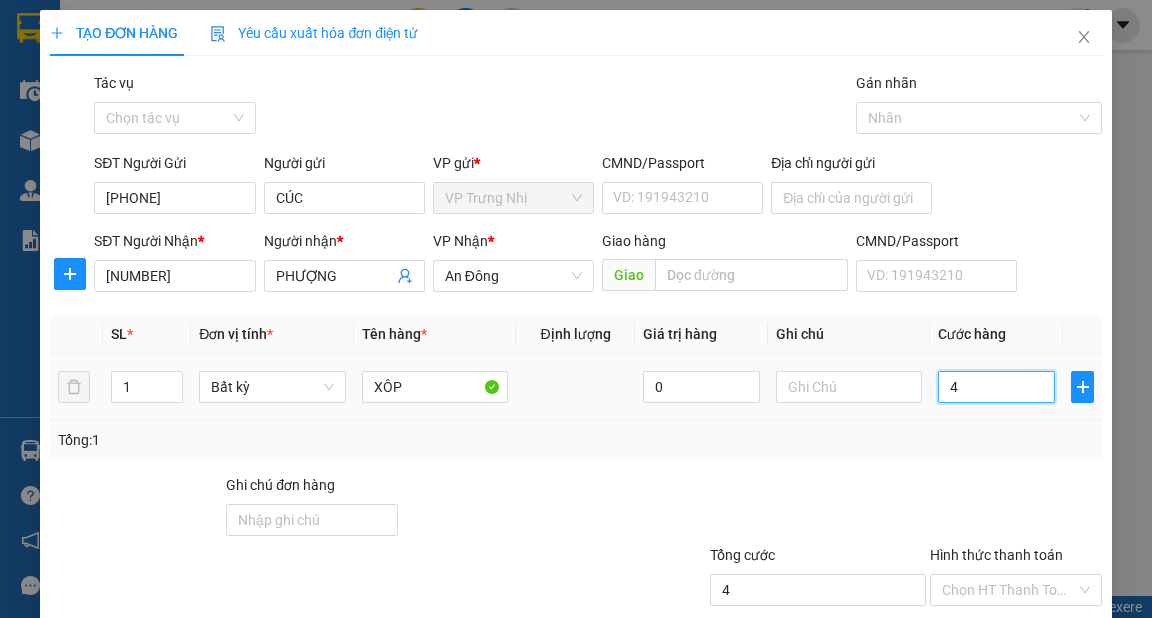 type on "40" 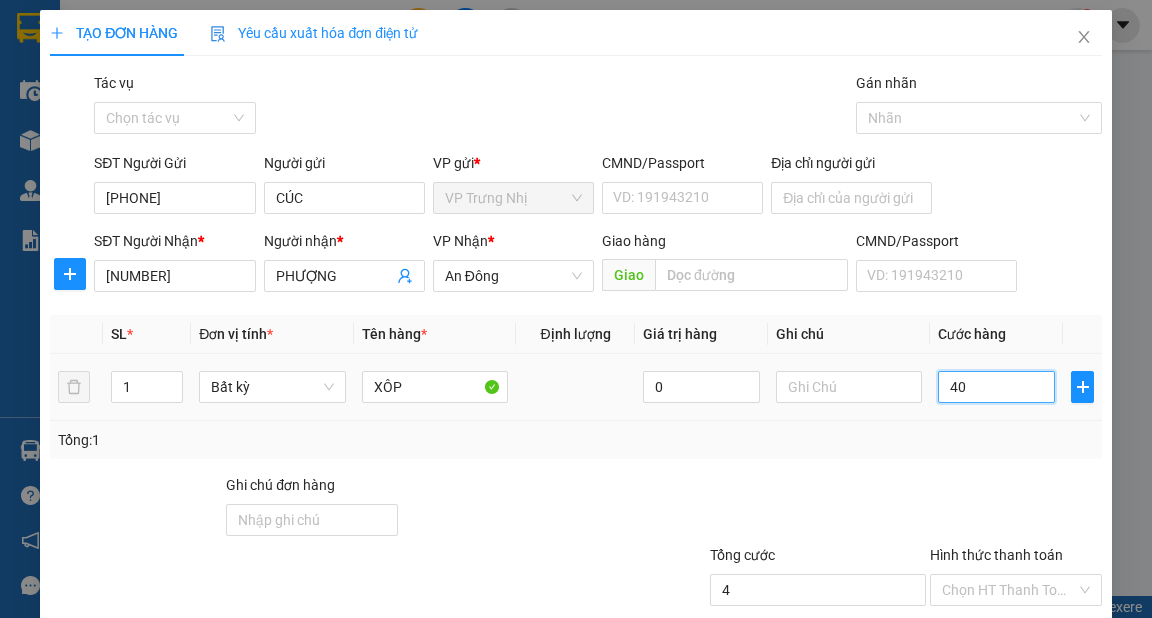 type on "40" 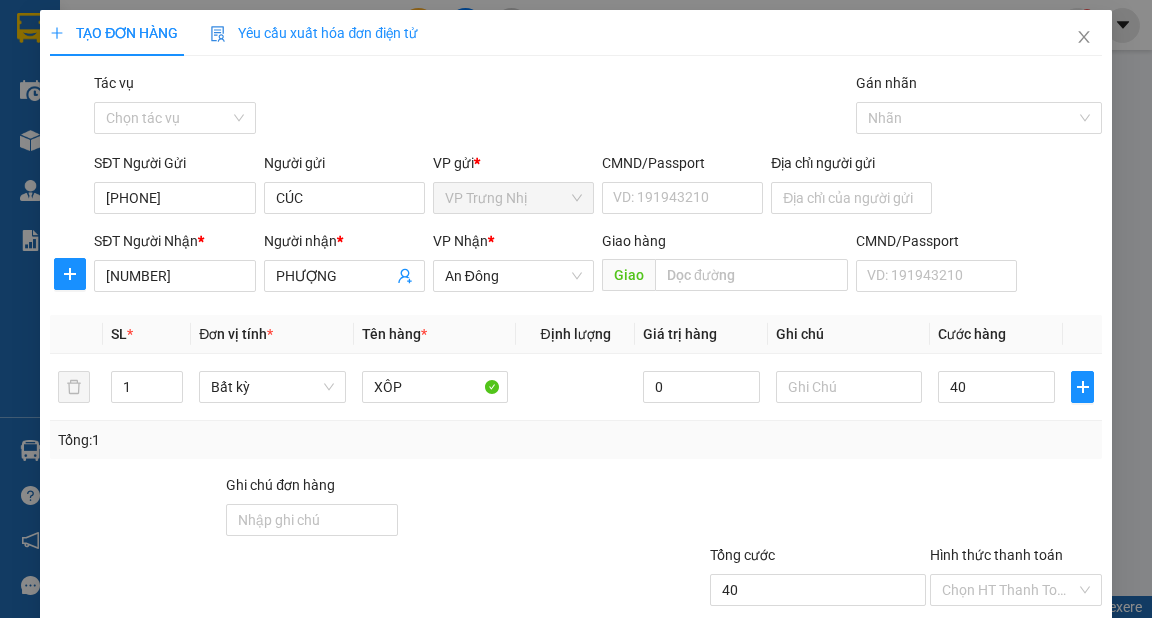 type on "40.000" 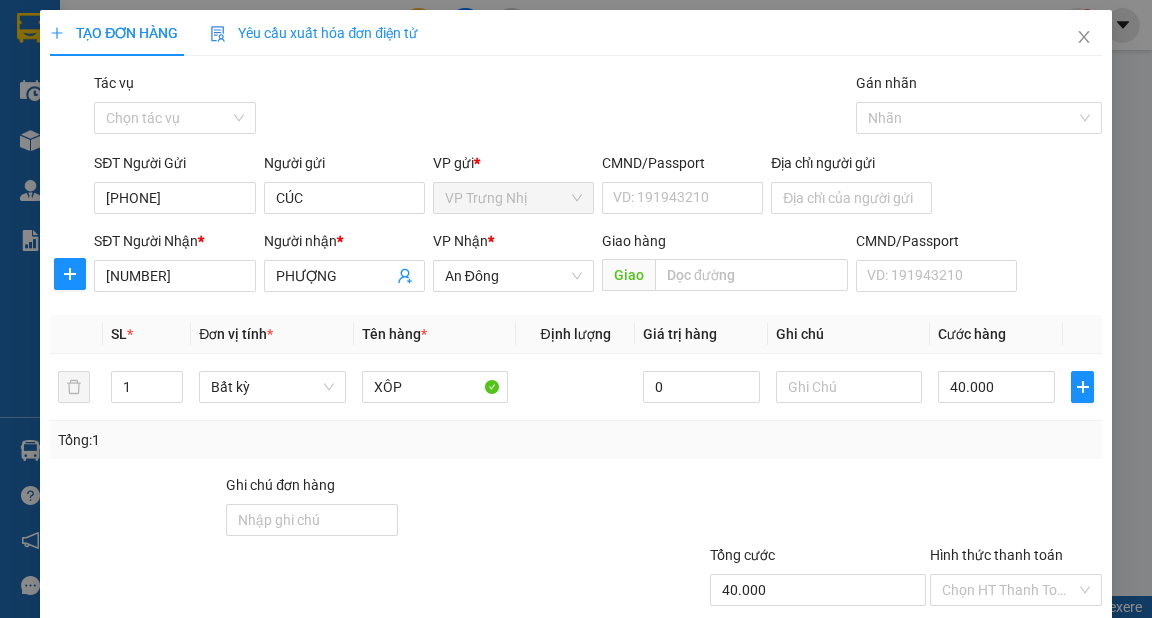 click on "Tổng:  1" at bounding box center [575, 440] 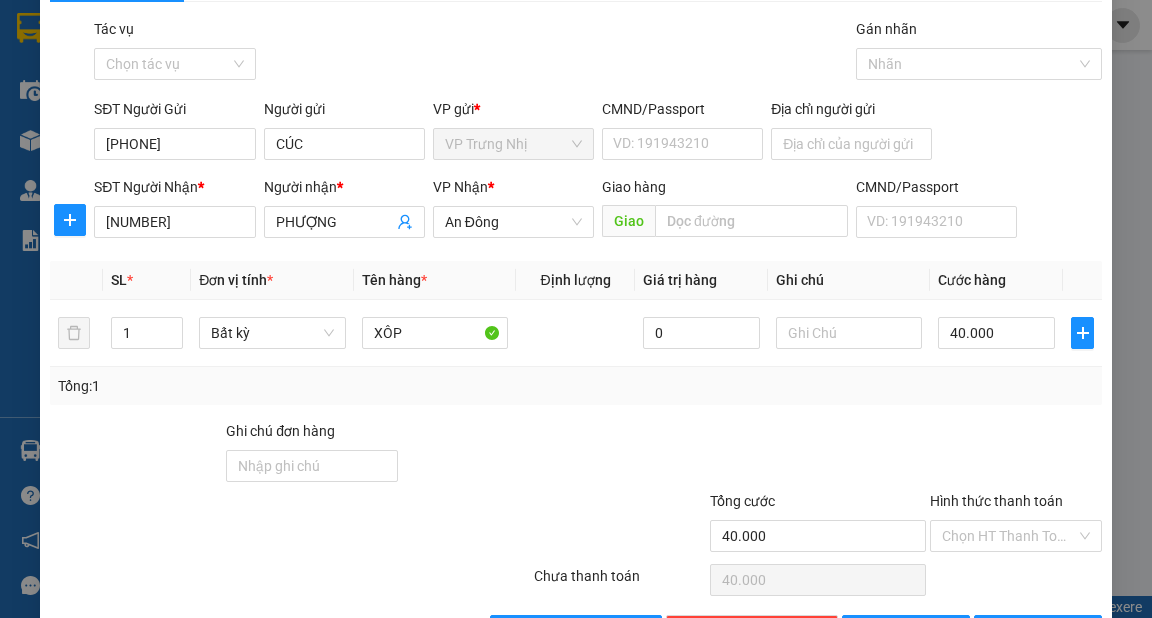 scroll, scrollTop: 120, scrollLeft: 0, axis: vertical 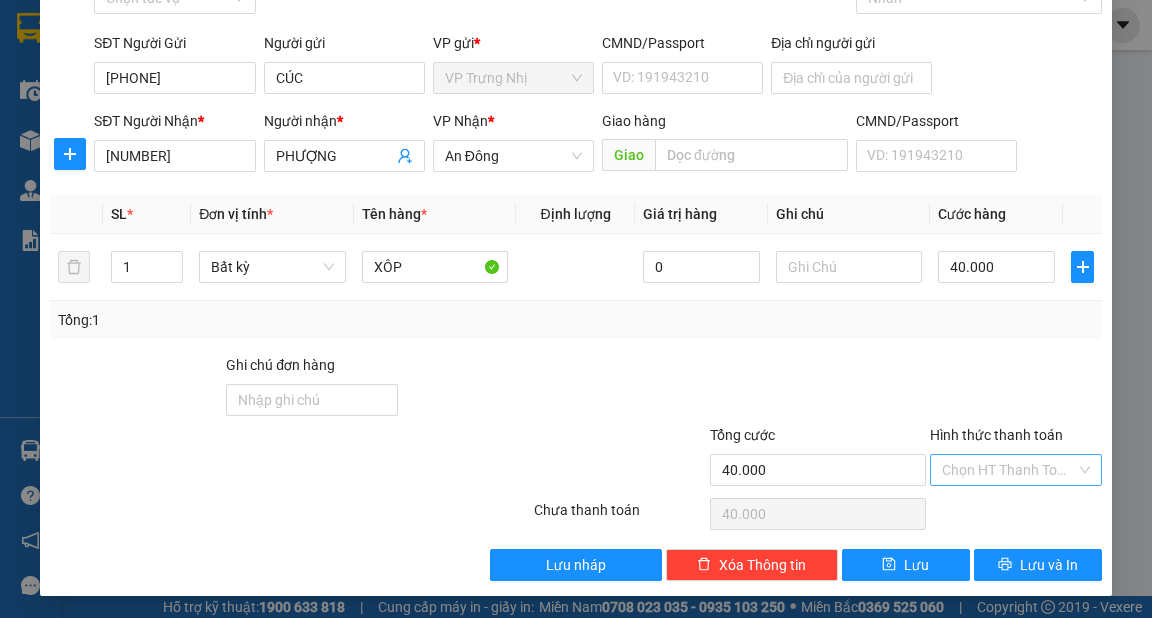 click on "Hình thức thanh toán" at bounding box center [1009, 470] 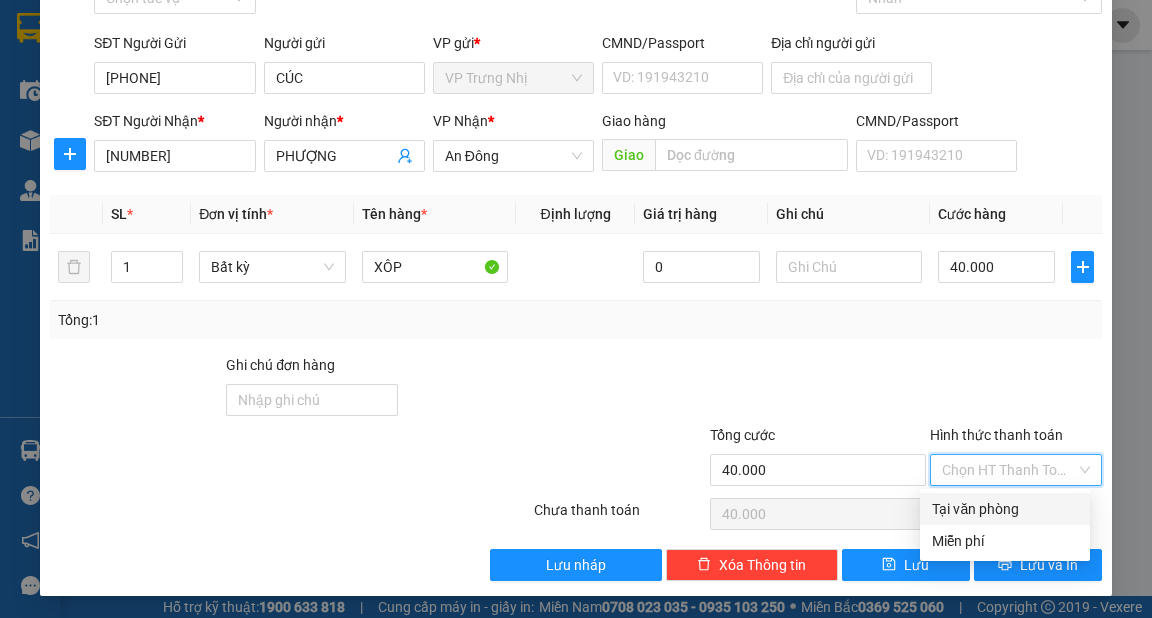 click on "Tại văn phòng" at bounding box center (1005, 509) 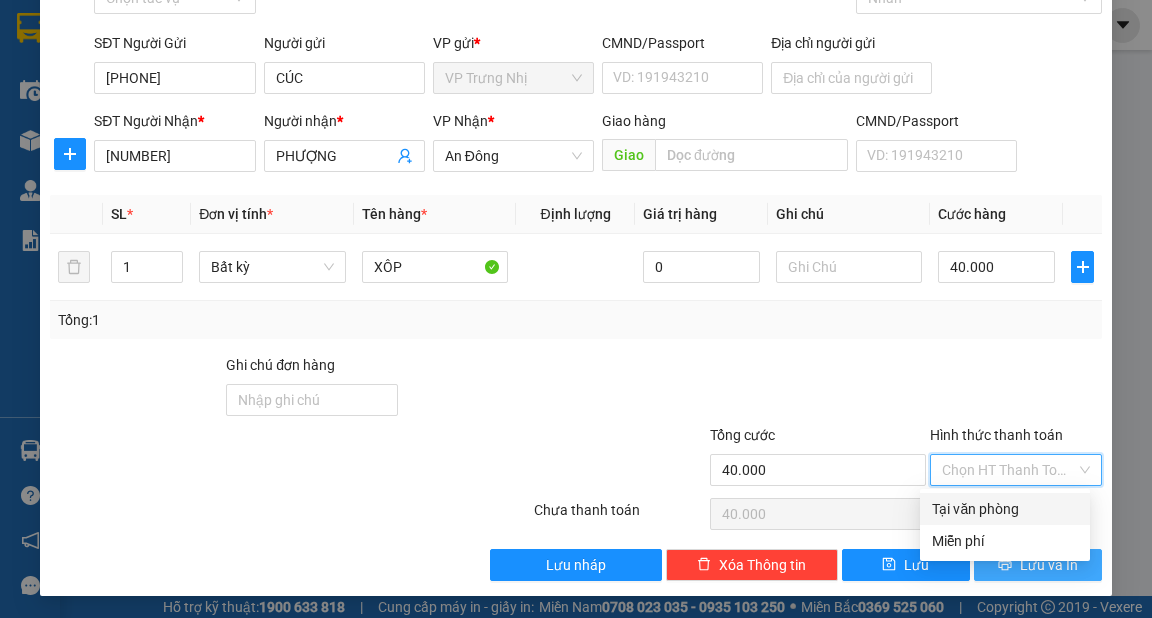 type on "0" 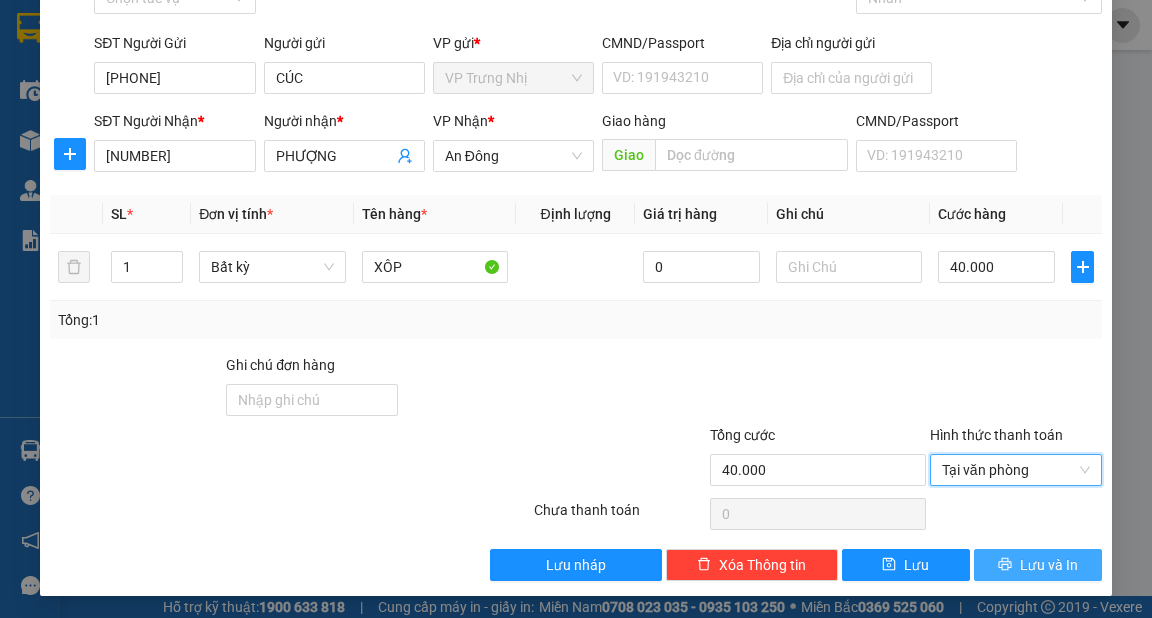 click on "Lưu và In" at bounding box center (1049, 565) 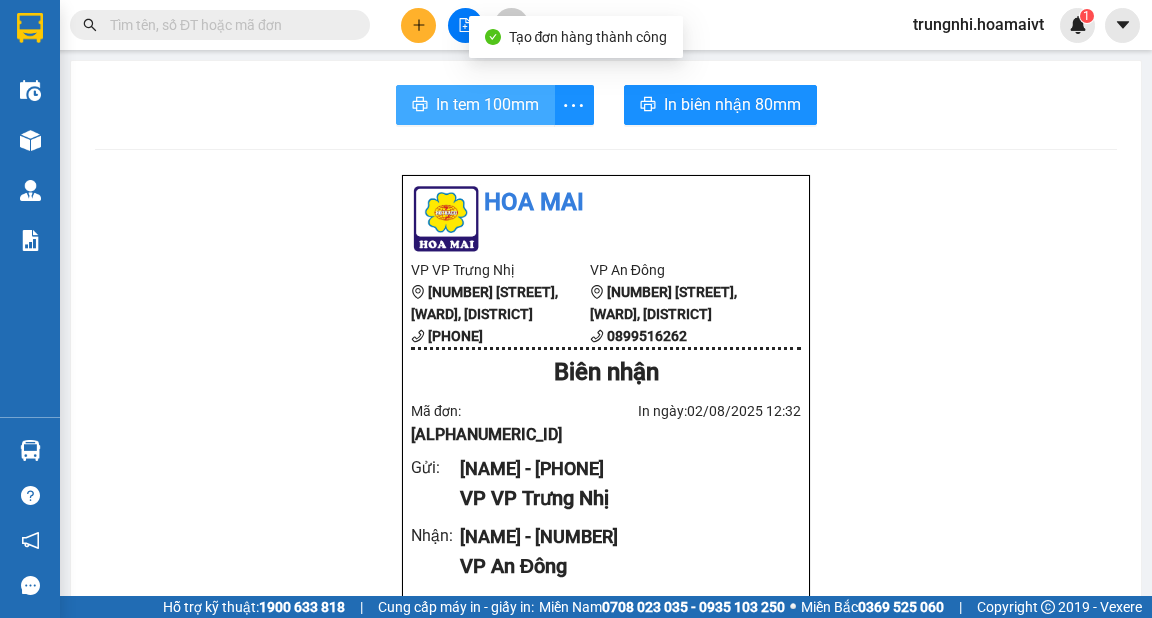 click on "In tem 100mm" at bounding box center [487, 104] 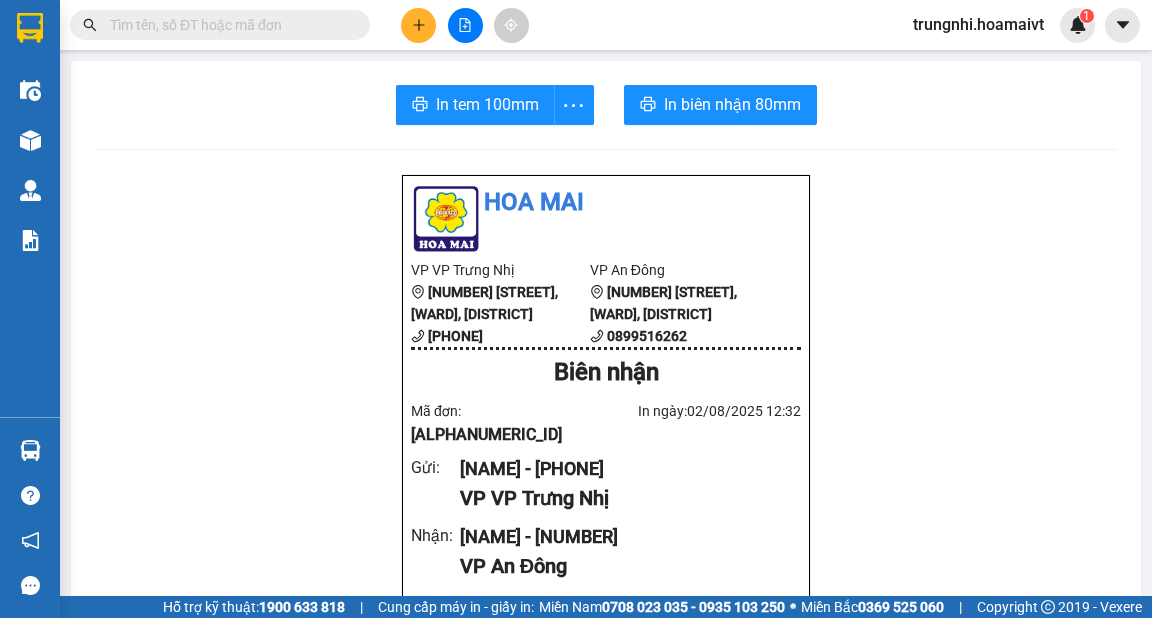 click 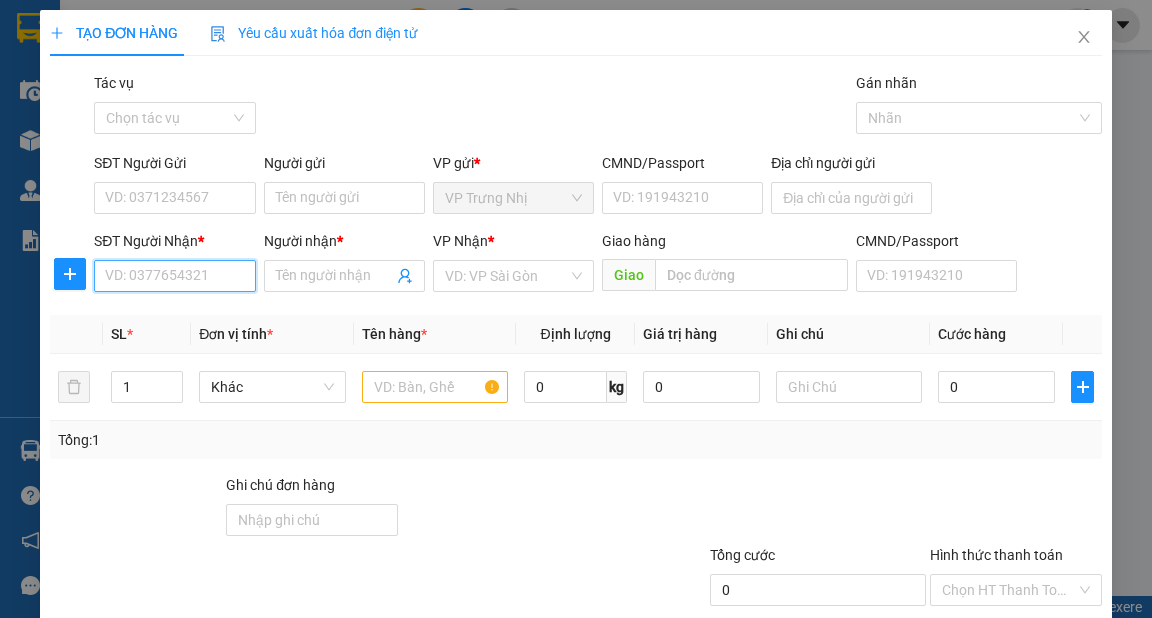 click on "SĐT Người Nhận  *" at bounding box center (174, 276) 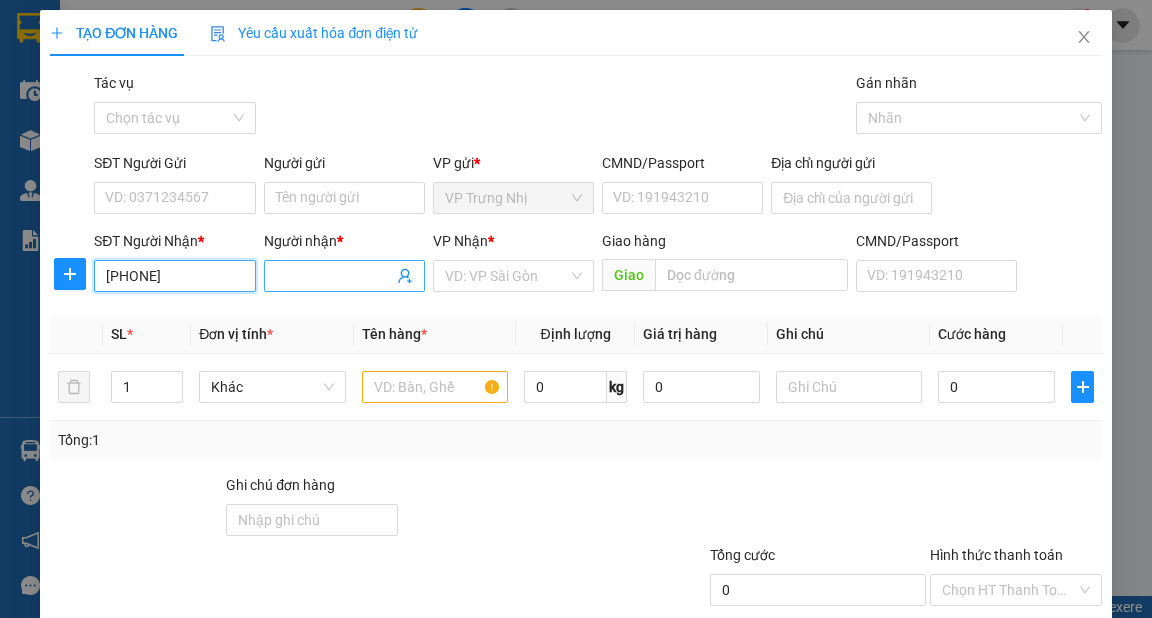 type on "[PHONE]" 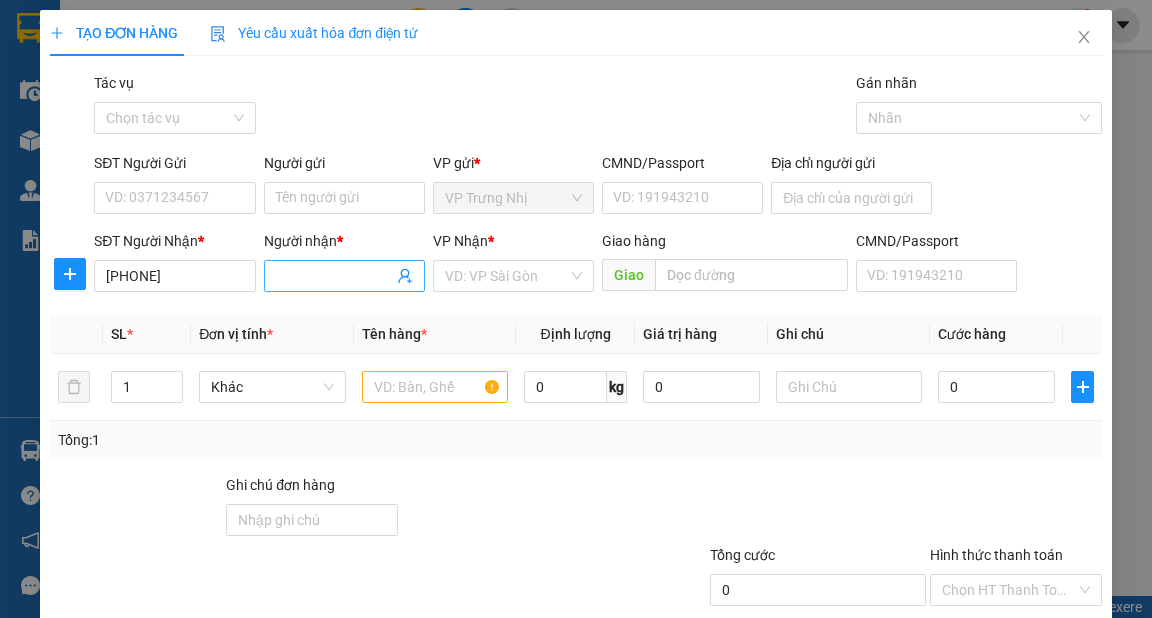click on "Người nhận  *" at bounding box center [334, 276] 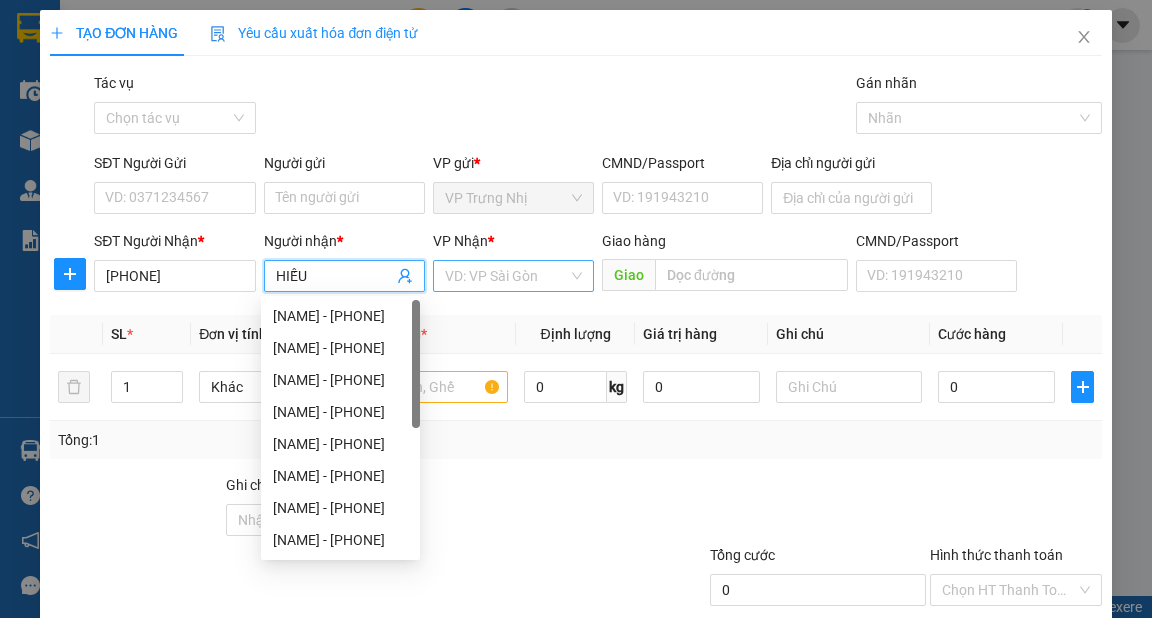 type on "HIẾU" 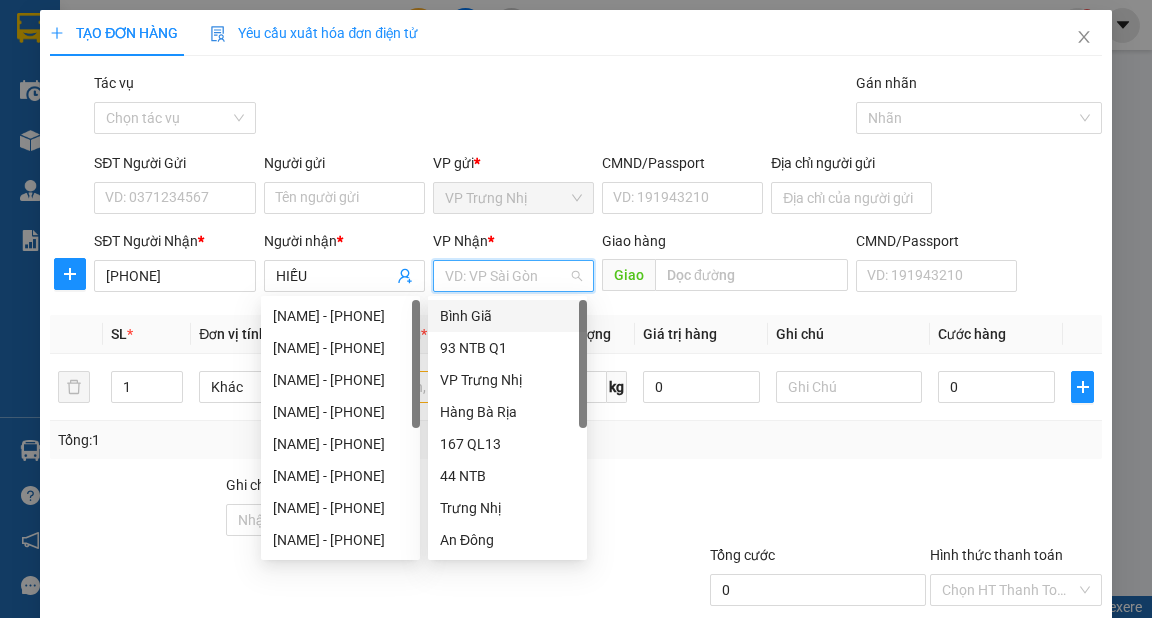 click at bounding box center (506, 276) 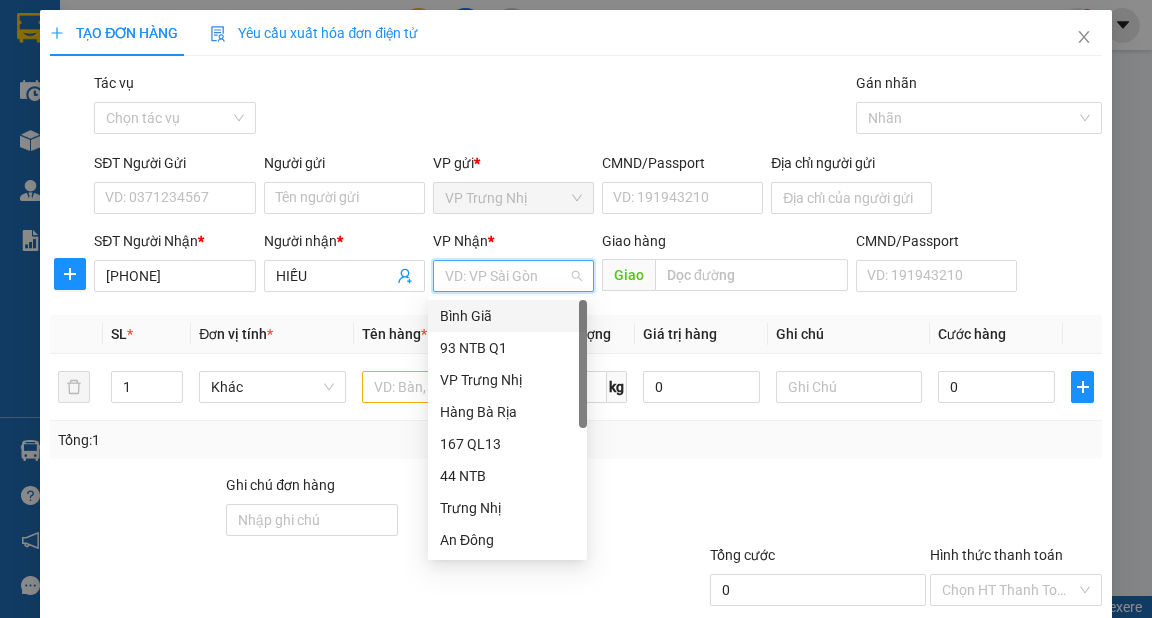 type on "9" 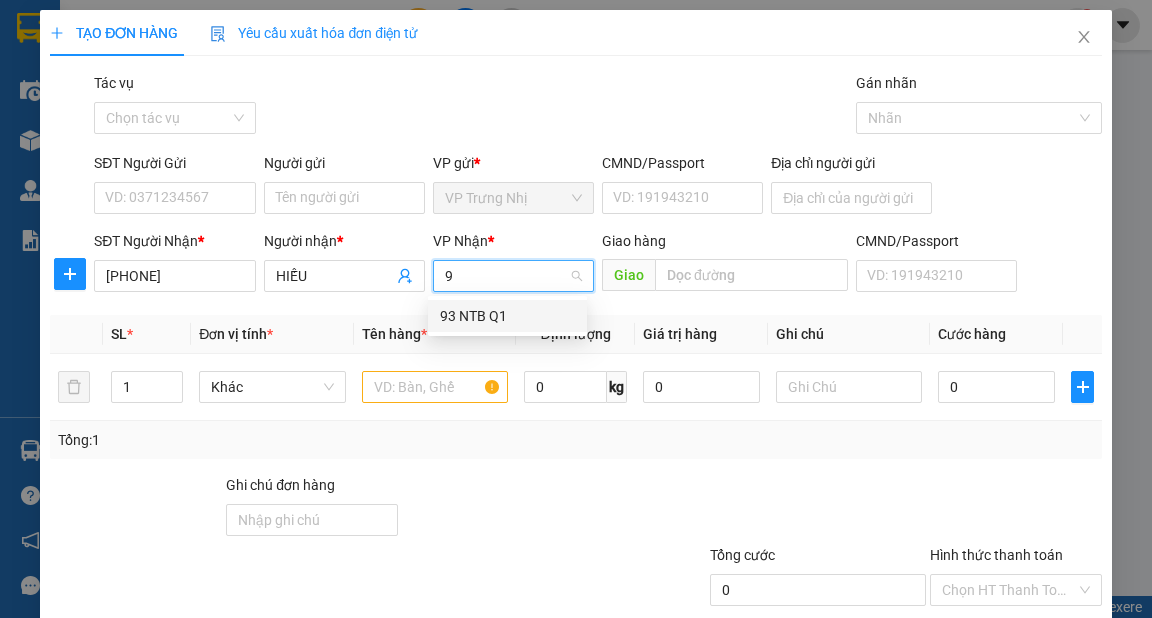 click on "93 NTB Q1" at bounding box center (507, 316) 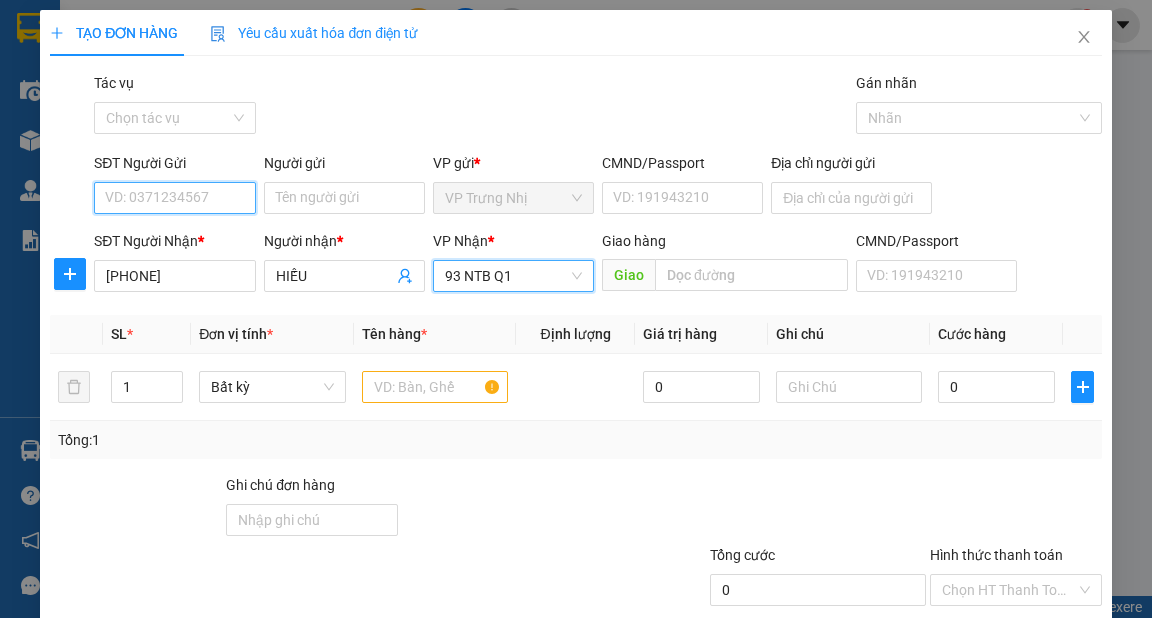 click on "SĐT Người Gửi" at bounding box center (174, 198) 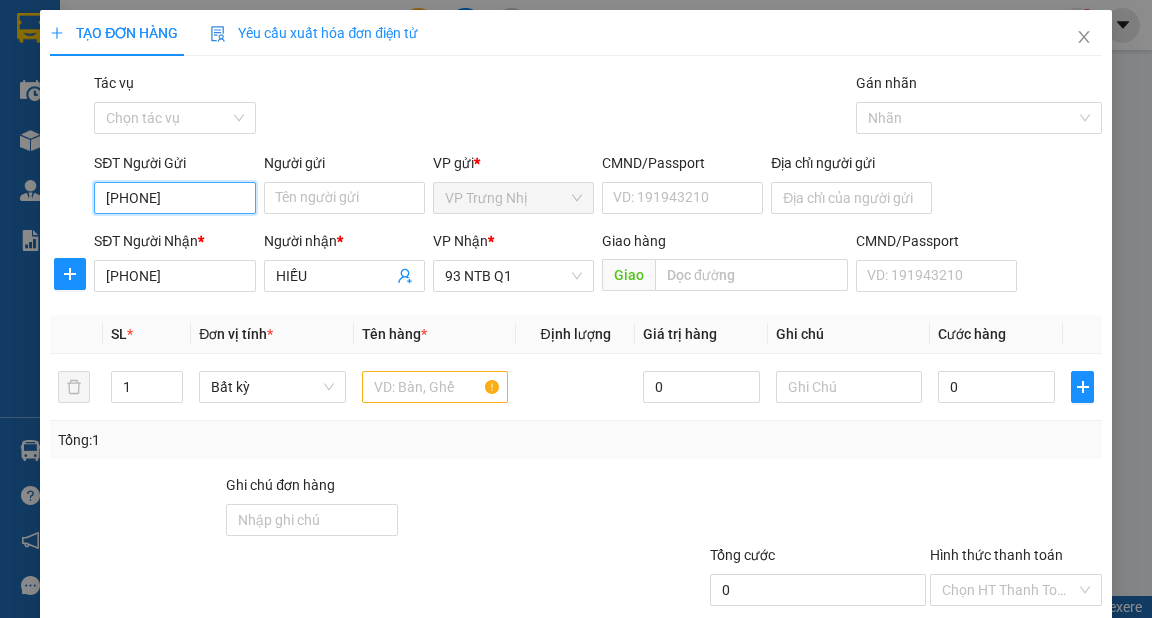 type on "0909006068" 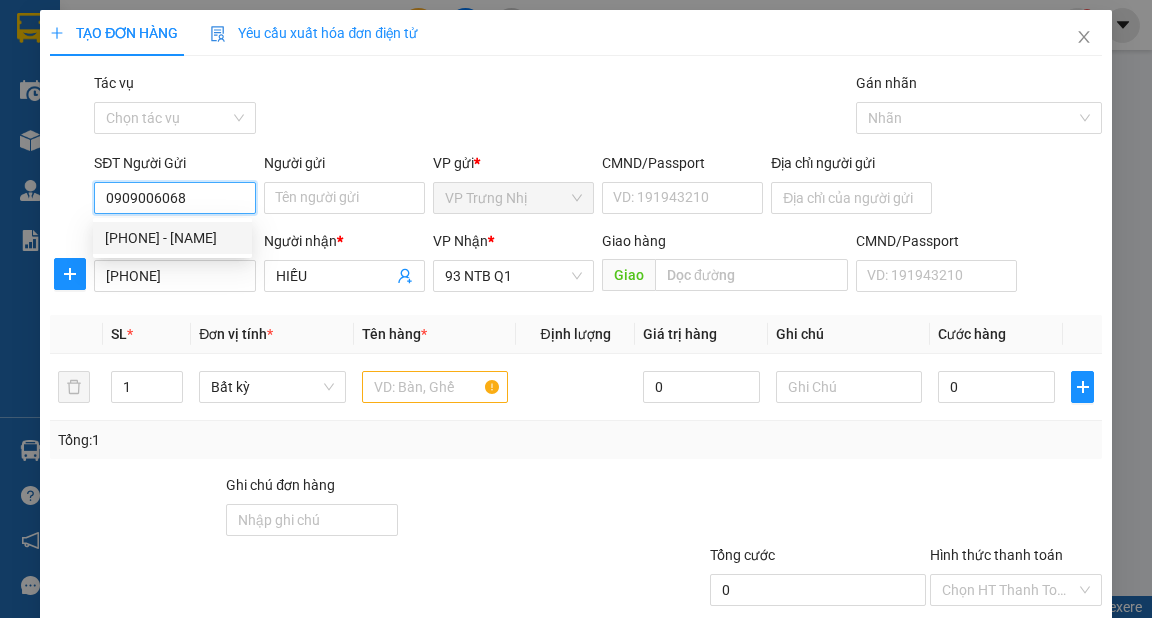 click on "[PHONE] - [NAME]" at bounding box center (172, 238) 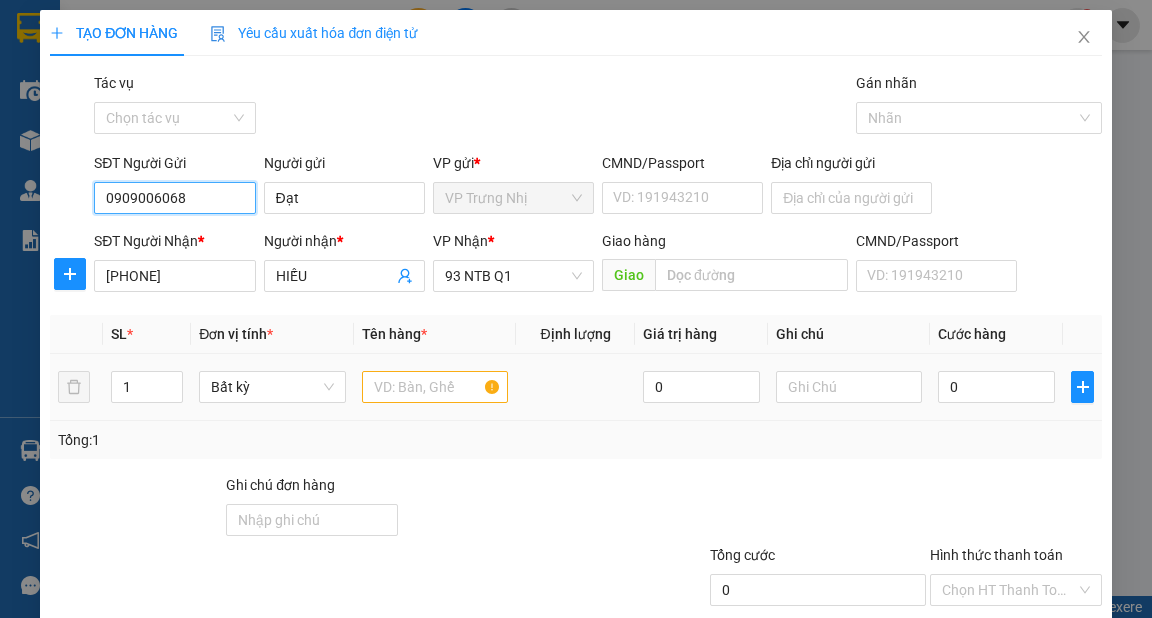 type on "0909006068" 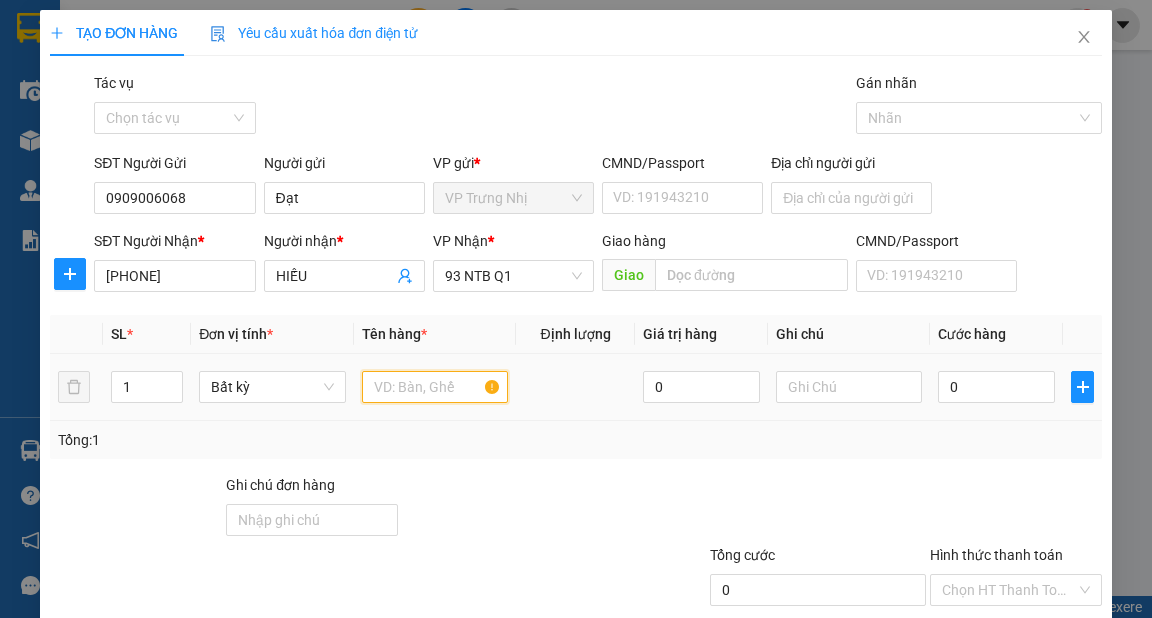 click at bounding box center (435, 387) 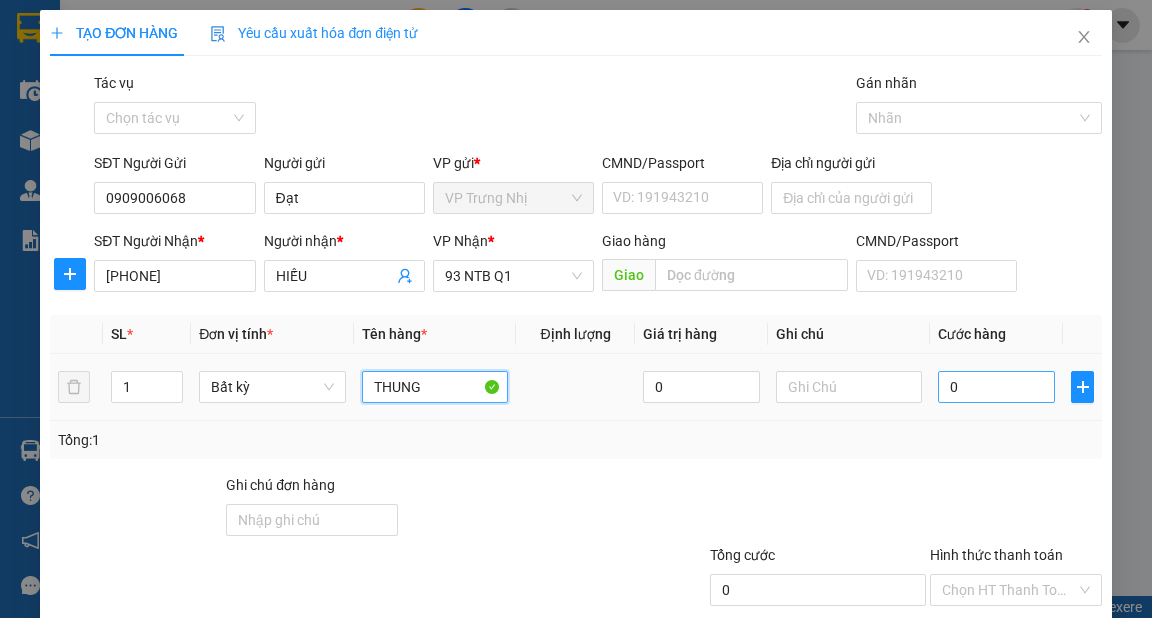type on "THUNG" 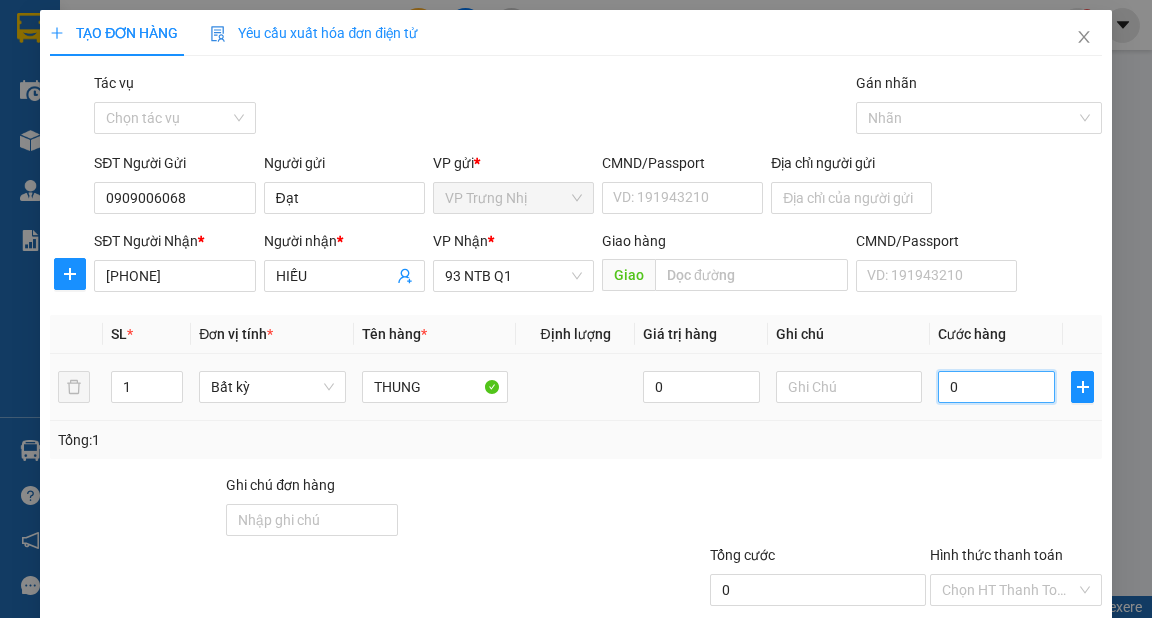 click on "0" at bounding box center (996, 387) 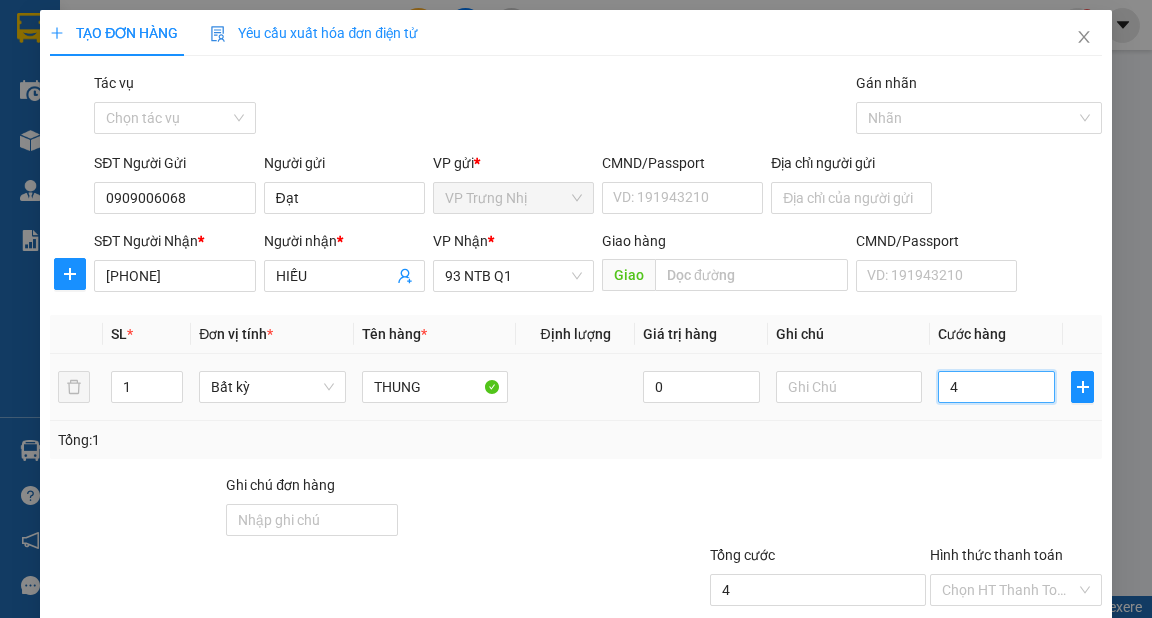 type on "40" 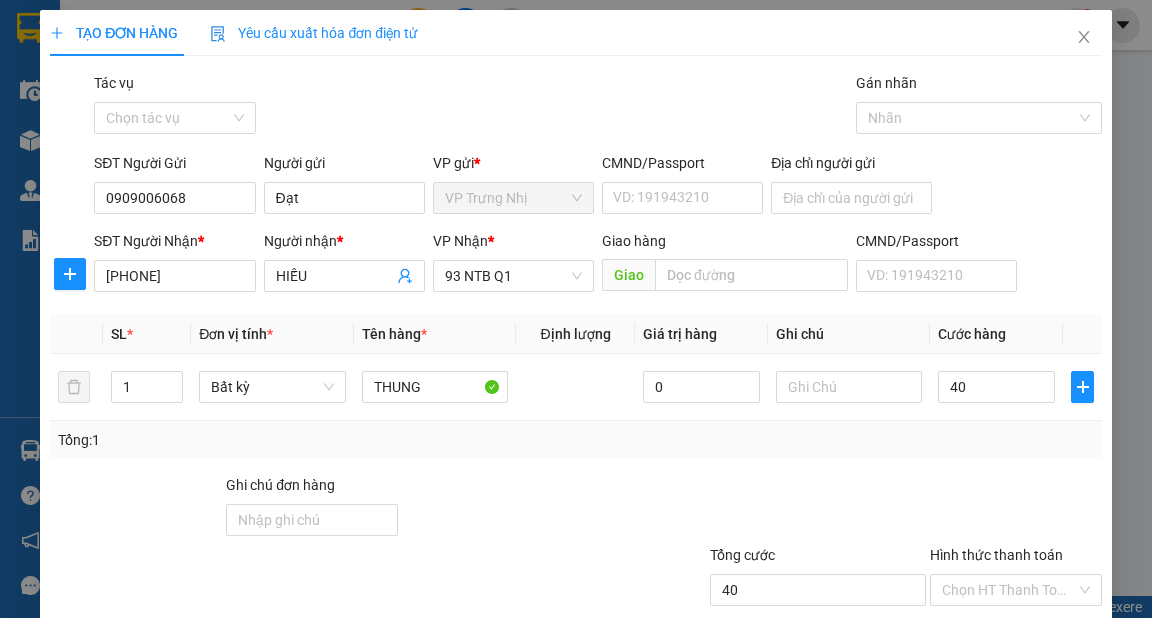 type on "40.000" 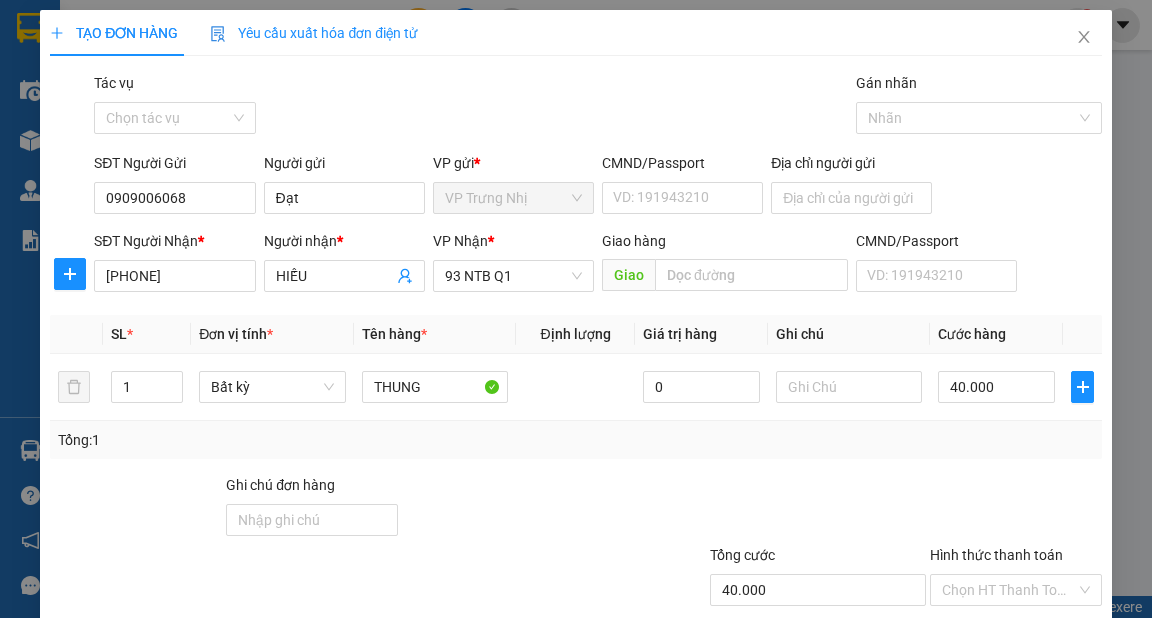 click on "Tổng:  1" at bounding box center (575, 440) 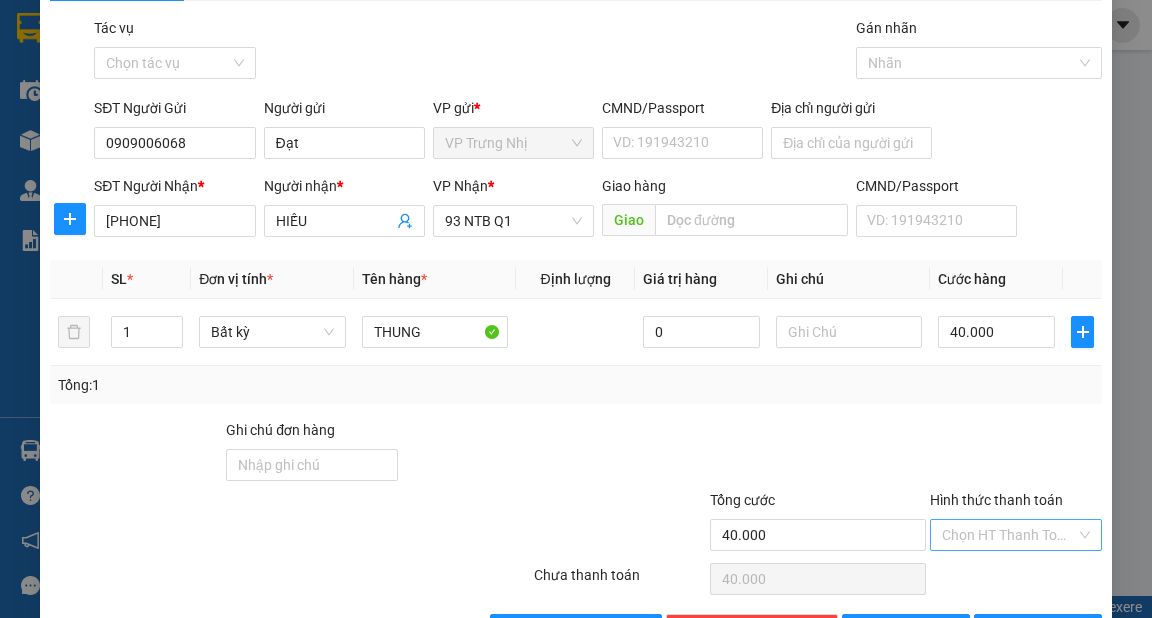 scroll, scrollTop: 80, scrollLeft: 0, axis: vertical 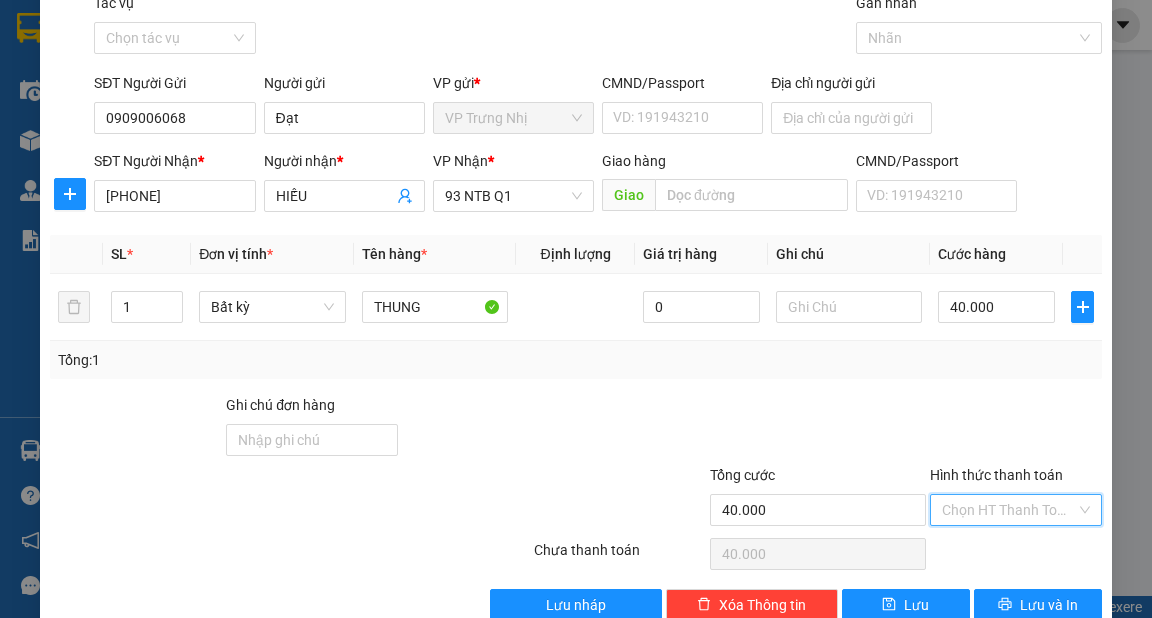 click on "Hình thức thanh toán" at bounding box center [1009, 510] 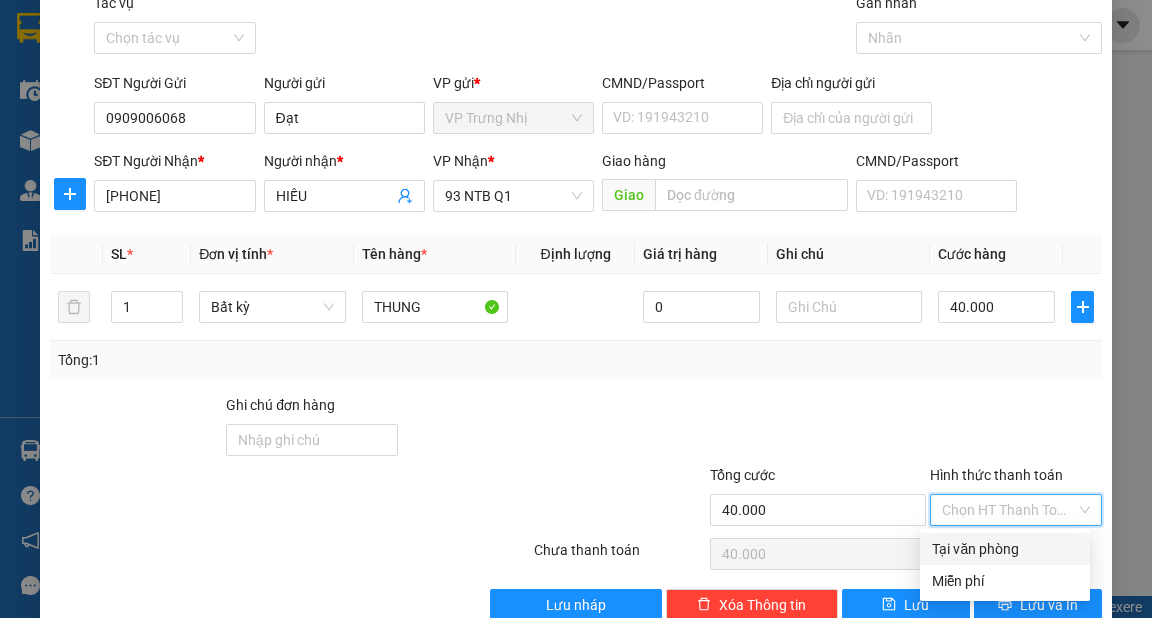 click on "Tại văn phòng" at bounding box center (1005, 549) 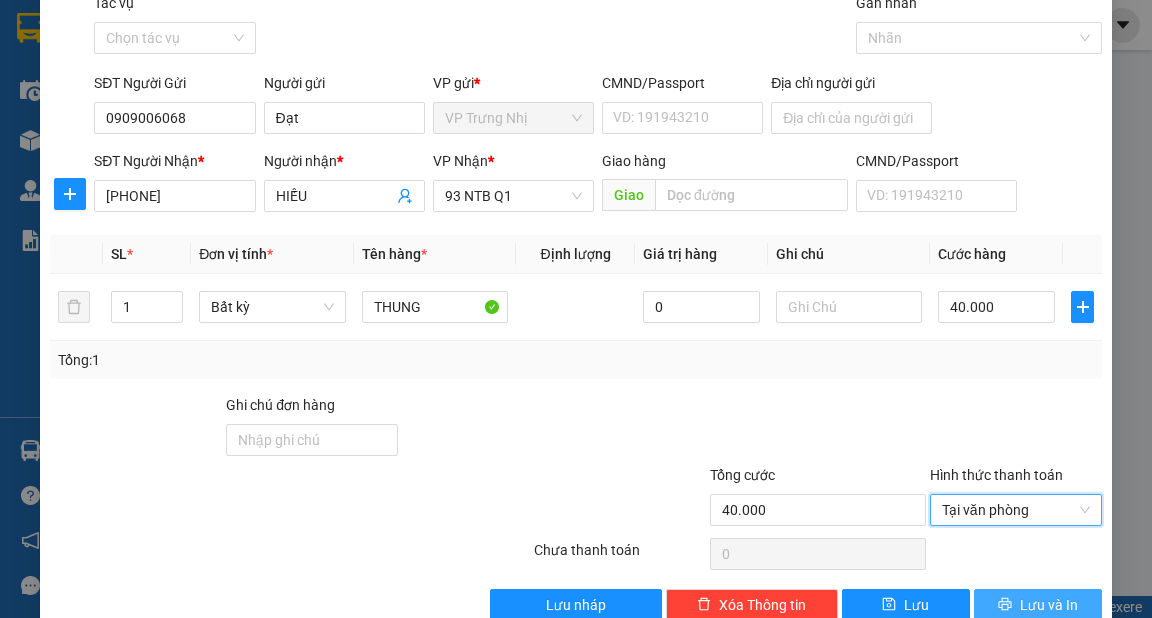 click on "Lưu và In" at bounding box center (1049, 605) 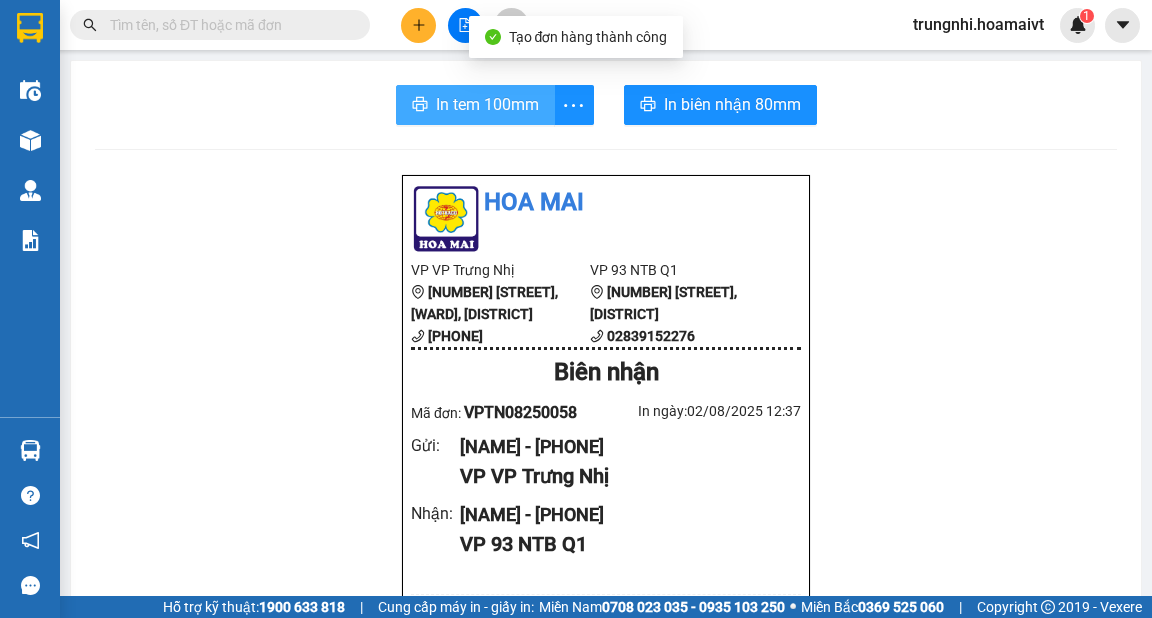 click on "In tem 100mm" at bounding box center [487, 104] 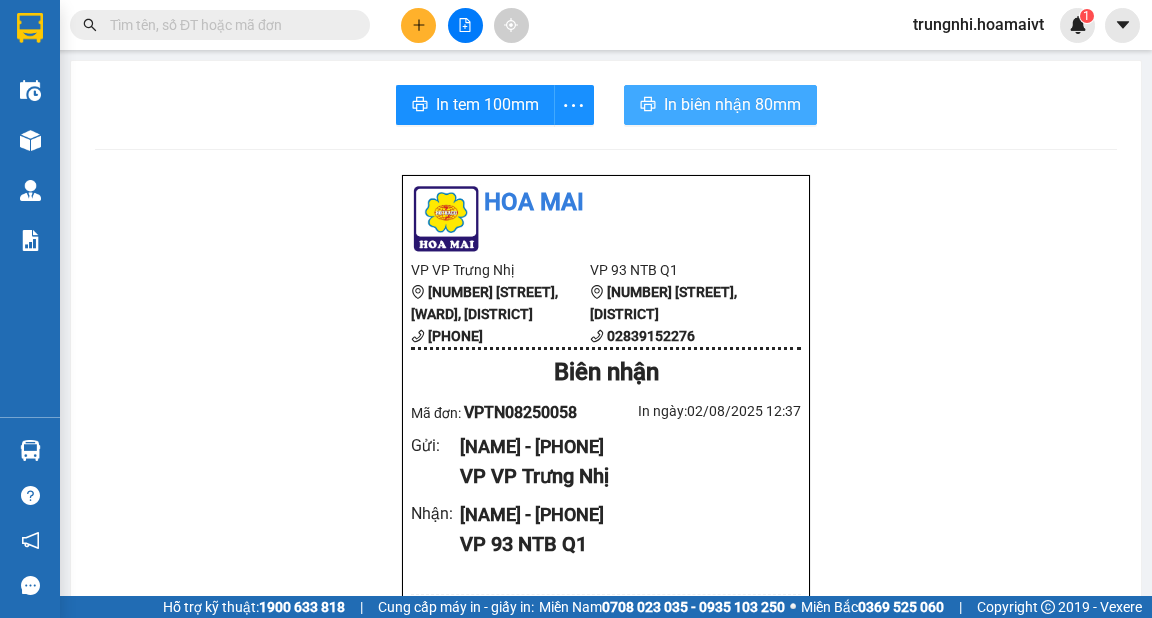 click on "In biên nhận 80mm" at bounding box center [732, 104] 